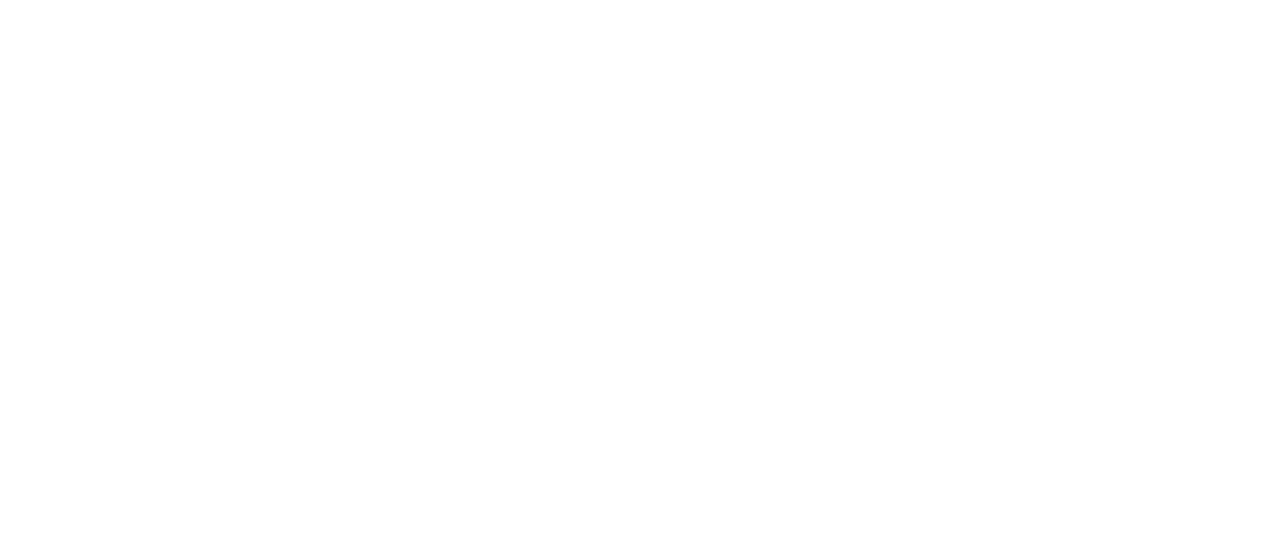 scroll, scrollTop: 0, scrollLeft: 0, axis: both 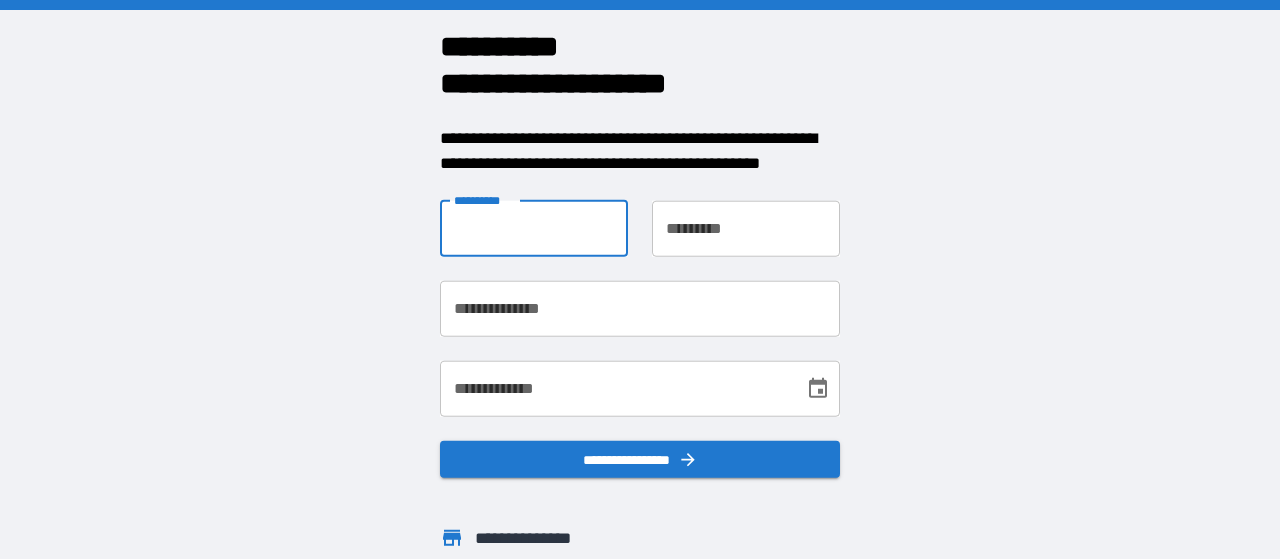 click on "**********" at bounding box center [534, 228] 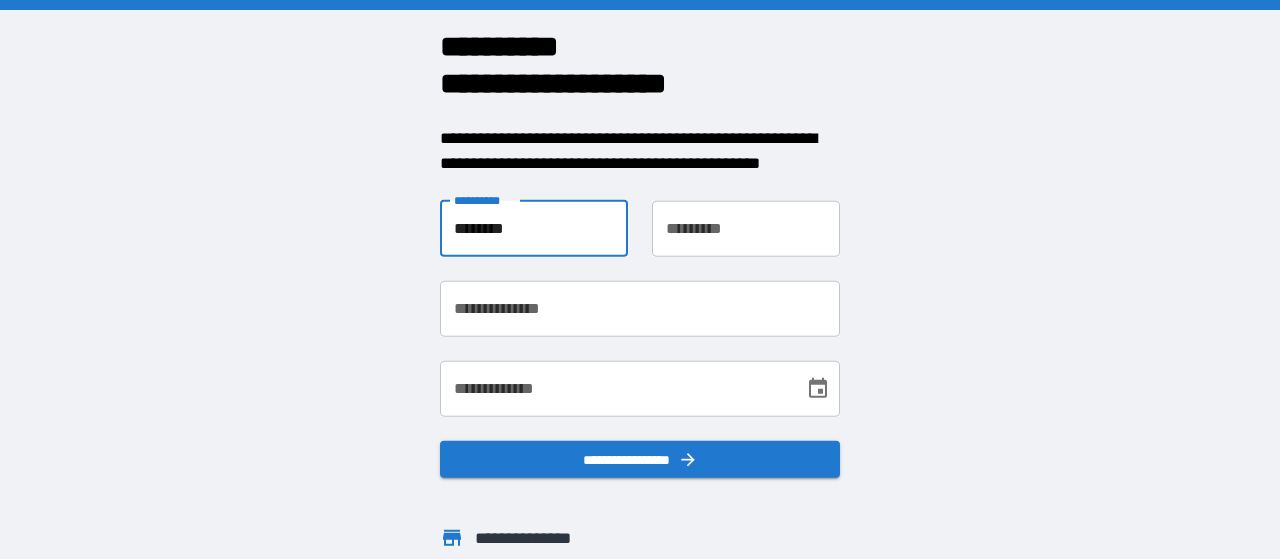 type on "********" 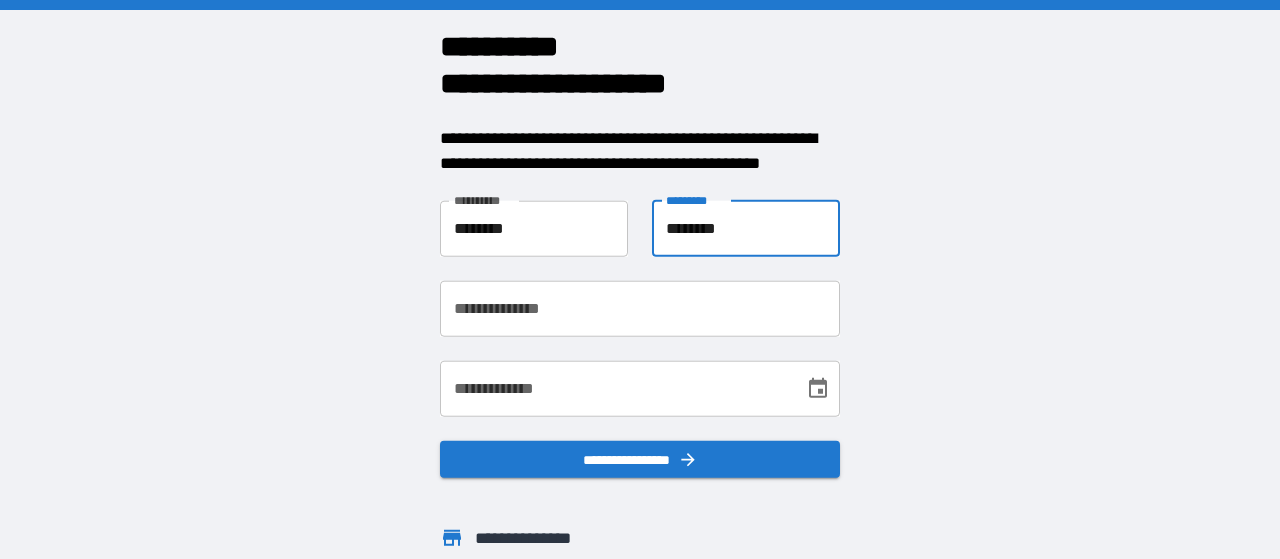 type on "********" 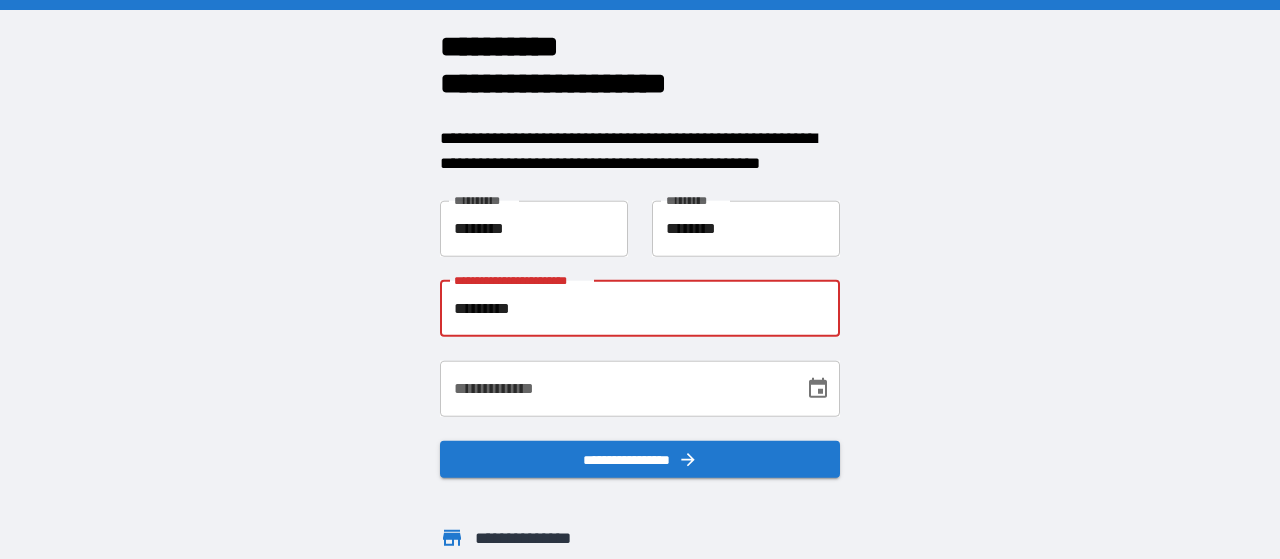 type on "**********" 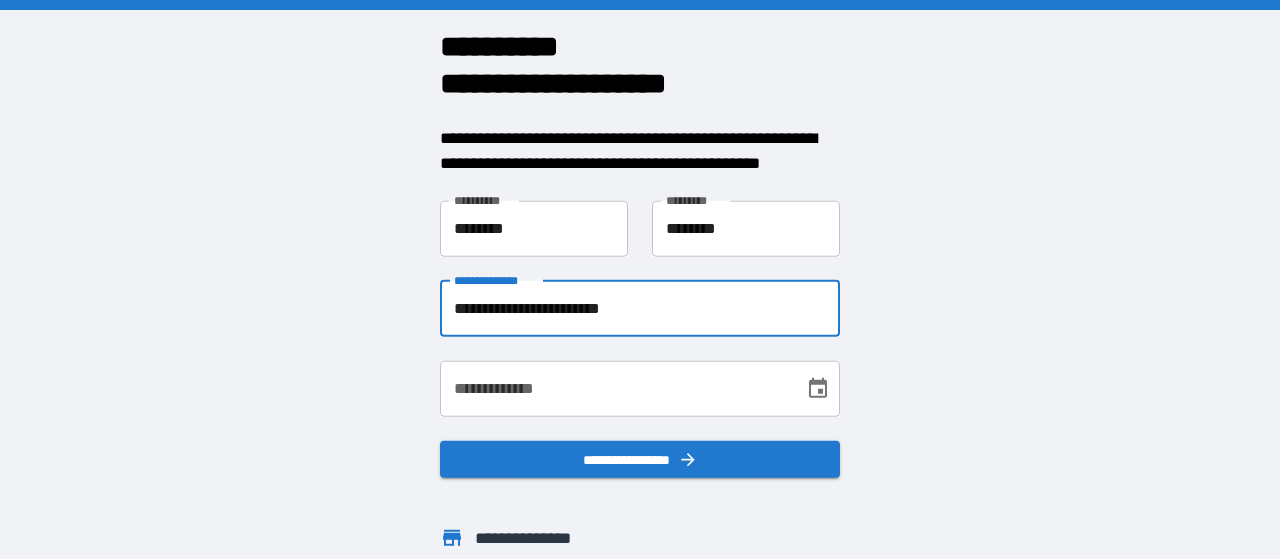 click on "**********" at bounding box center (615, 388) 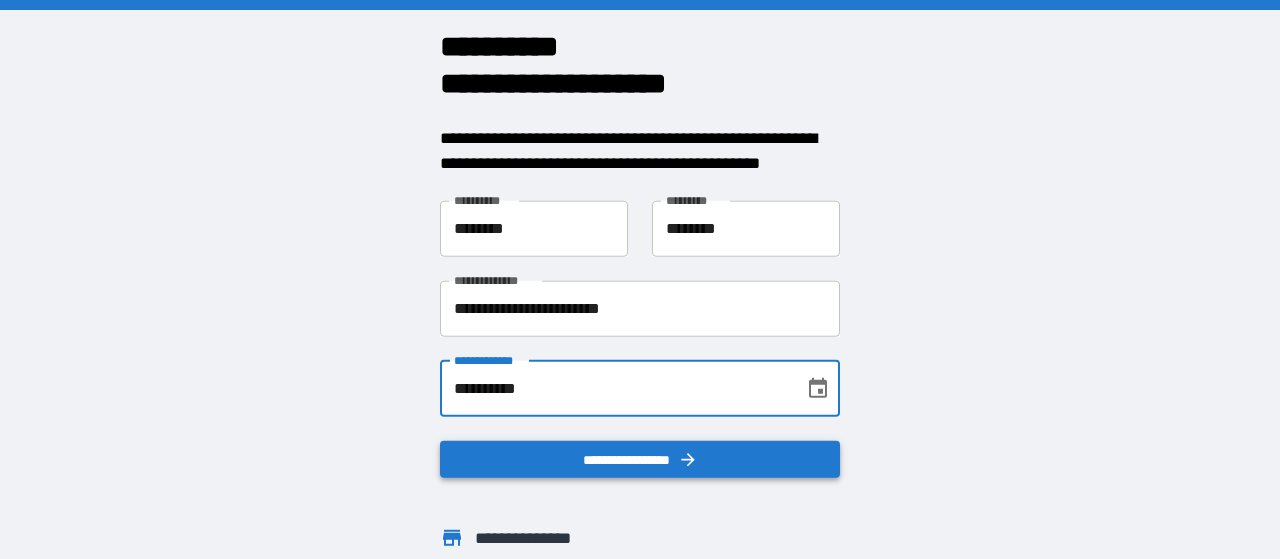type on "**********" 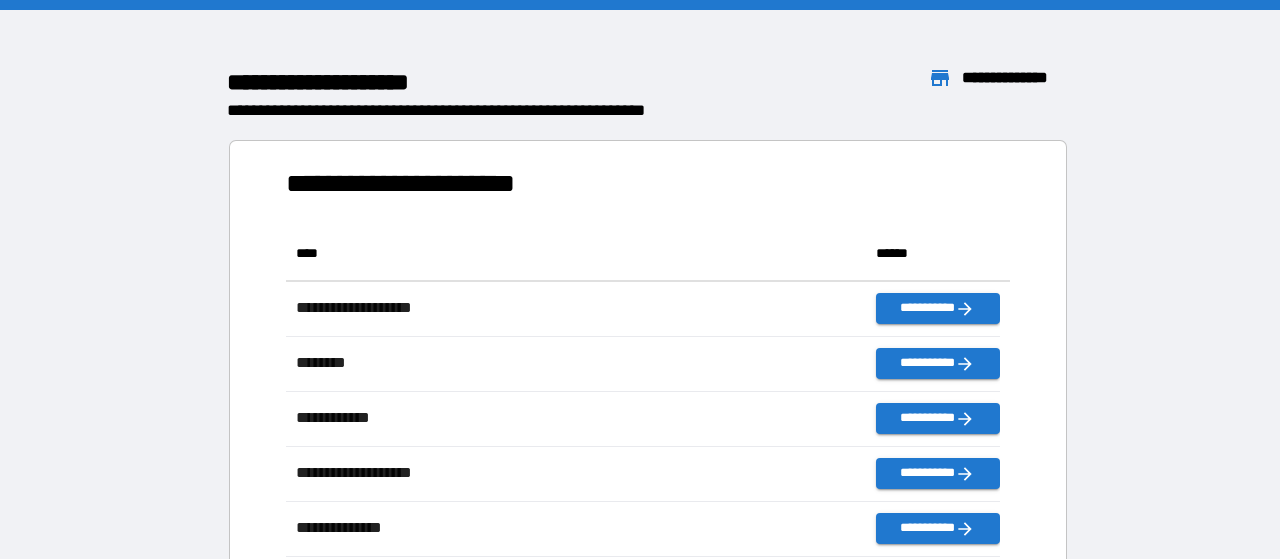 scroll, scrollTop: 16, scrollLeft: 16, axis: both 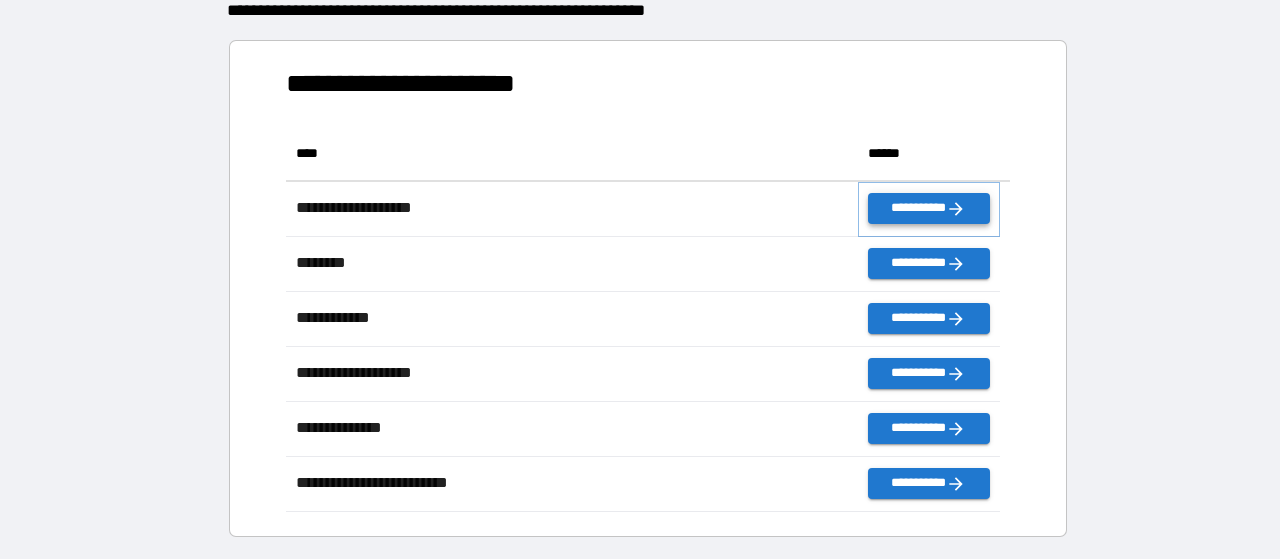 click on "**********" at bounding box center [929, 208] 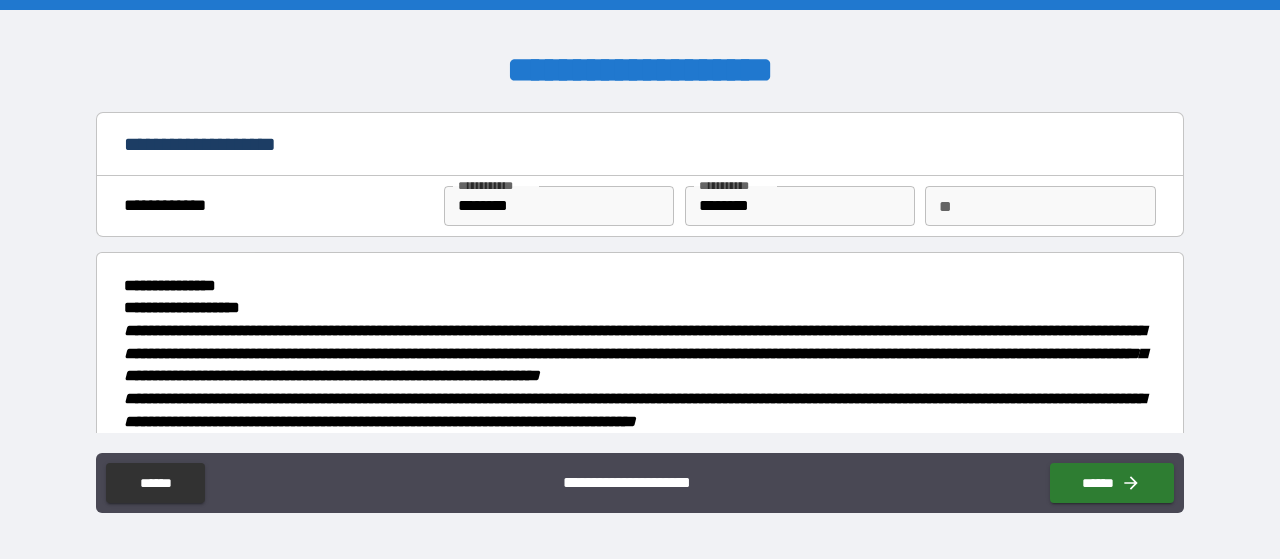 type on "*" 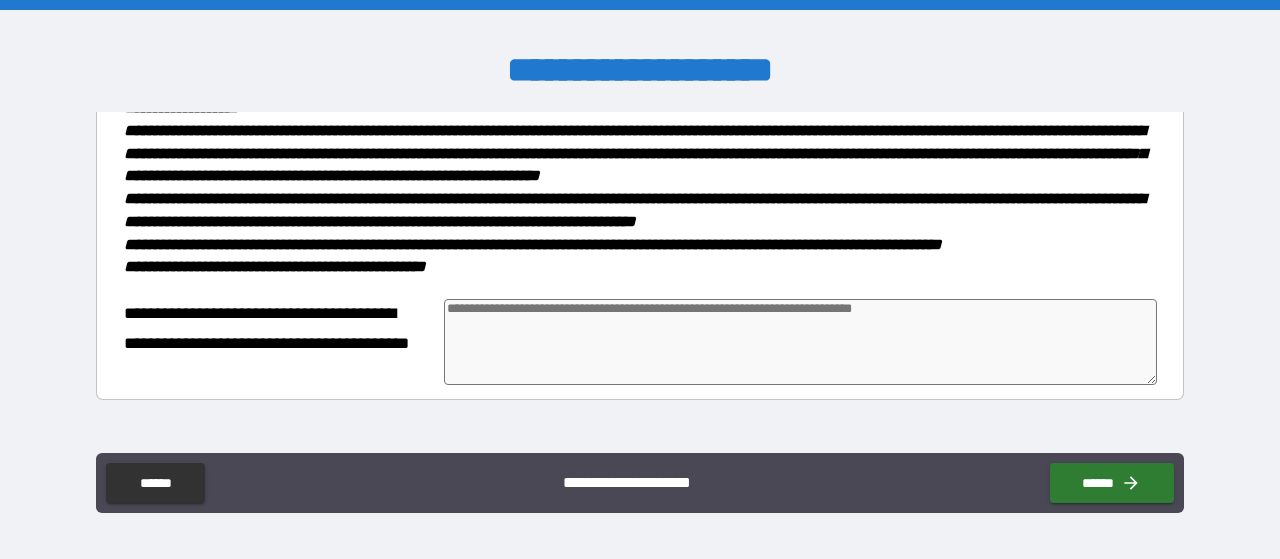 click at bounding box center (800, 342) 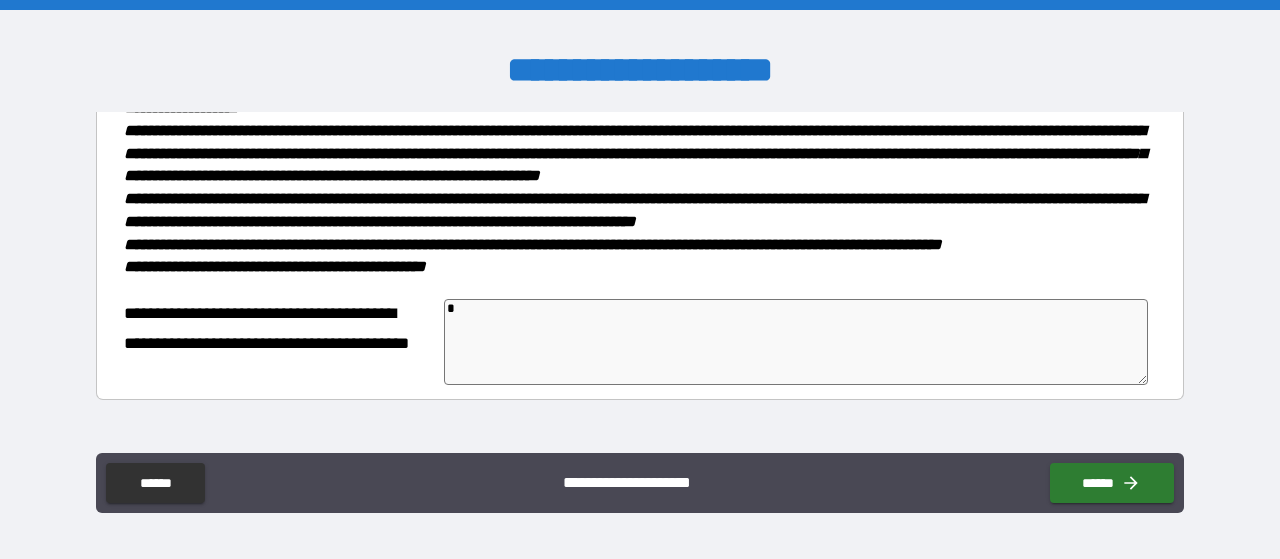 type on "*" 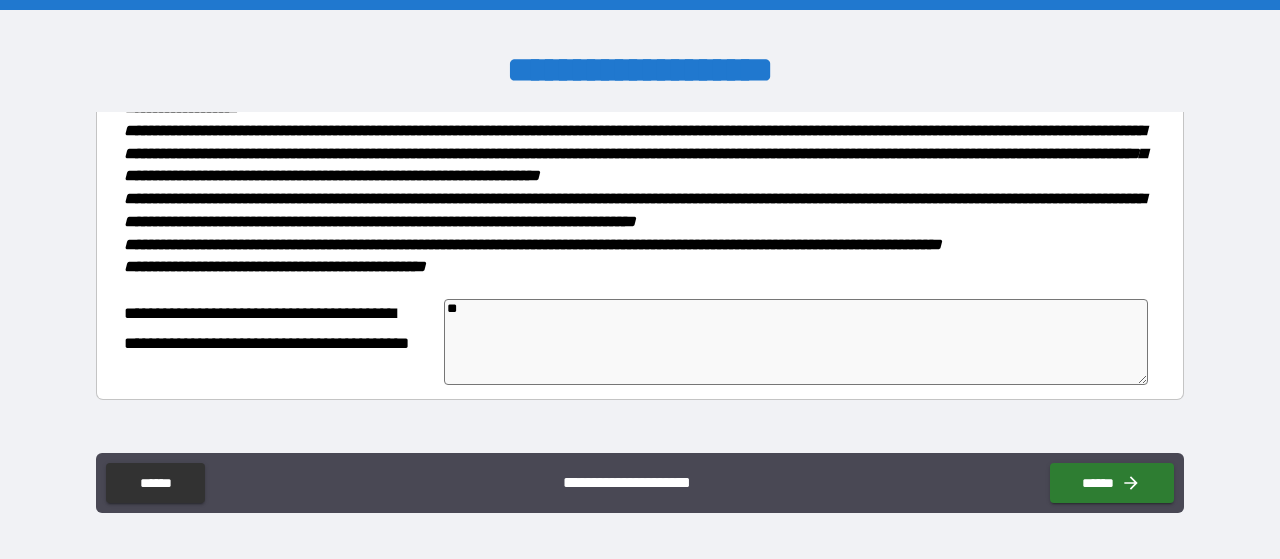 type on "***" 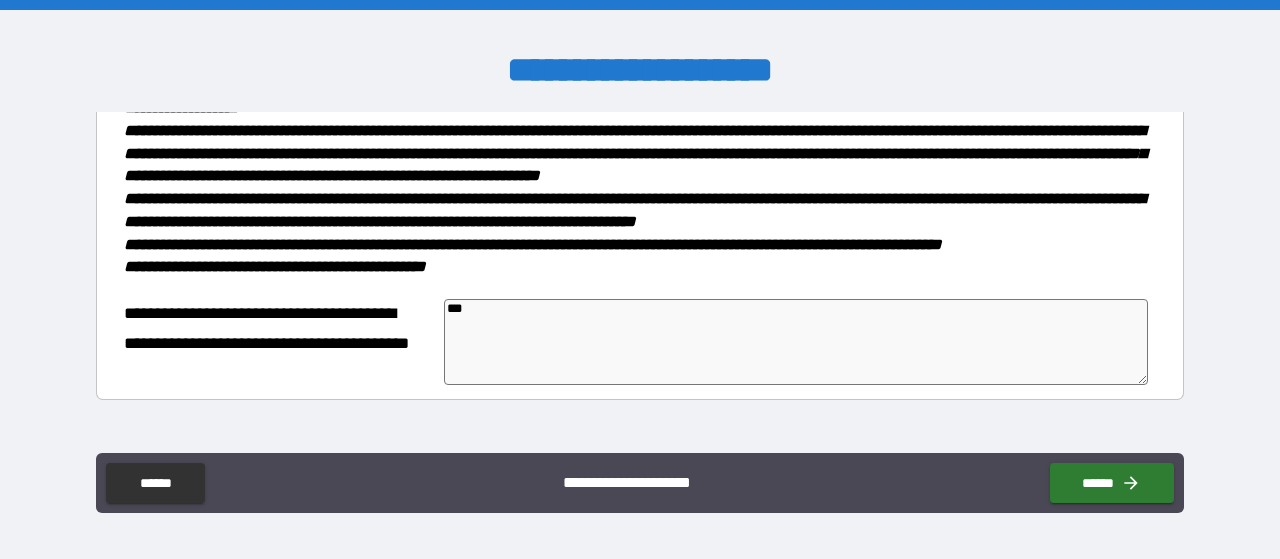 type on "*" 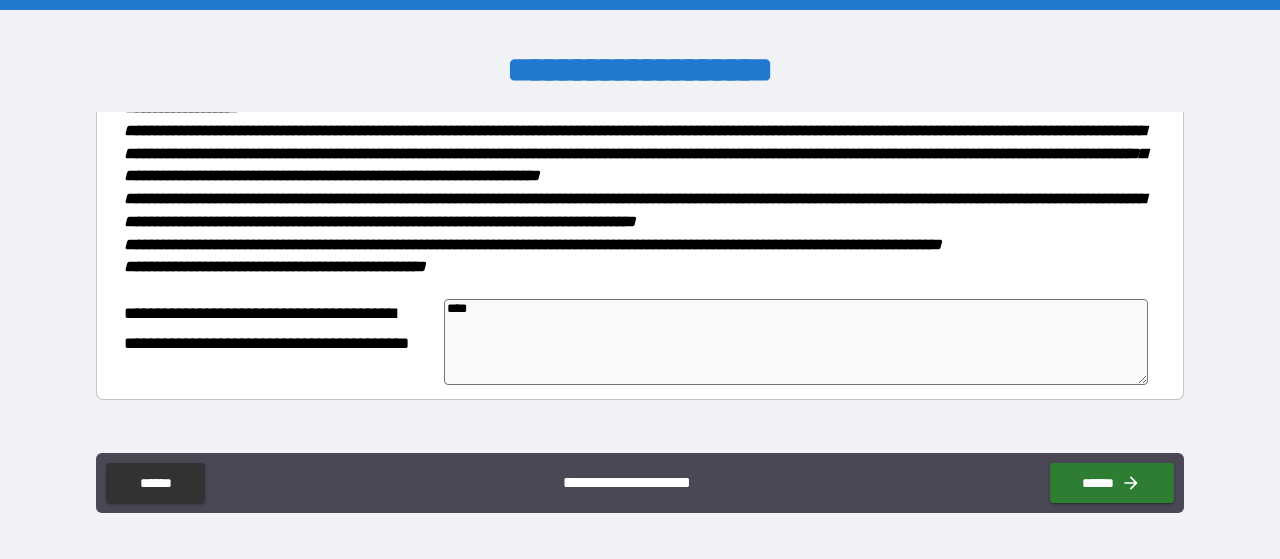 type on "*" 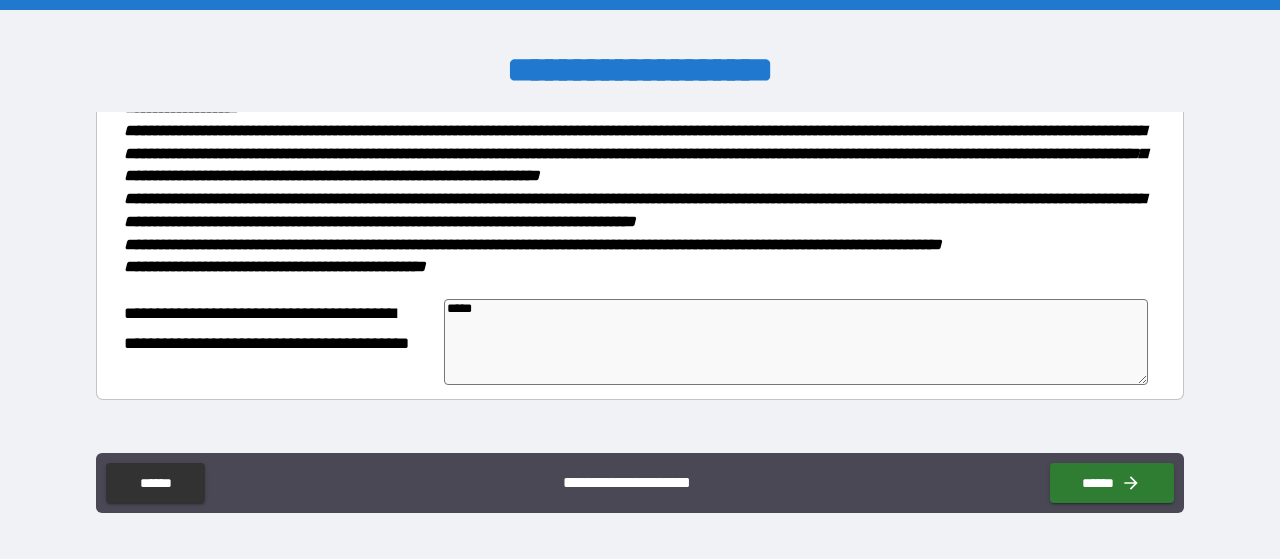 type on "******" 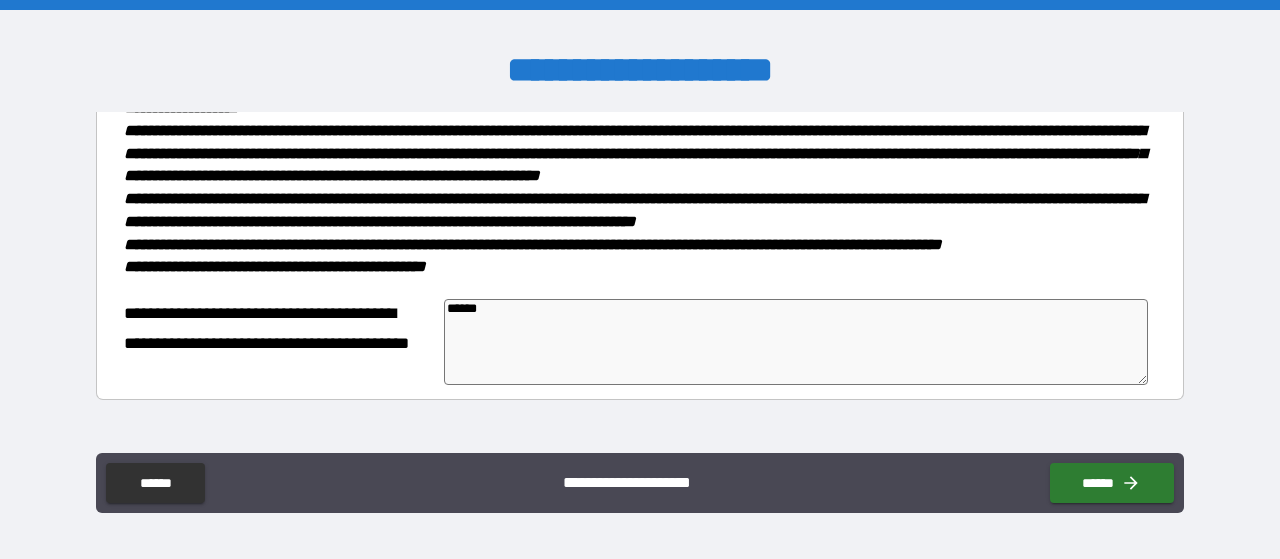 type on "*" 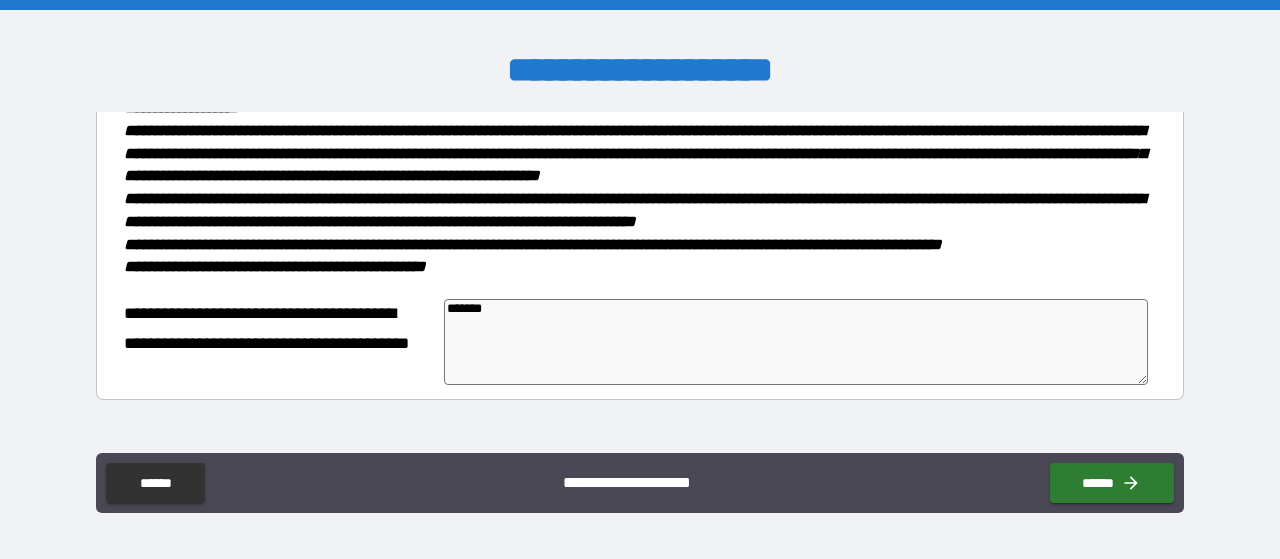 type on "*" 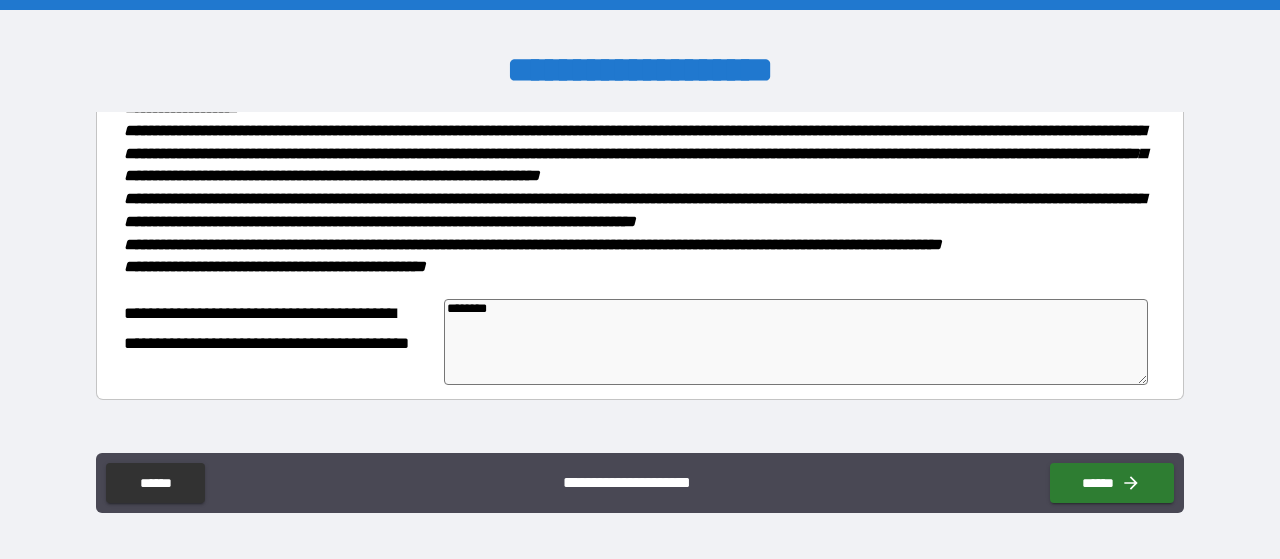 type on "*" 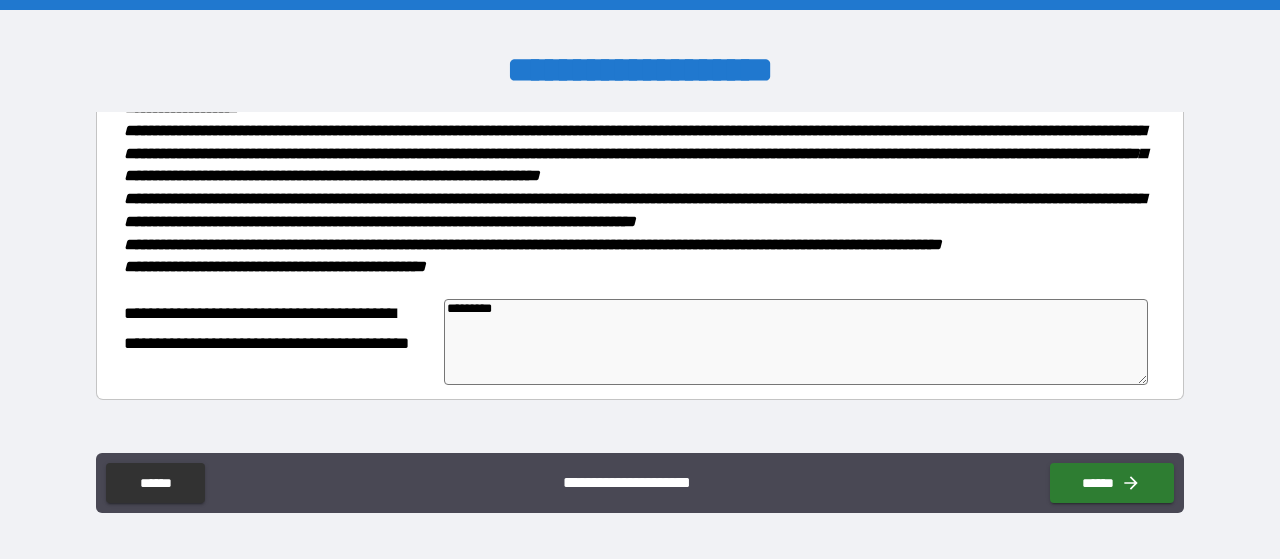 type on "**********" 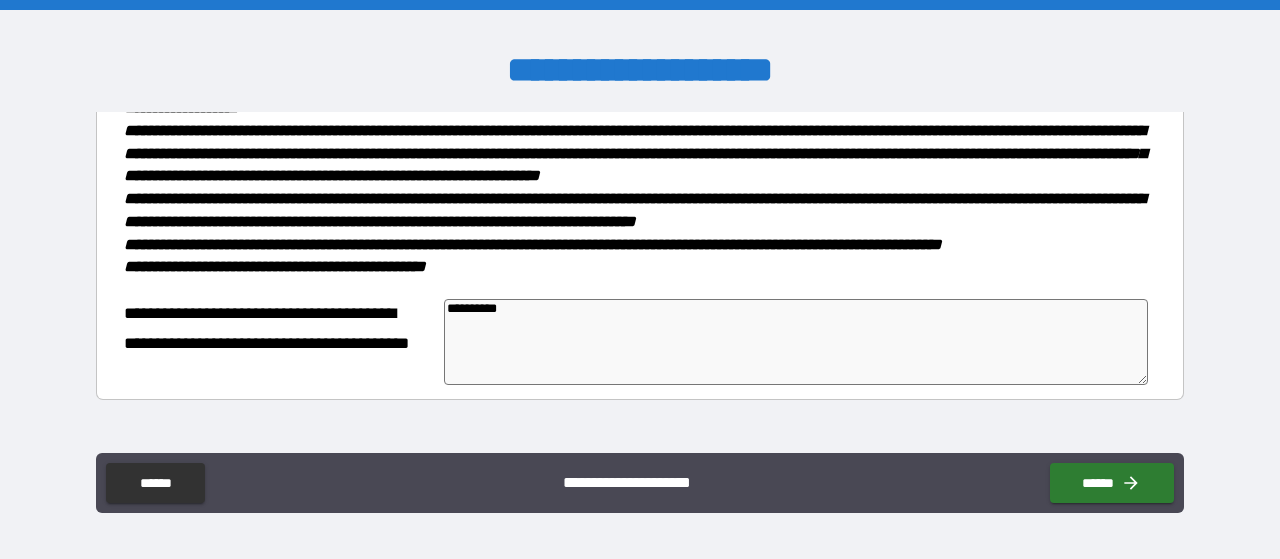 type on "**********" 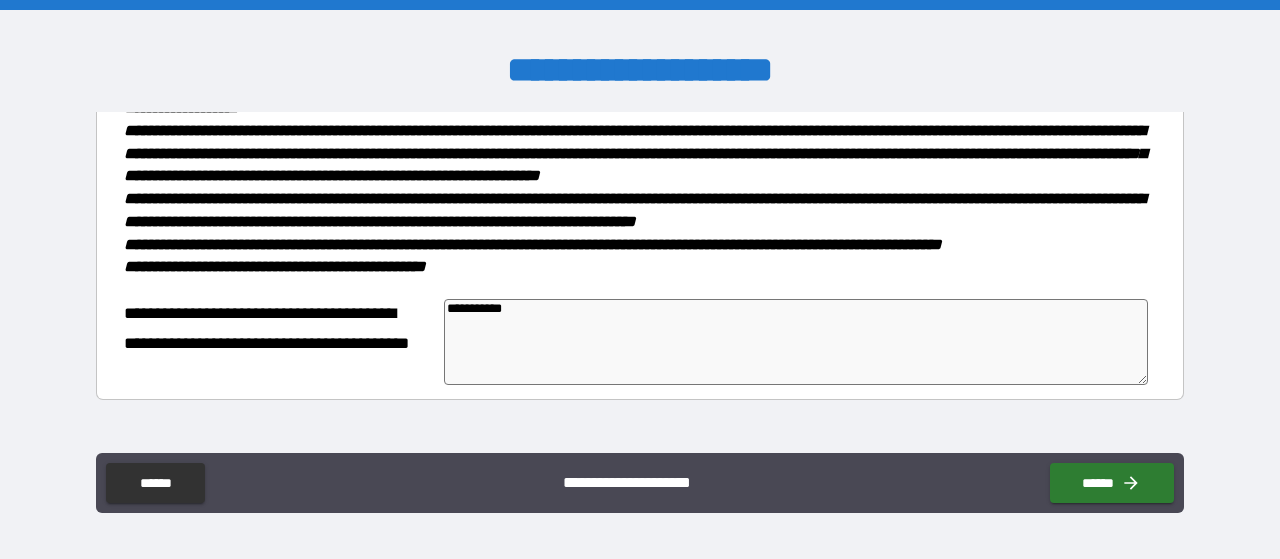 type on "*" 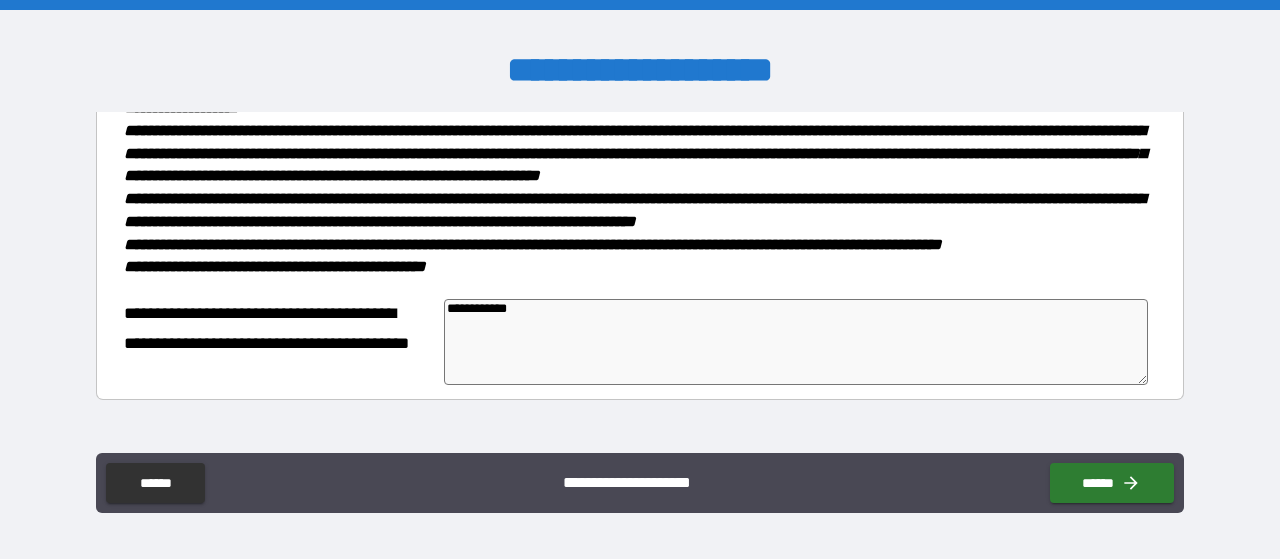type on "*" 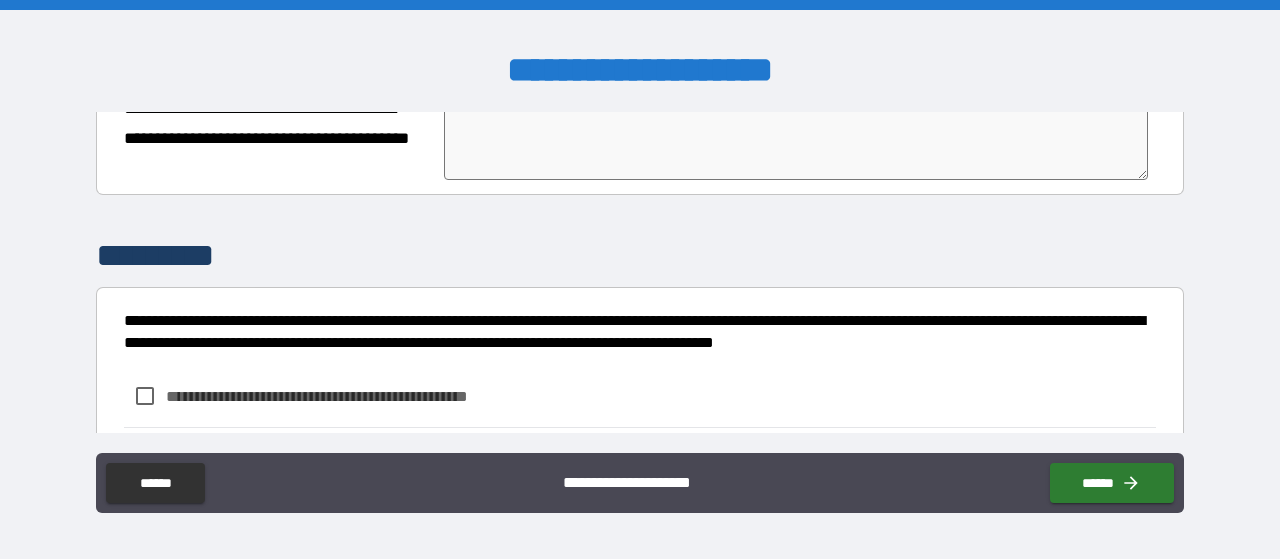 scroll, scrollTop: 500, scrollLeft: 0, axis: vertical 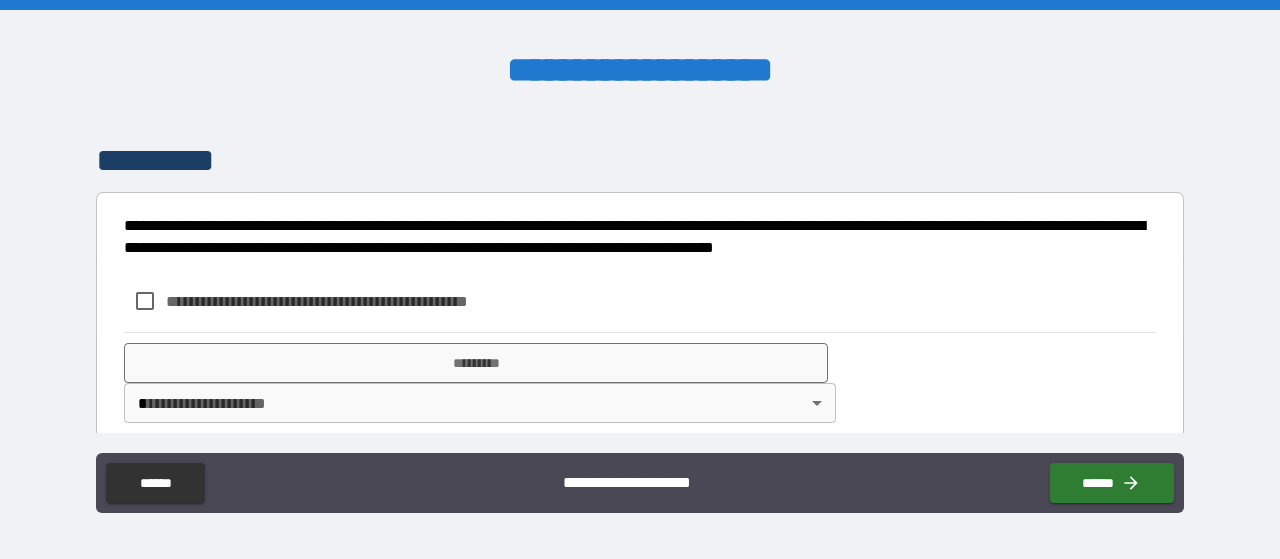 type on "**********" 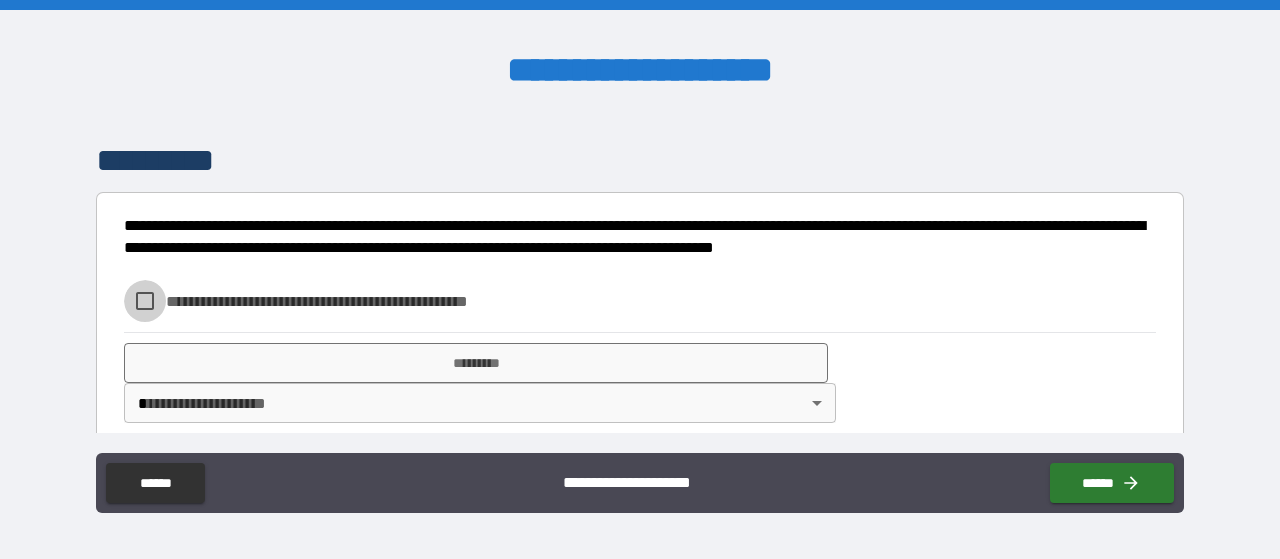 type on "*" 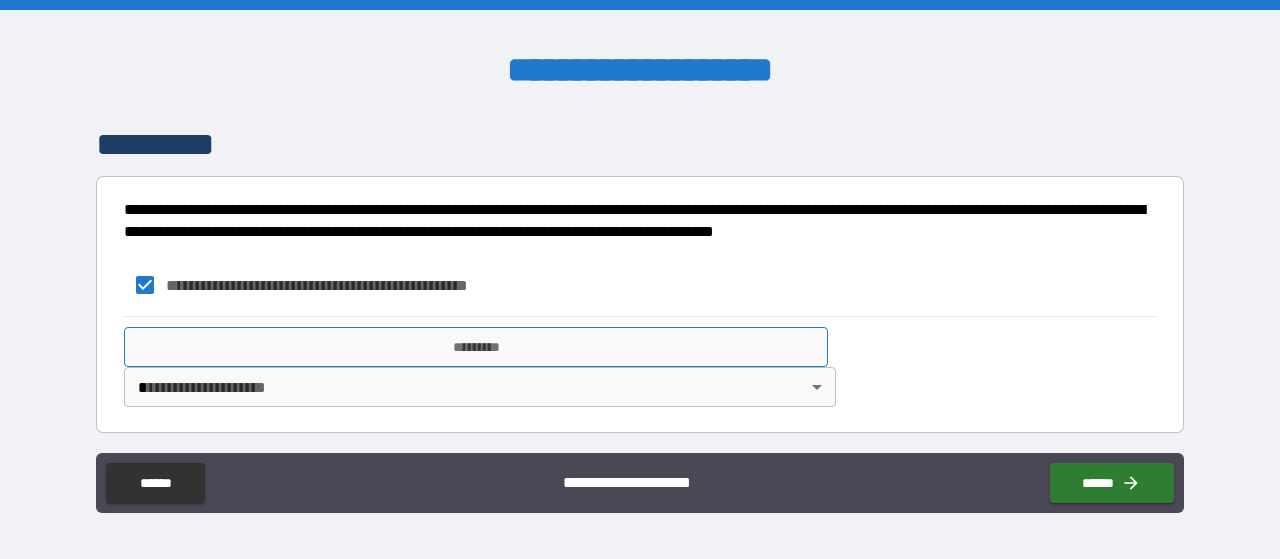 scroll, scrollTop: 519, scrollLeft: 0, axis: vertical 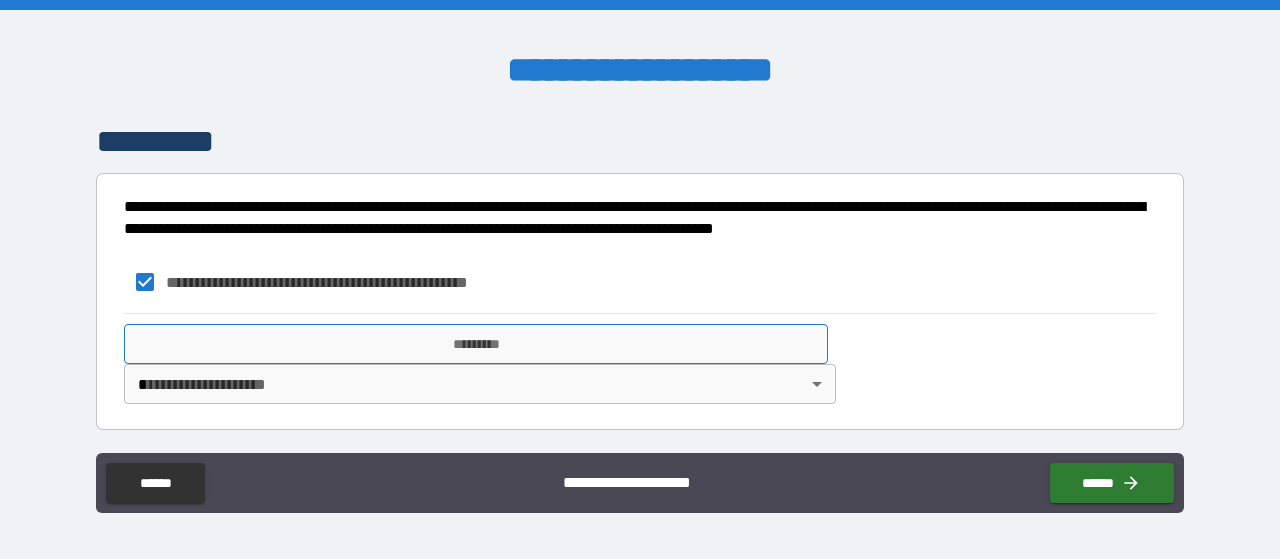 click on "*********" at bounding box center [476, 344] 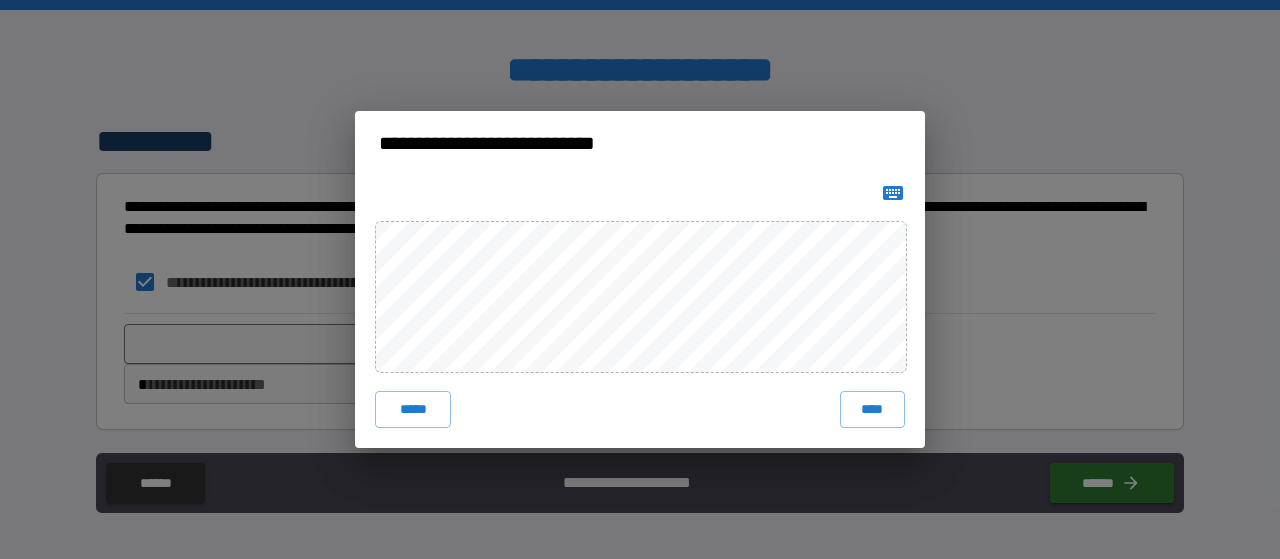 click 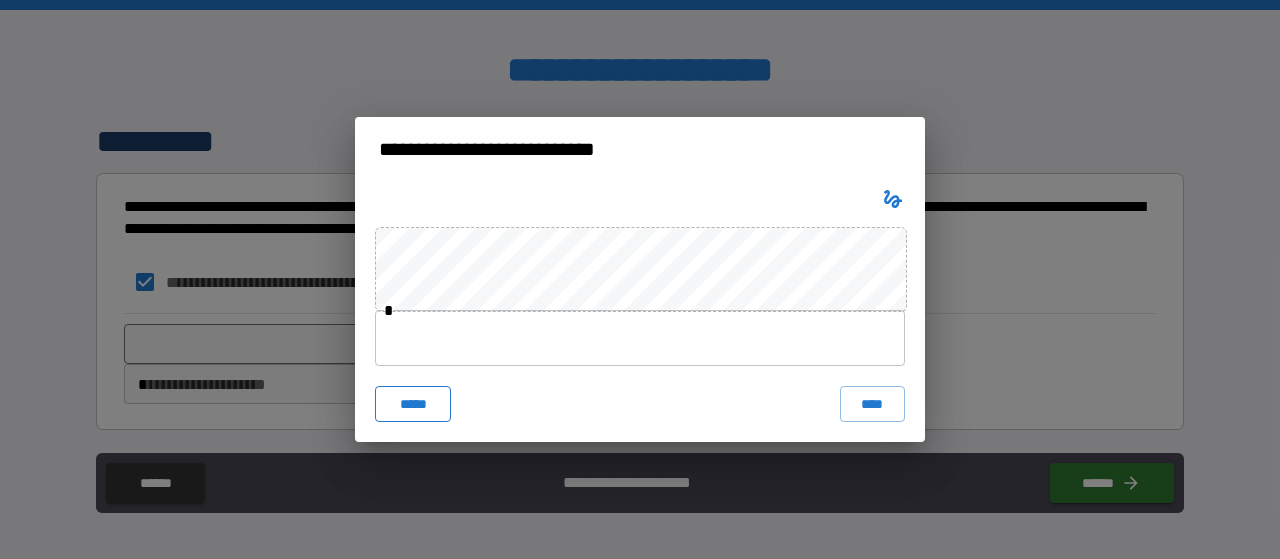 click on "*****" at bounding box center (413, 404) 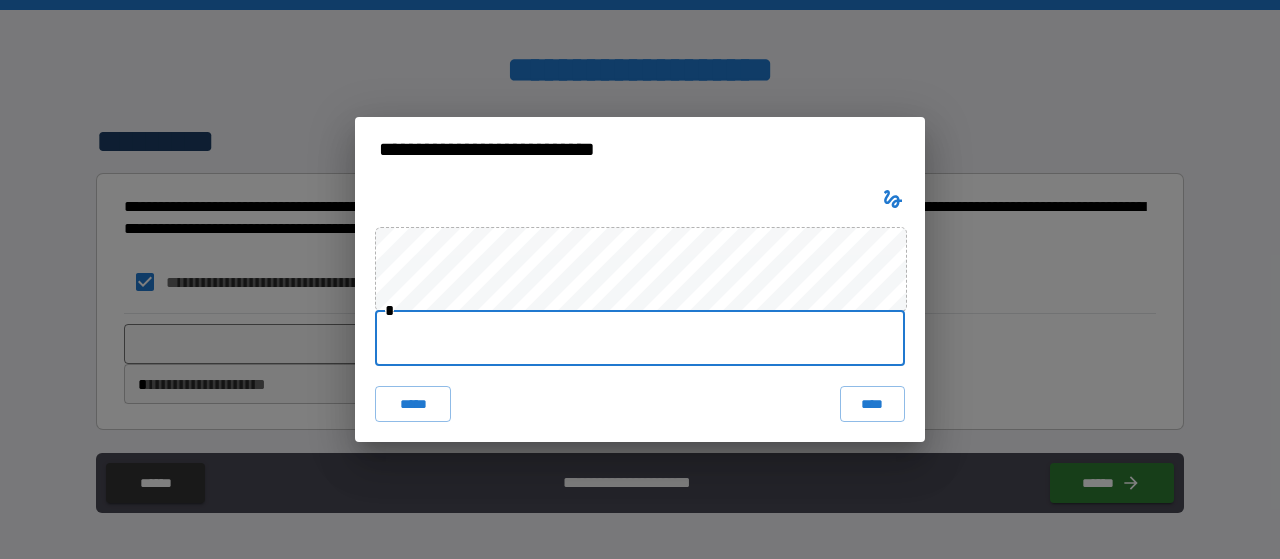 click at bounding box center (640, 338) 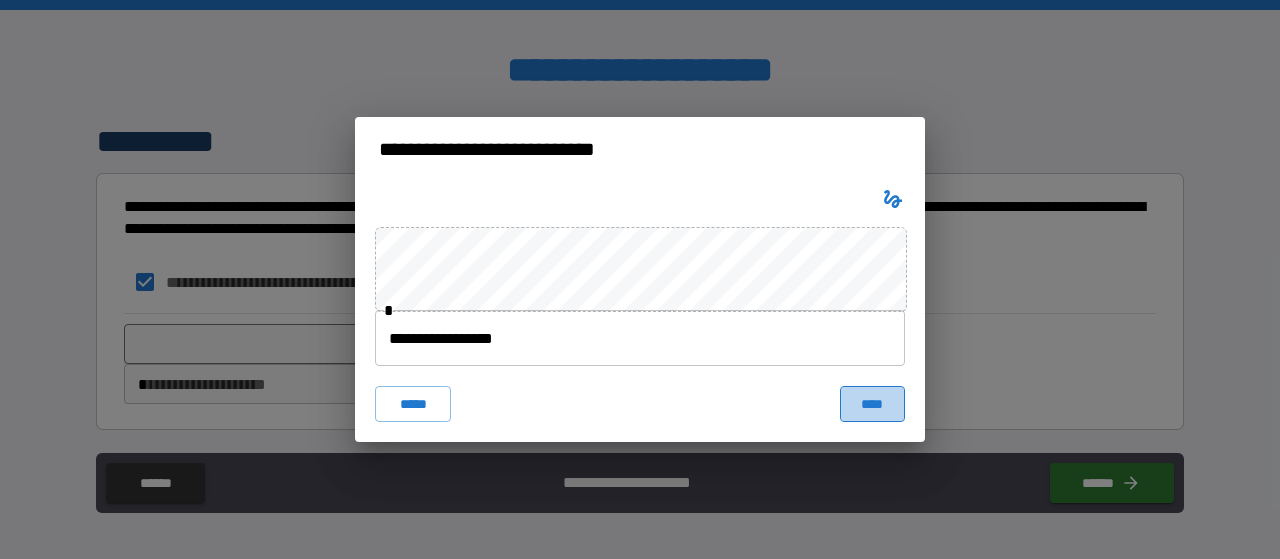 click on "****" at bounding box center (872, 404) 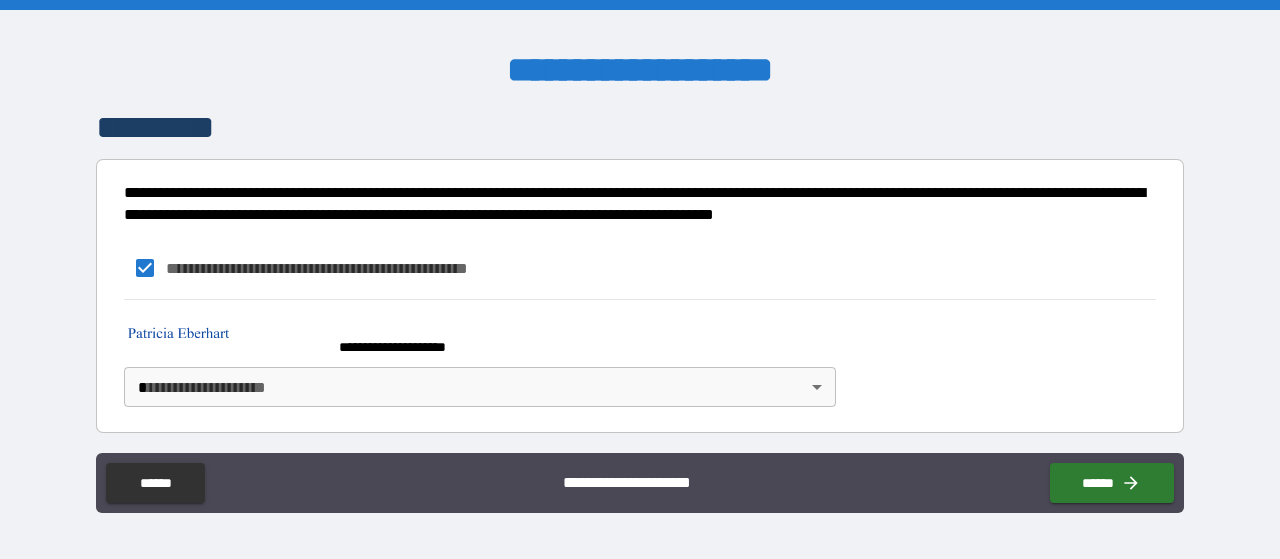 scroll, scrollTop: 536, scrollLeft: 0, axis: vertical 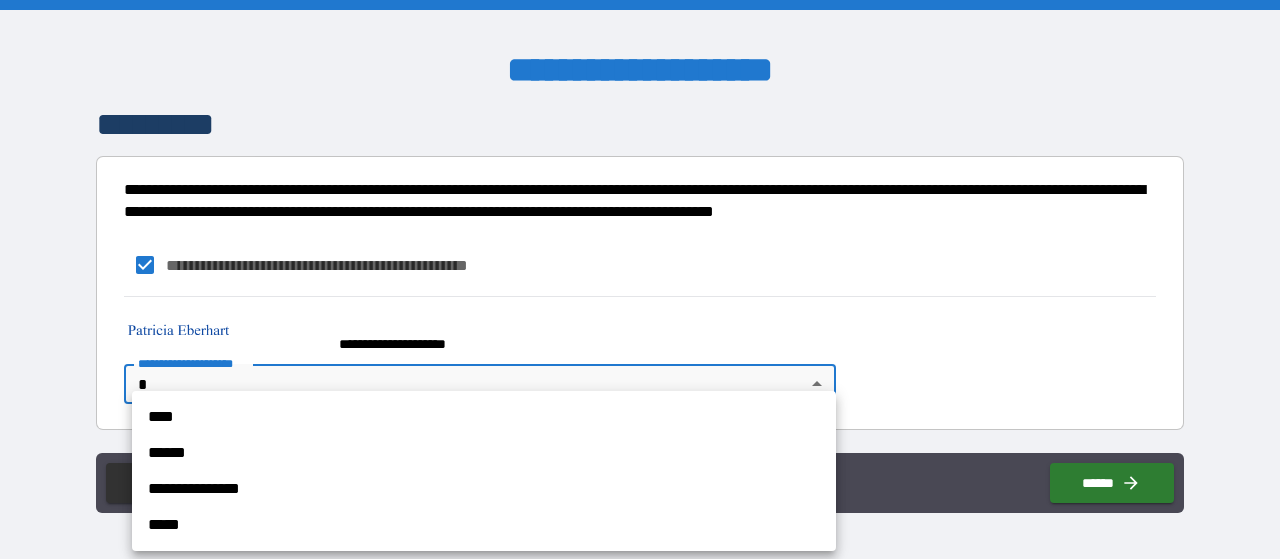 click on "**********" at bounding box center [640, 279] 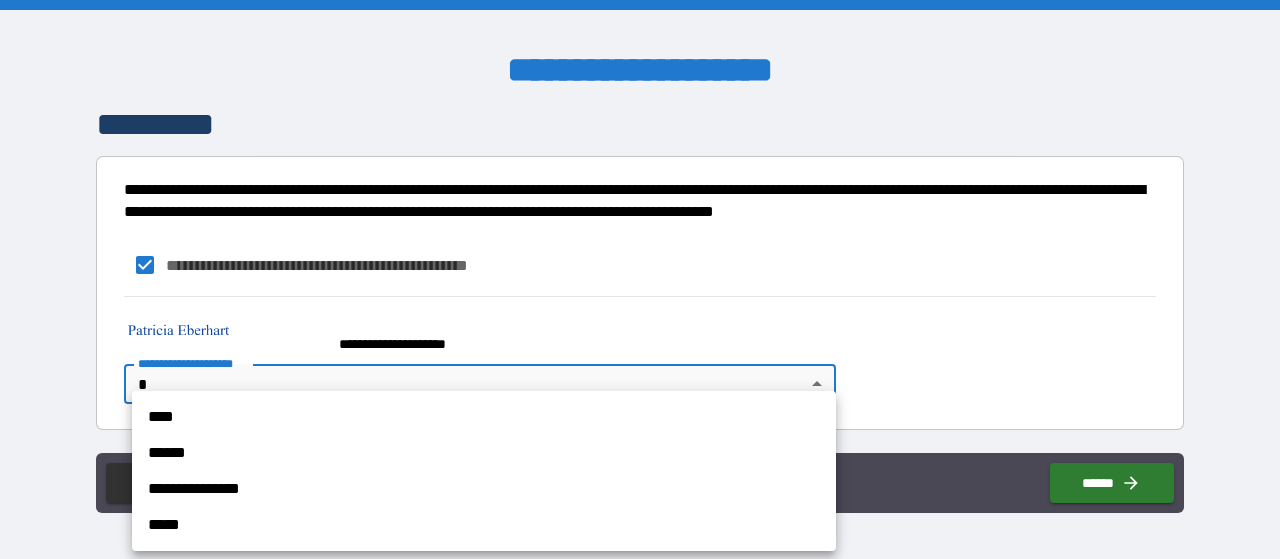 click on "****" at bounding box center [484, 417] 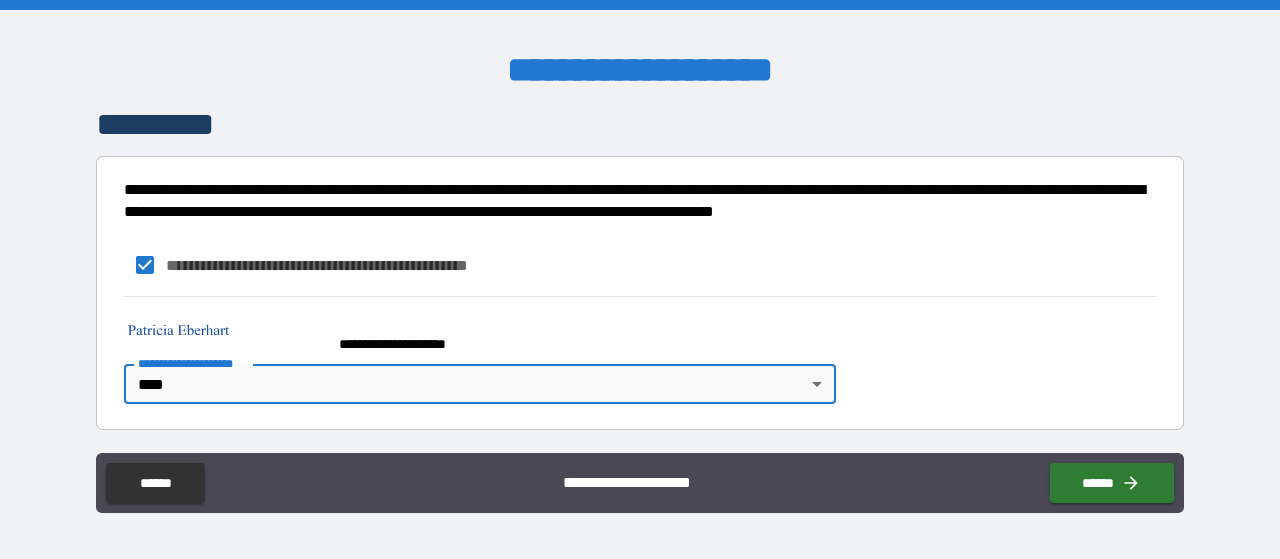 type on "*" 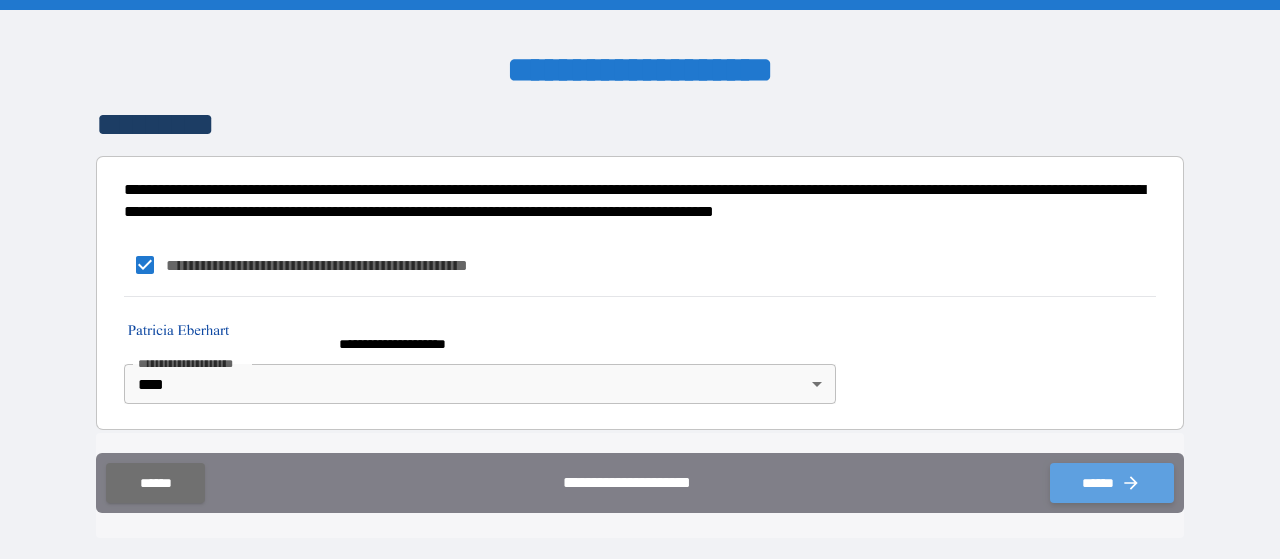 click on "******" at bounding box center [1112, 483] 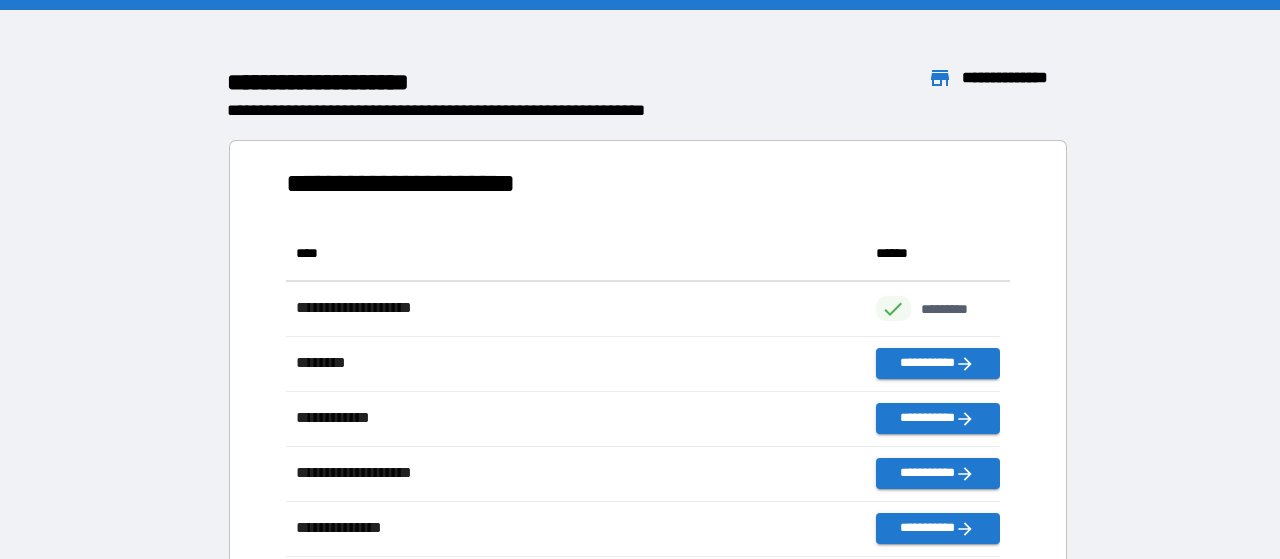 scroll, scrollTop: 370, scrollLeft: 698, axis: both 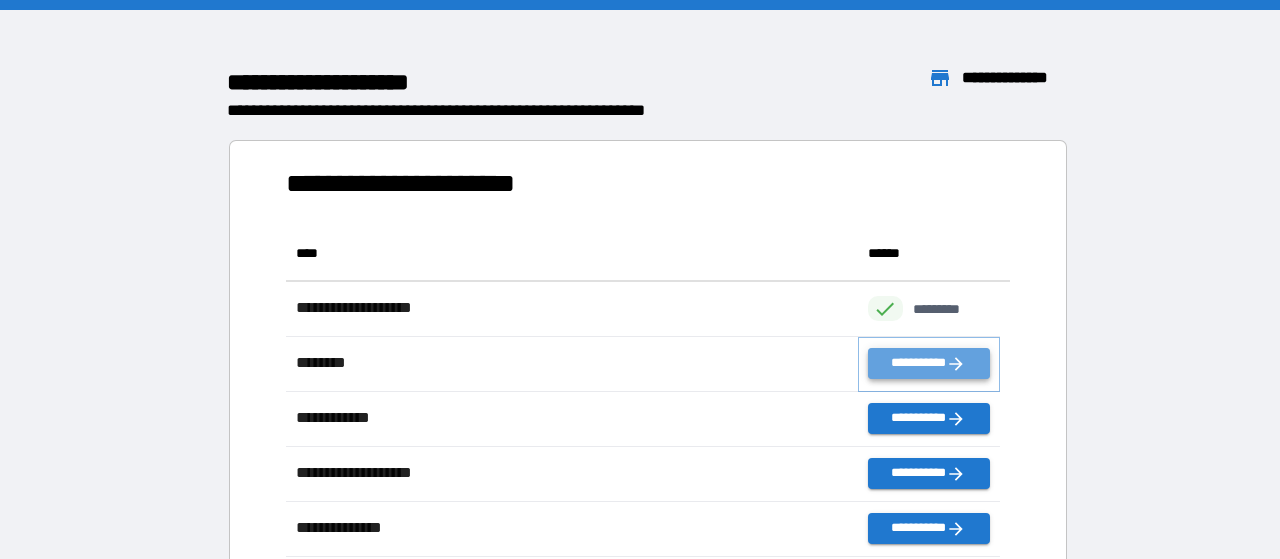 click on "**********" at bounding box center (929, 363) 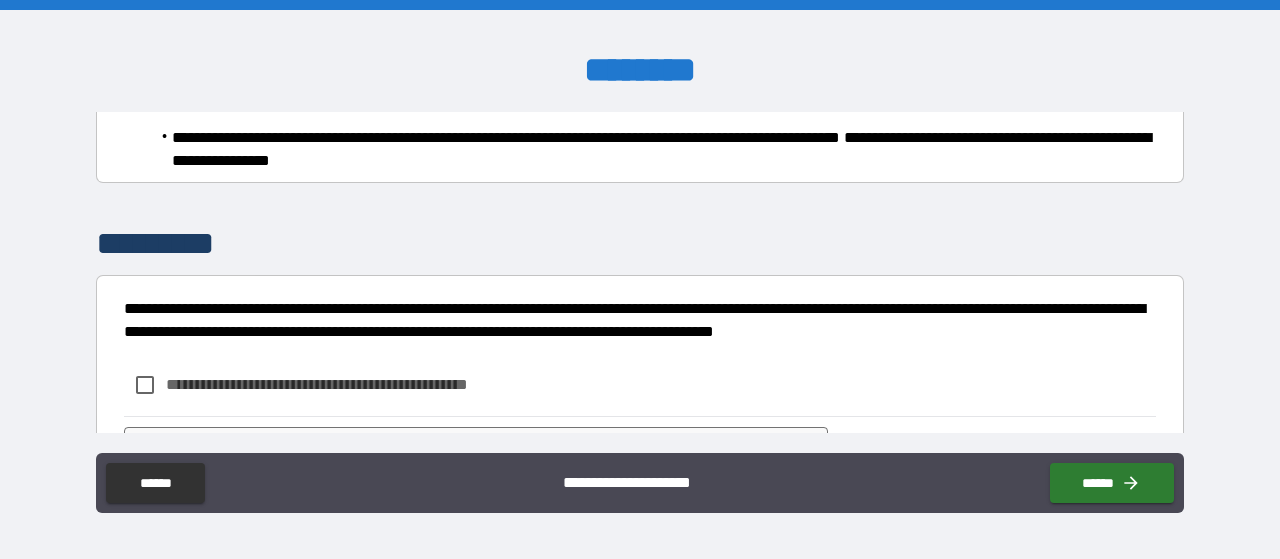 scroll, scrollTop: 500, scrollLeft: 0, axis: vertical 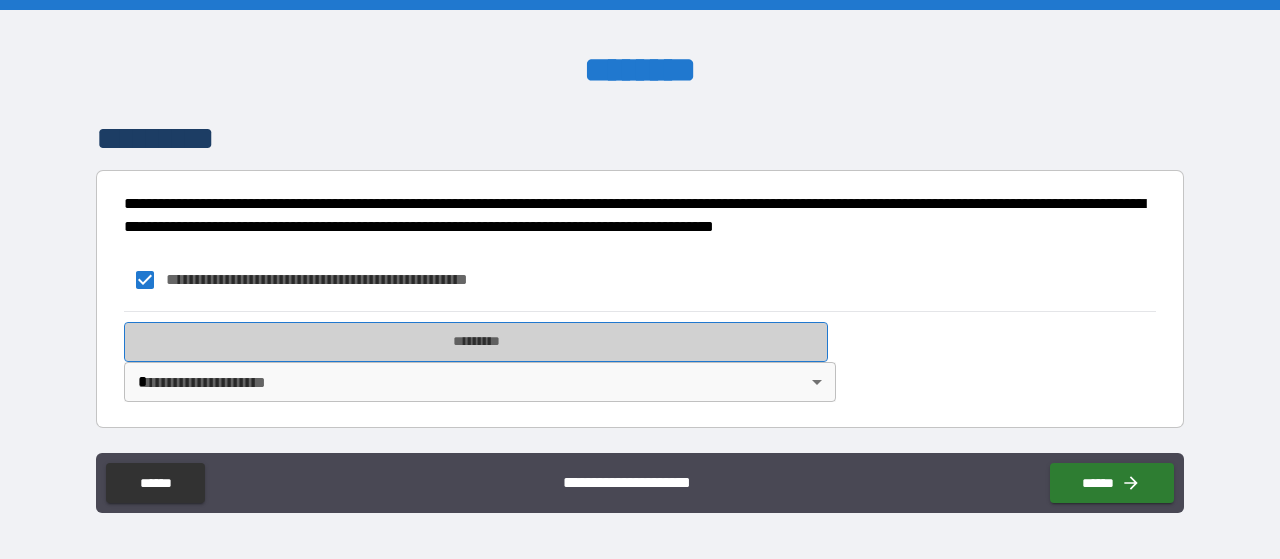 click on "*********" at bounding box center (476, 342) 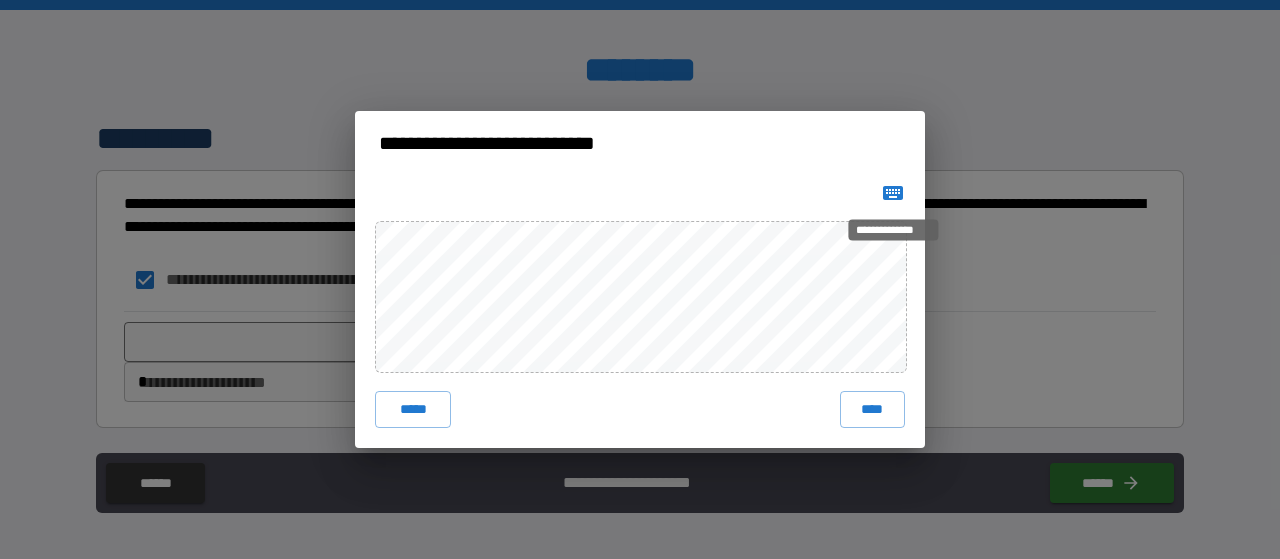 click 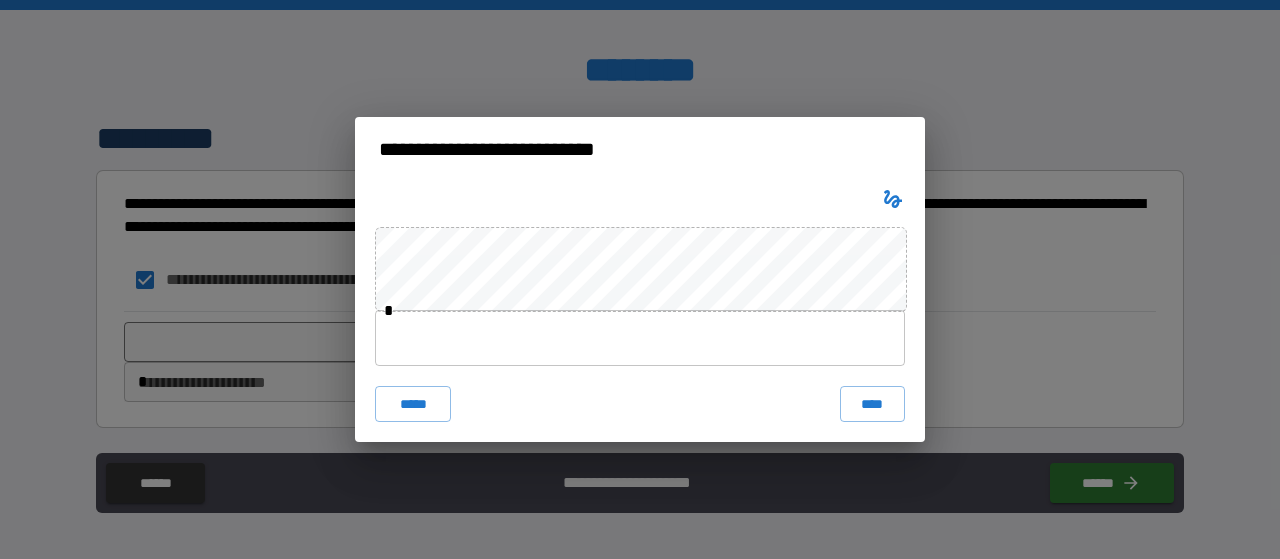 click at bounding box center [640, 338] 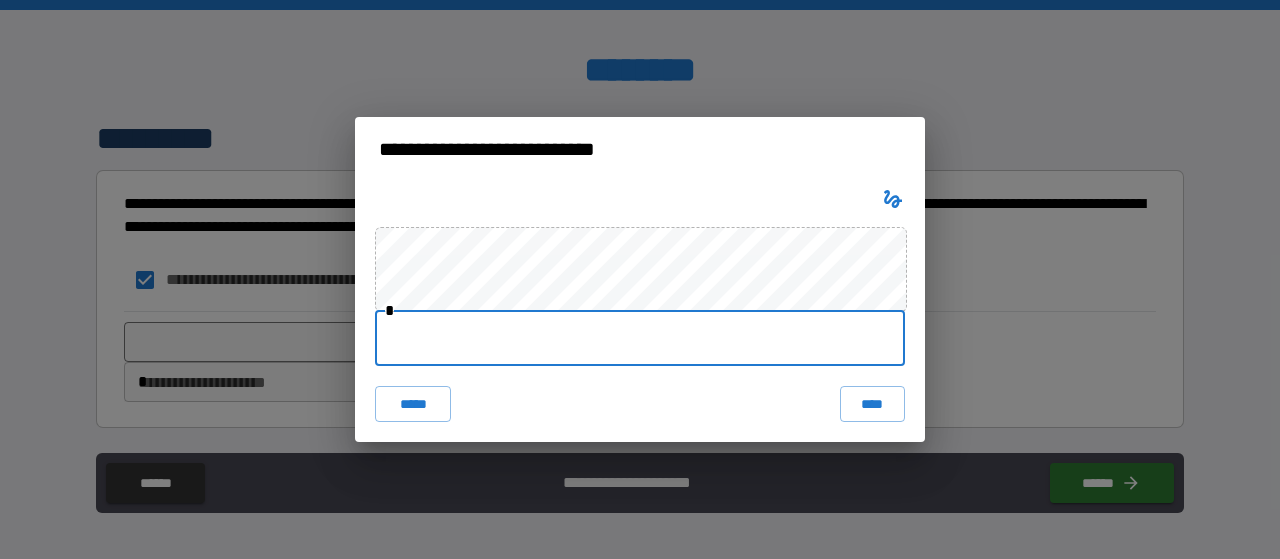 type on "**********" 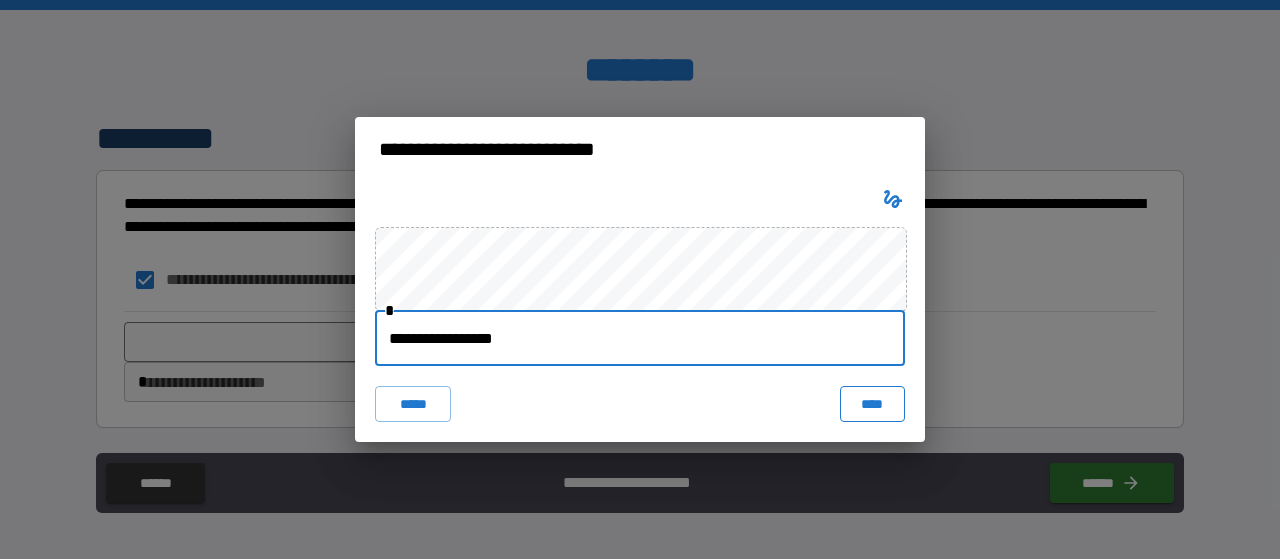click on "****" at bounding box center [872, 404] 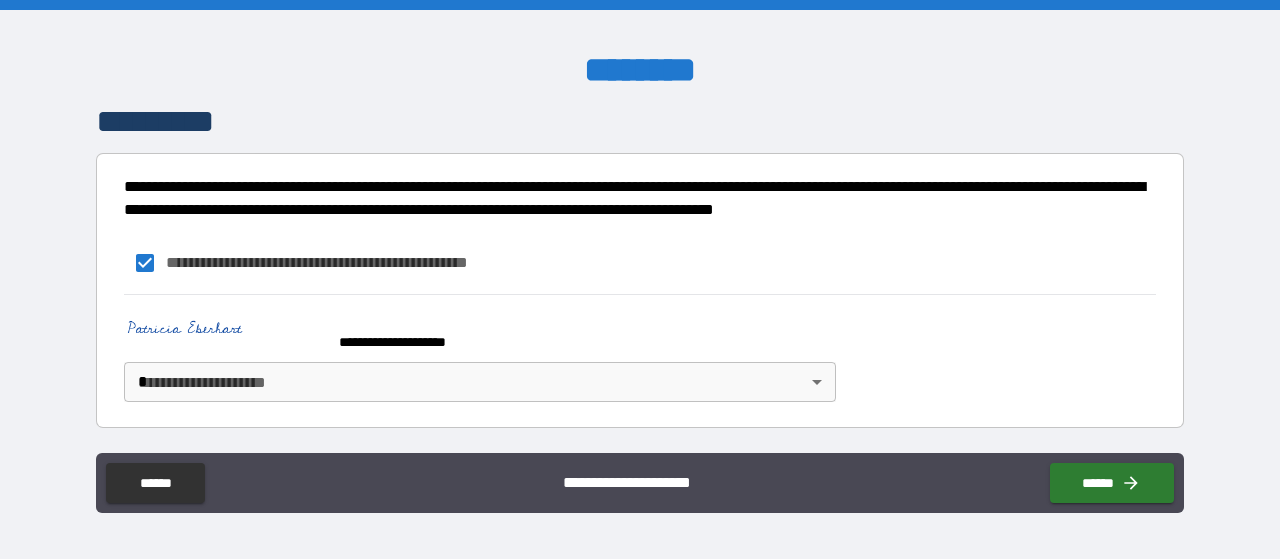 scroll, scrollTop: 517, scrollLeft: 0, axis: vertical 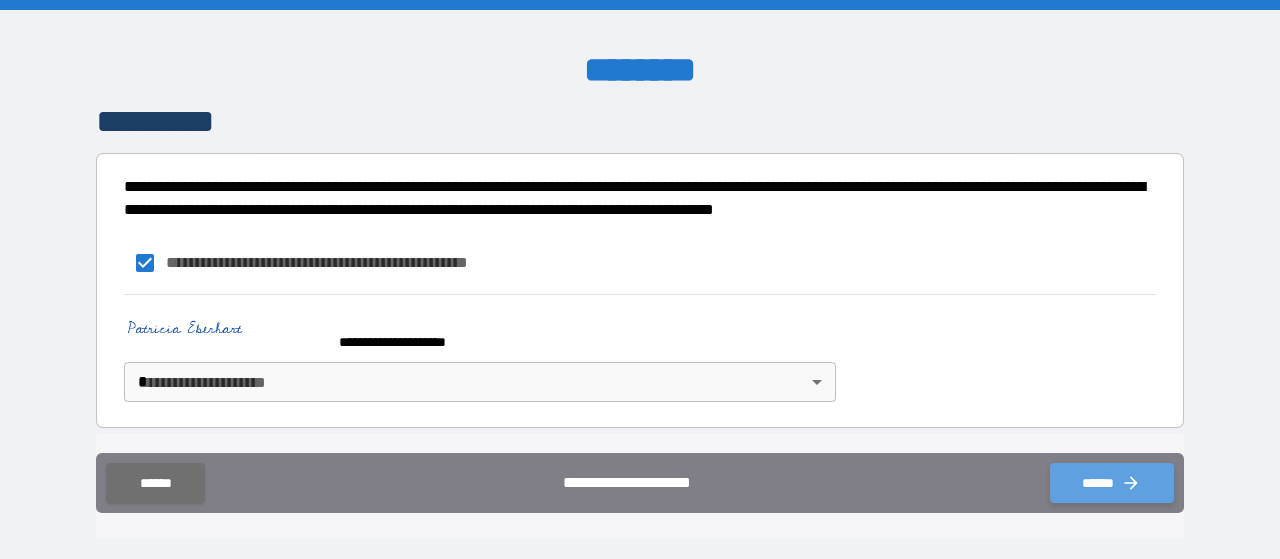 click on "******" at bounding box center (1112, 483) 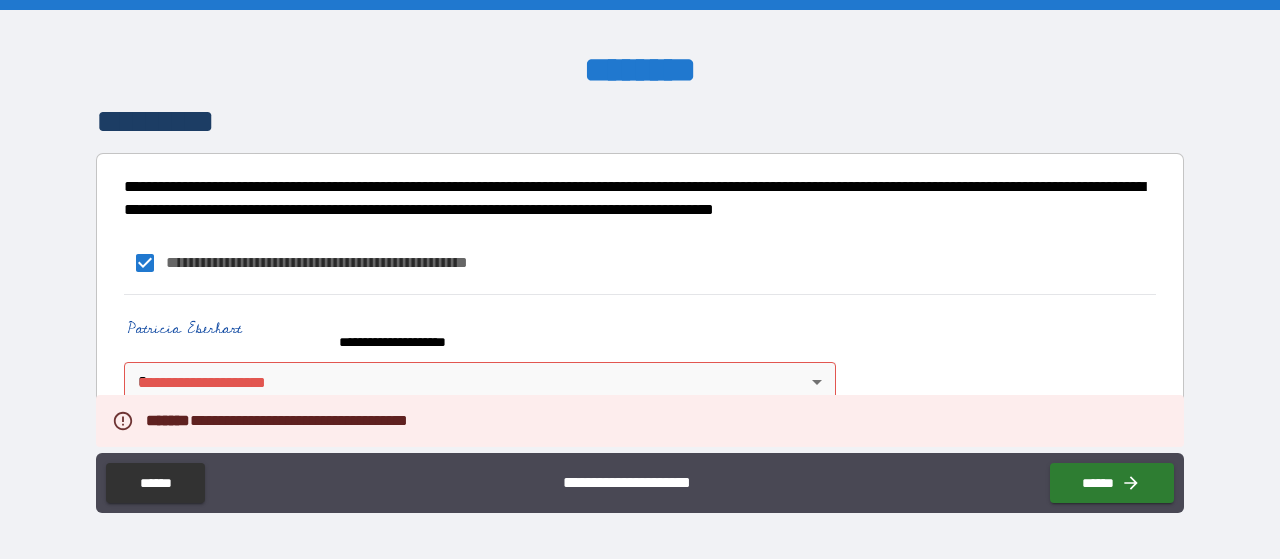 click on "**********" at bounding box center [640, 279] 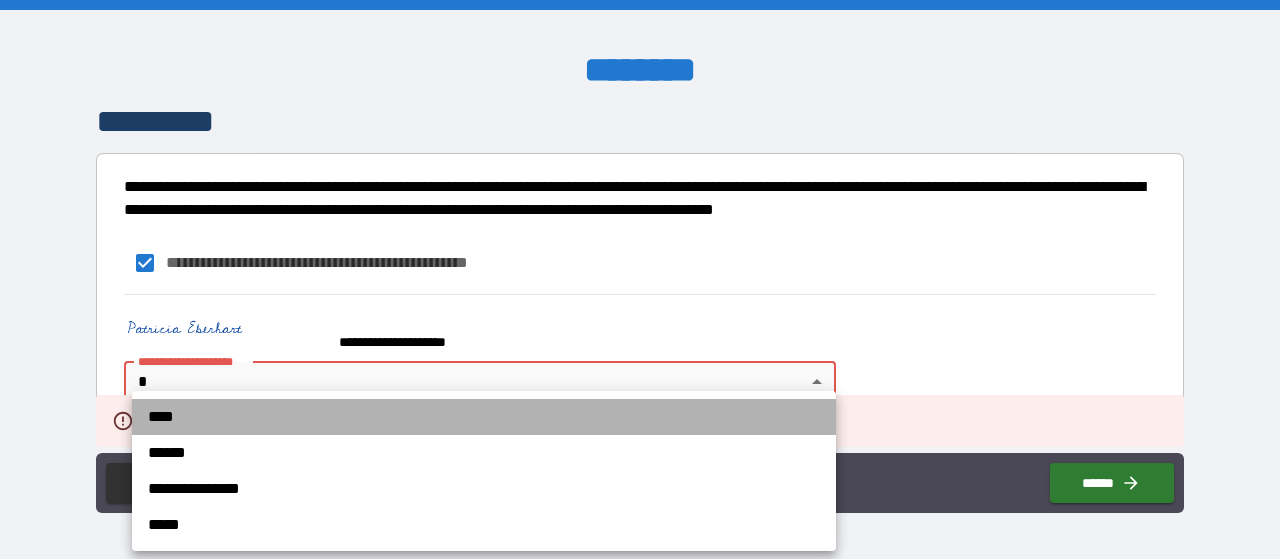 click on "****" at bounding box center [484, 417] 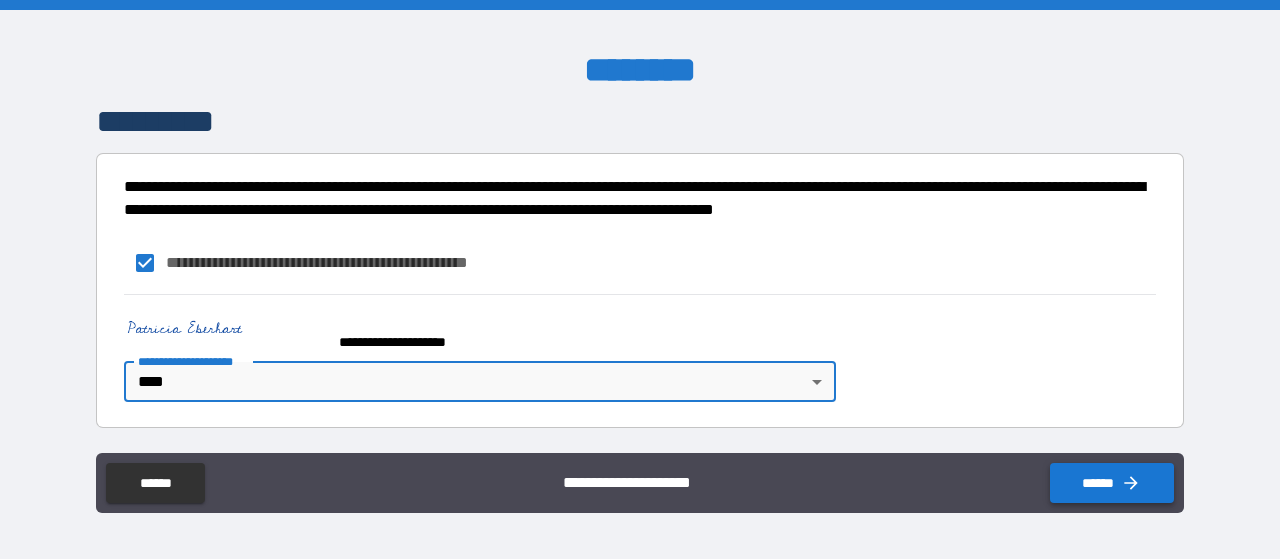 click on "******" at bounding box center (1112, 483) 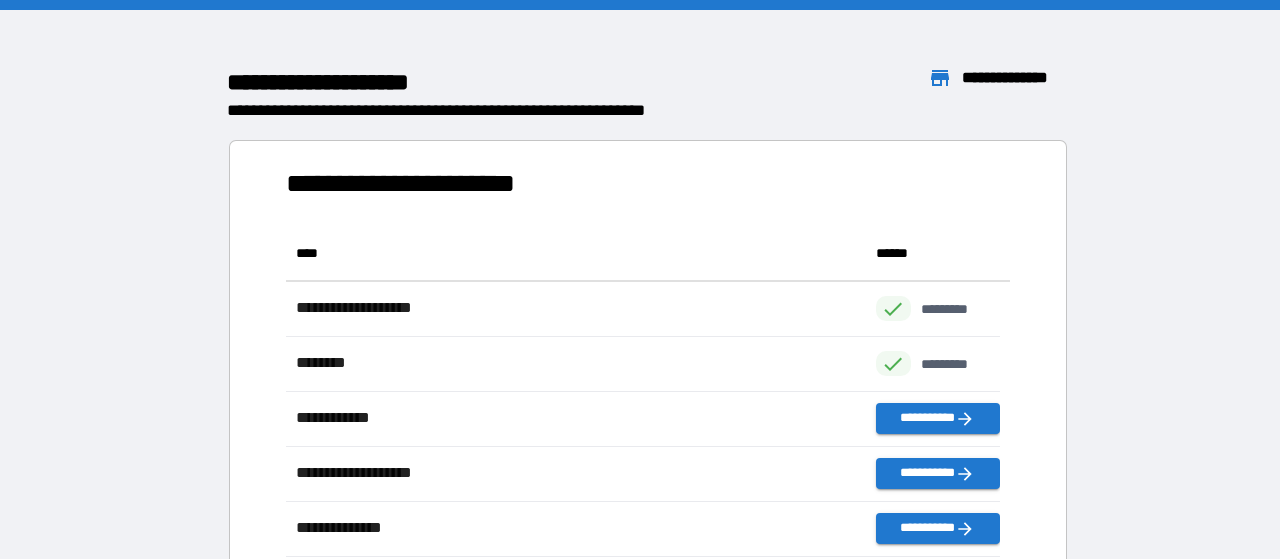 scroll, scrollTop: 370, scrollLeft: 698, axis: both 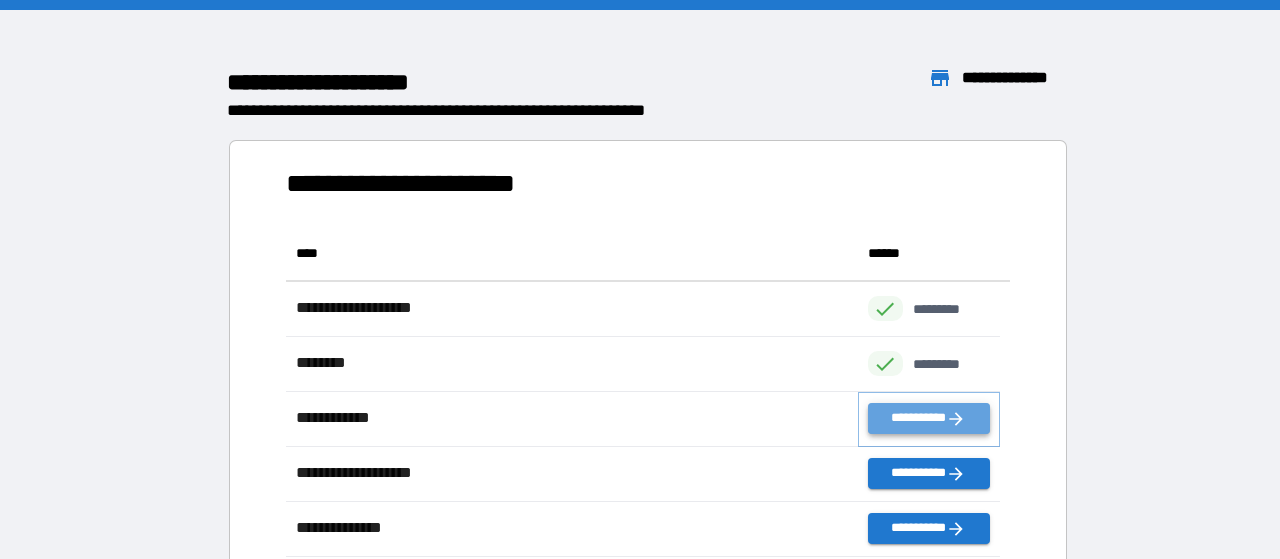 click on "**********" at bounding box center (929, 418) 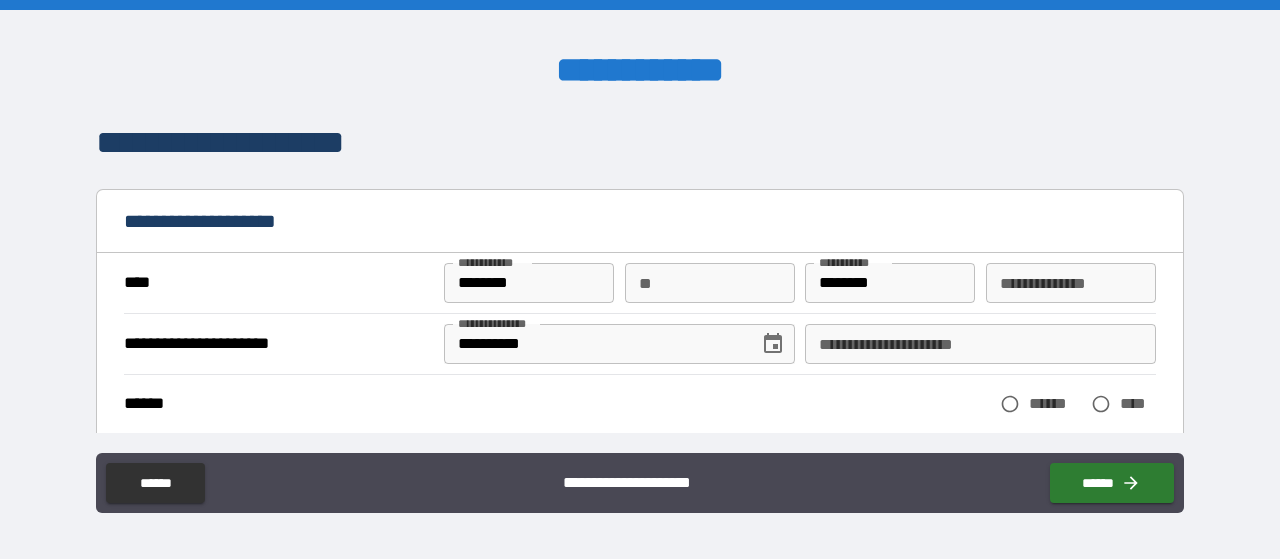 click on "**********" at bounding box center (1071, 283) 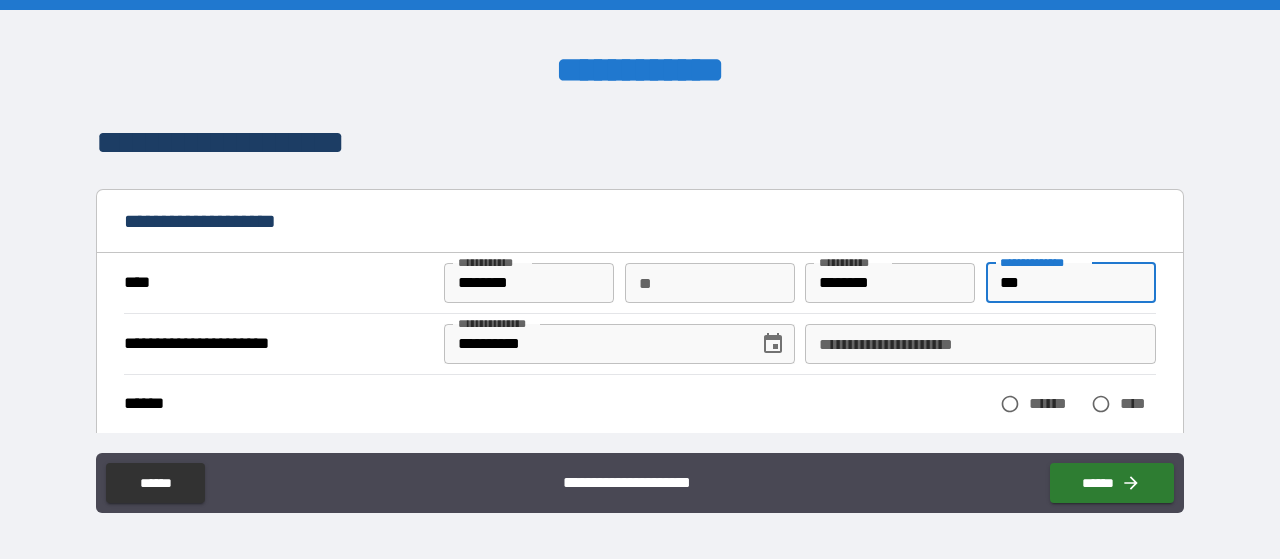 type on "***" 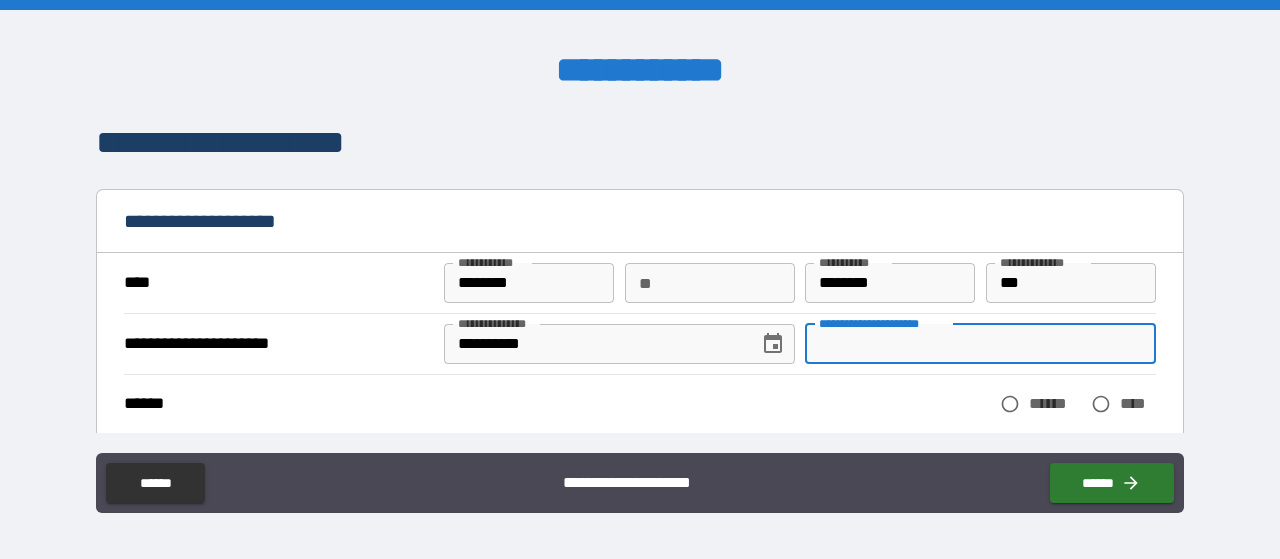 click on "**********" at bounding box center (980, 344) 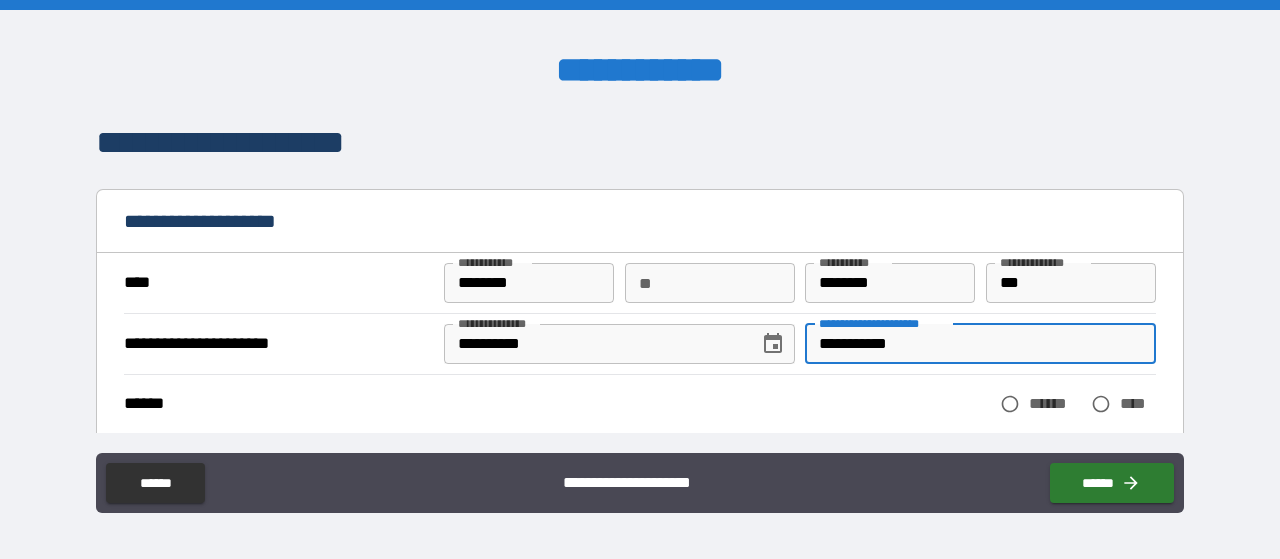 type on "**********" 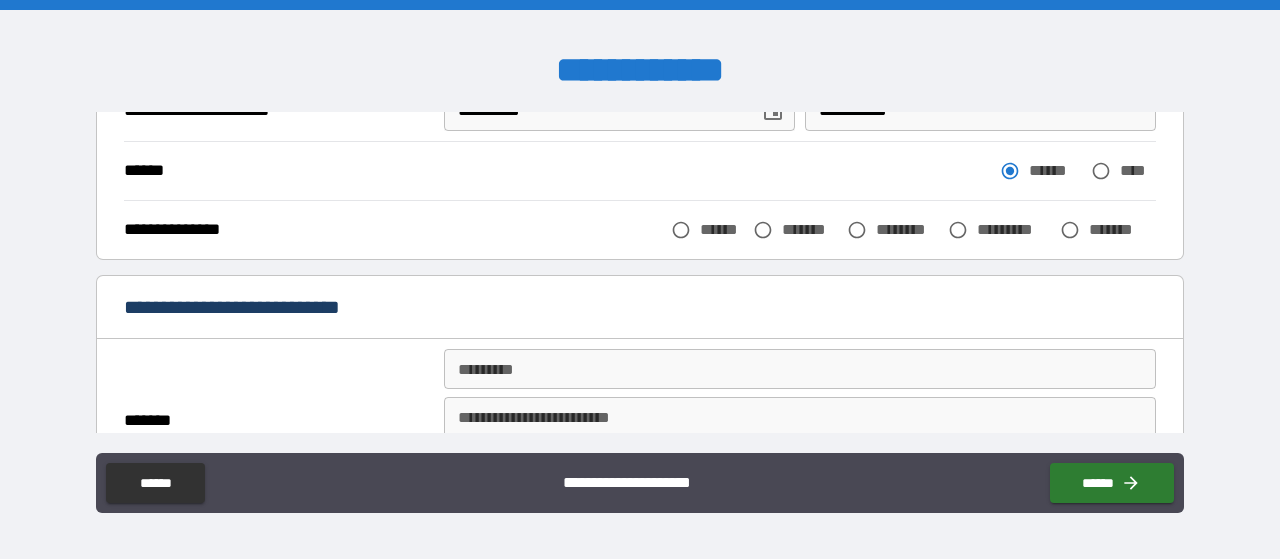 scroll, scrollTop: 200, scrollLeft: 0, axis: vertical 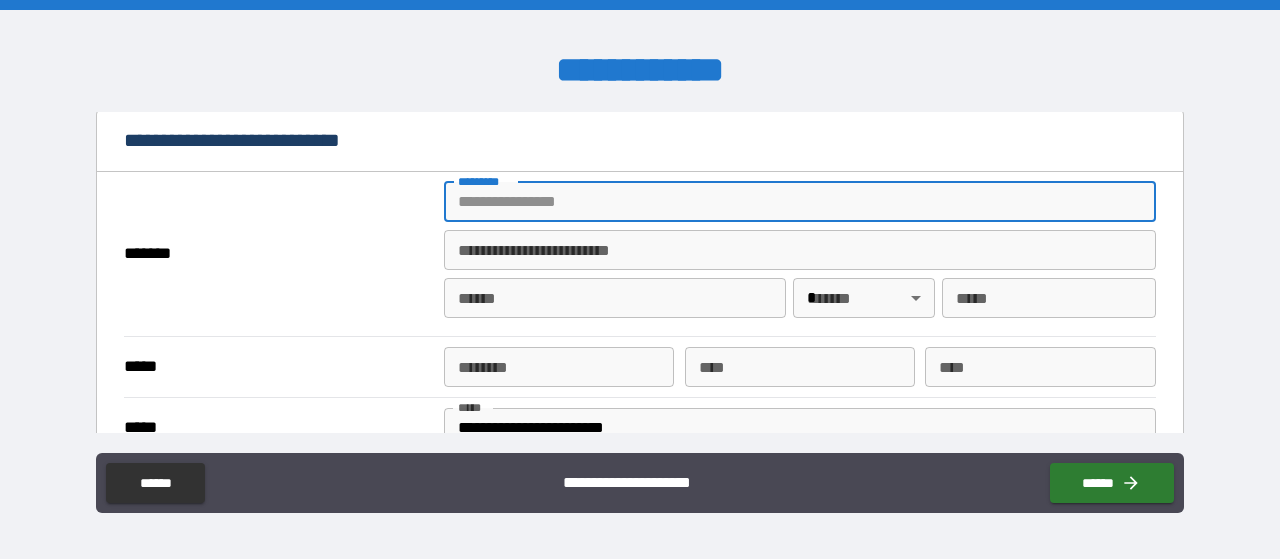 click on "*******   *" at bounding box center (800, 202) 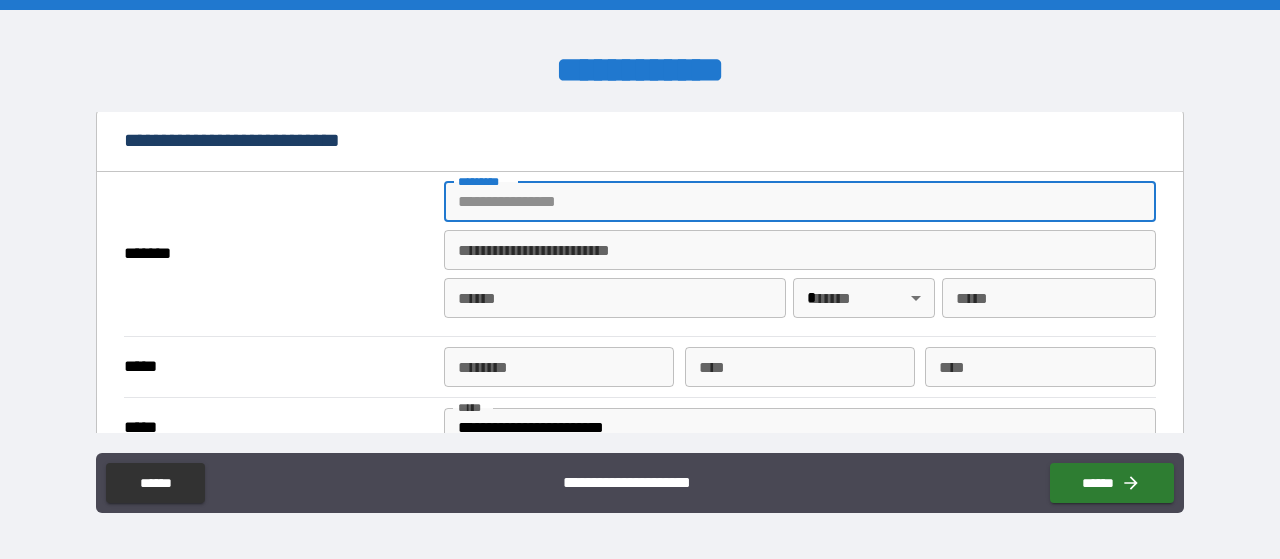 type on "**********" 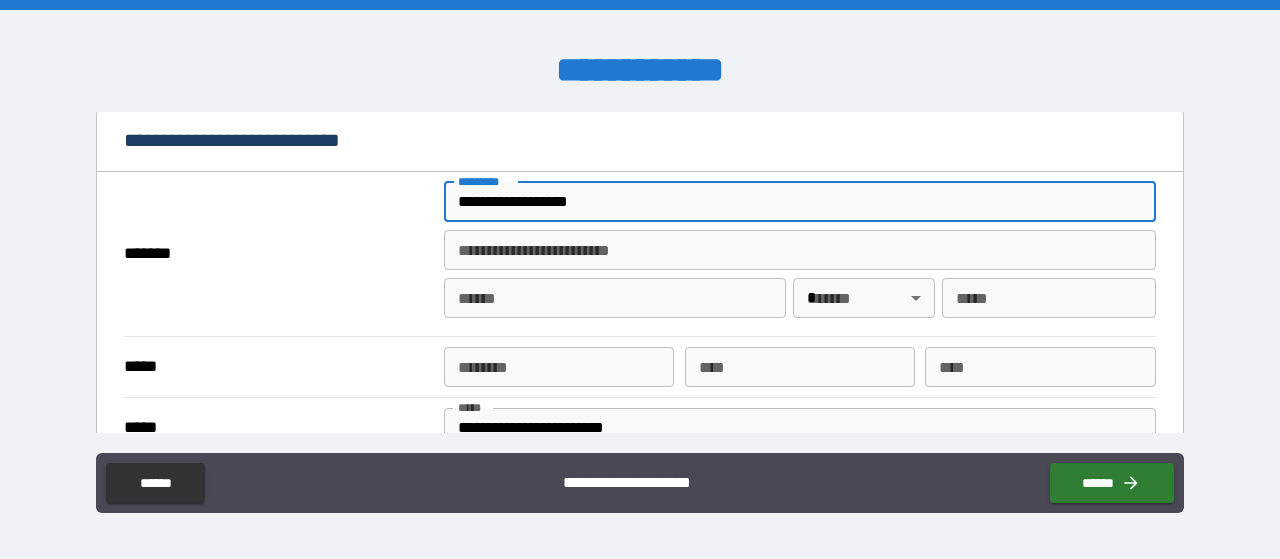 type on "******" 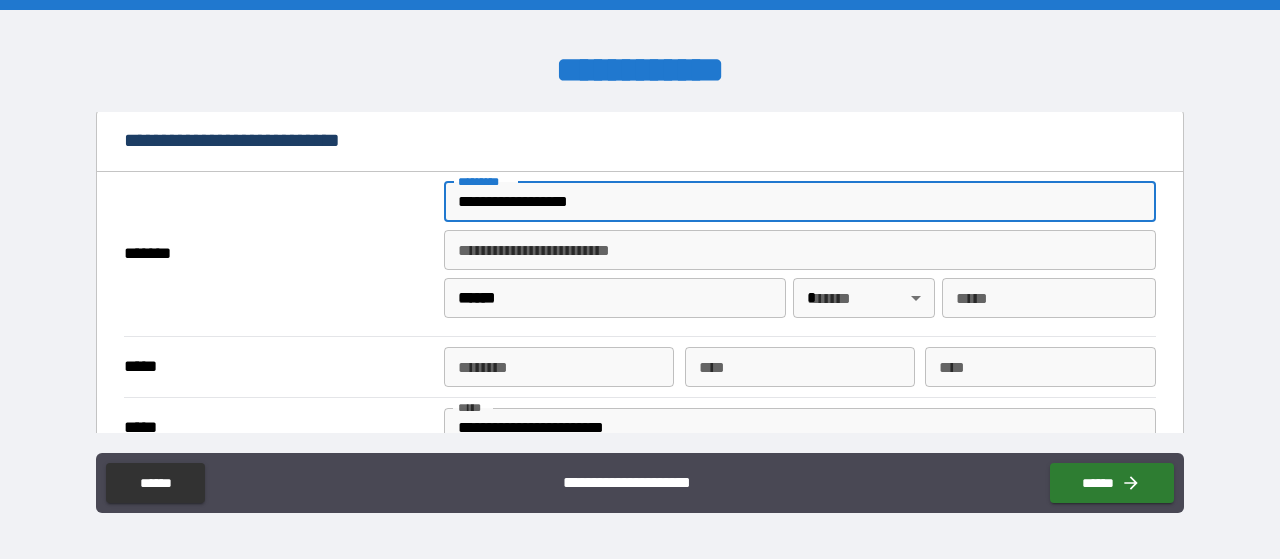 type on "**" 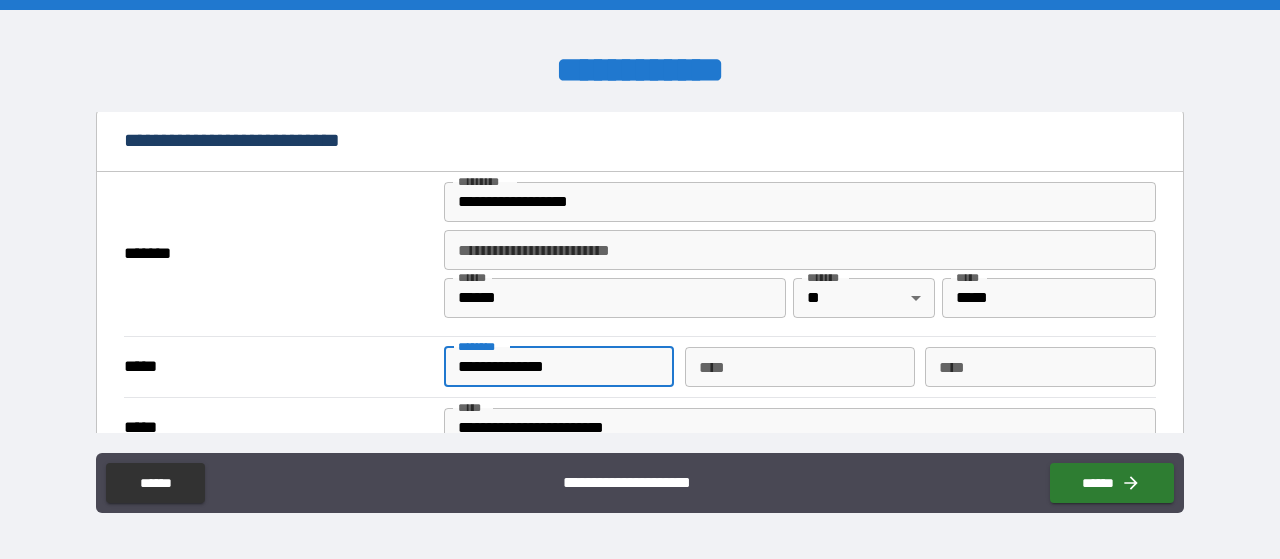 drag, startPoint x: 574, startPoint y: 366, endPoint x: 531, endPoint y: 365, distance: 43.011627 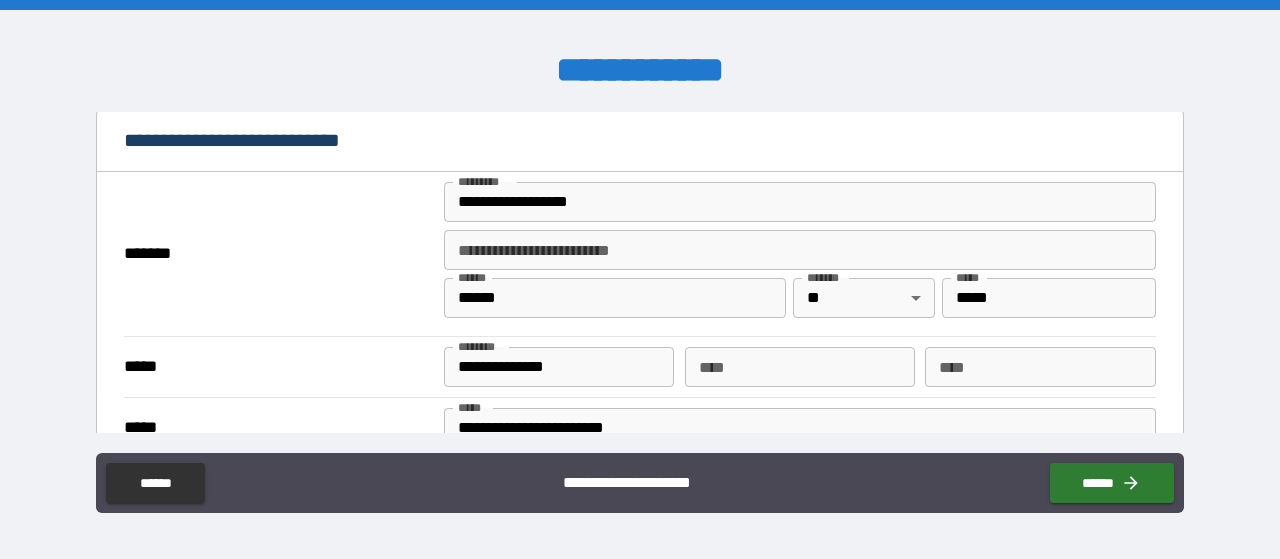 click on "**********" at bounding box center (640, 259) 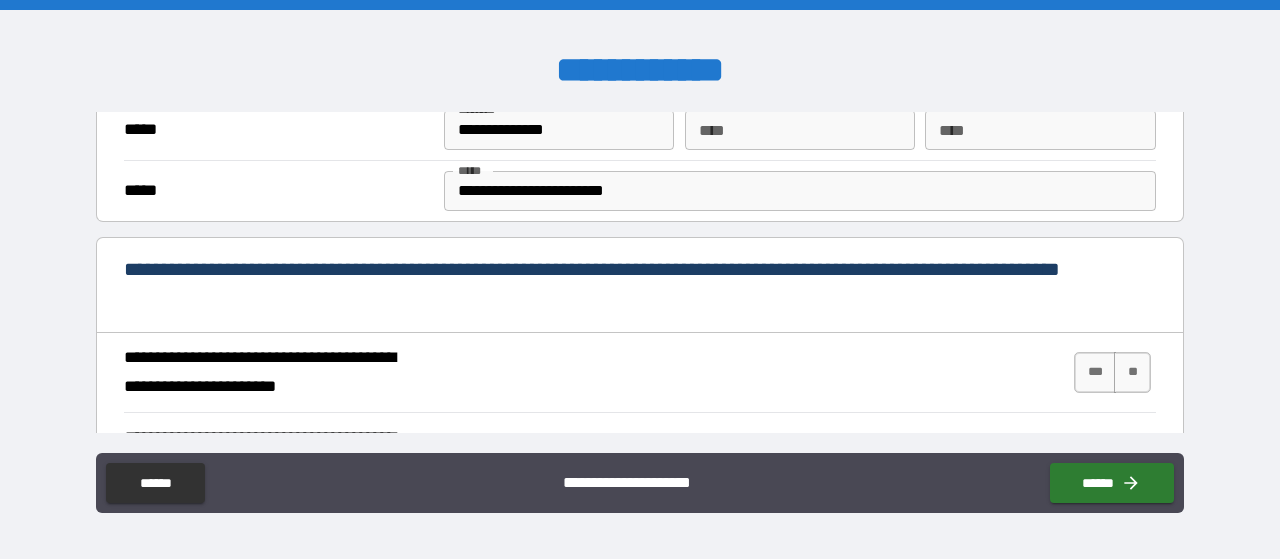 scroll, scrollTop: 700, scrollLeft: 0, axis: vertical 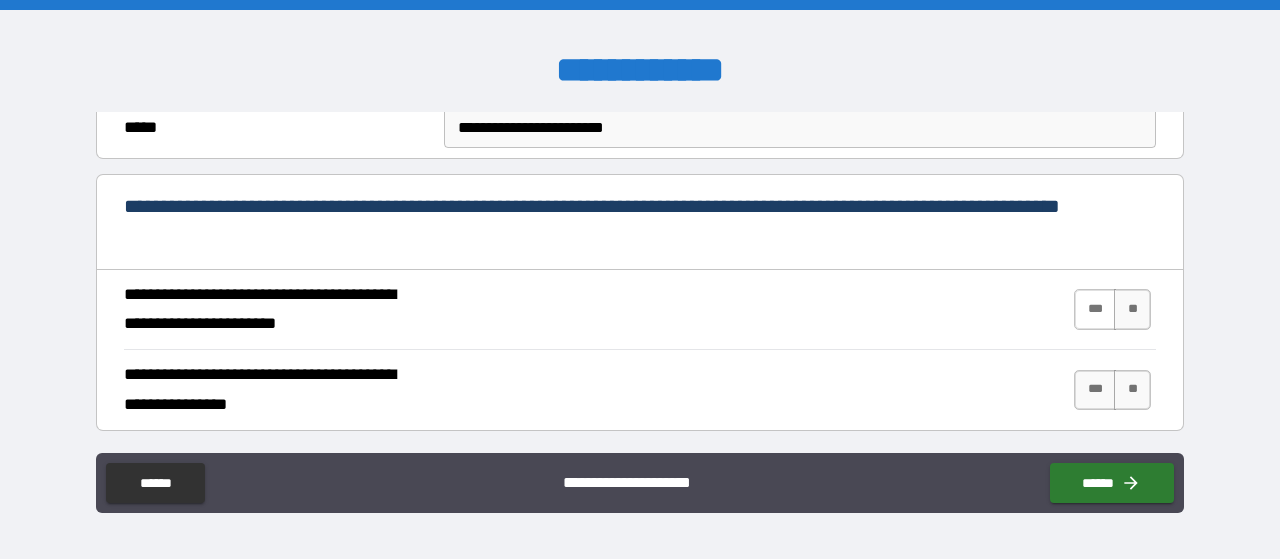 click on "***" at bounding box center (1095, 309) 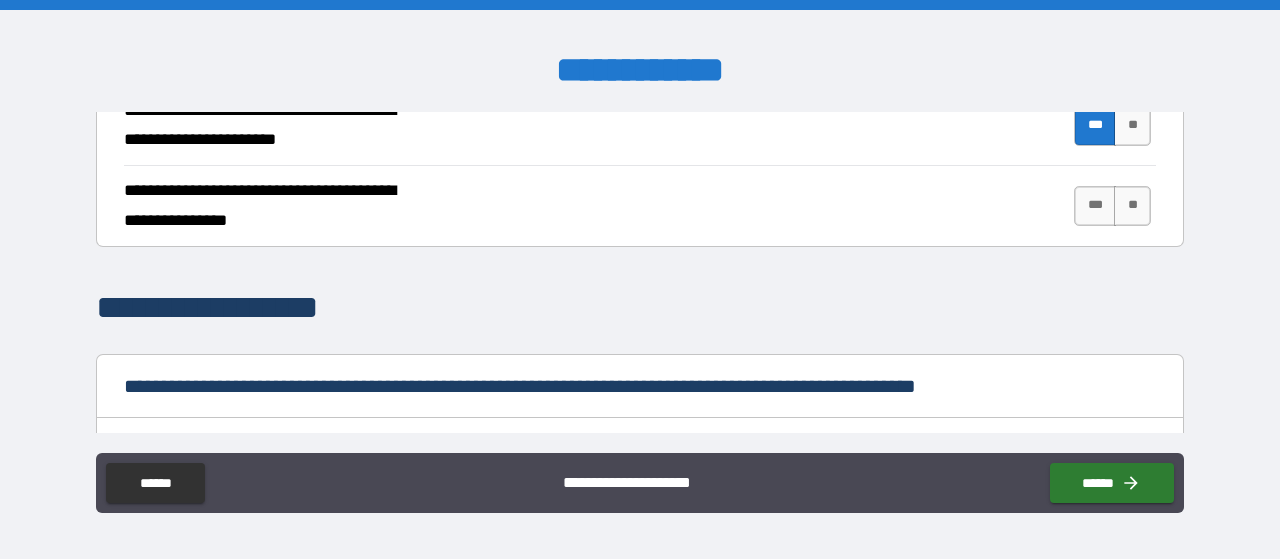 scroll, scrollTop: 900, scrollLeft: 0, axis: vertical 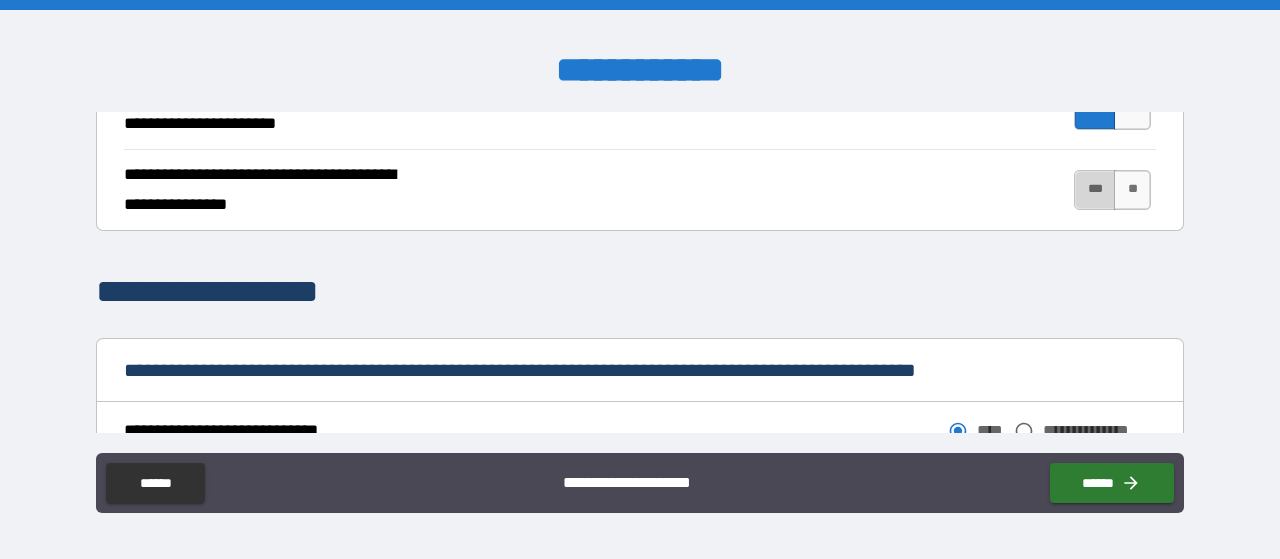click on "***" at bounding box center [1095, 190] 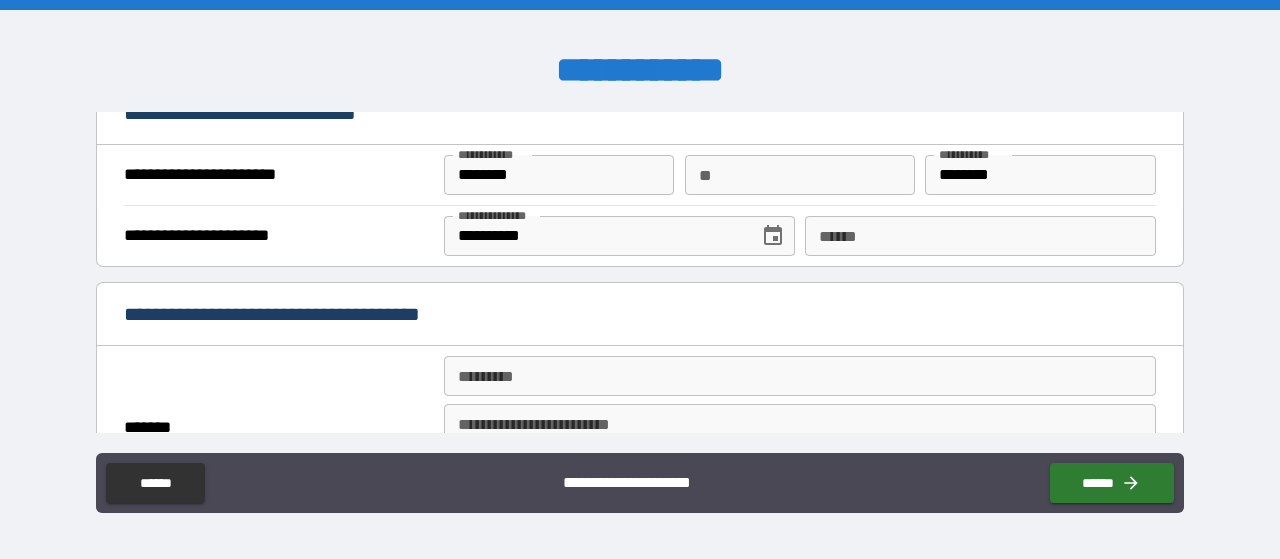 scroll, scrollTop: 1300, scrollLeft: 0, axis: vertical 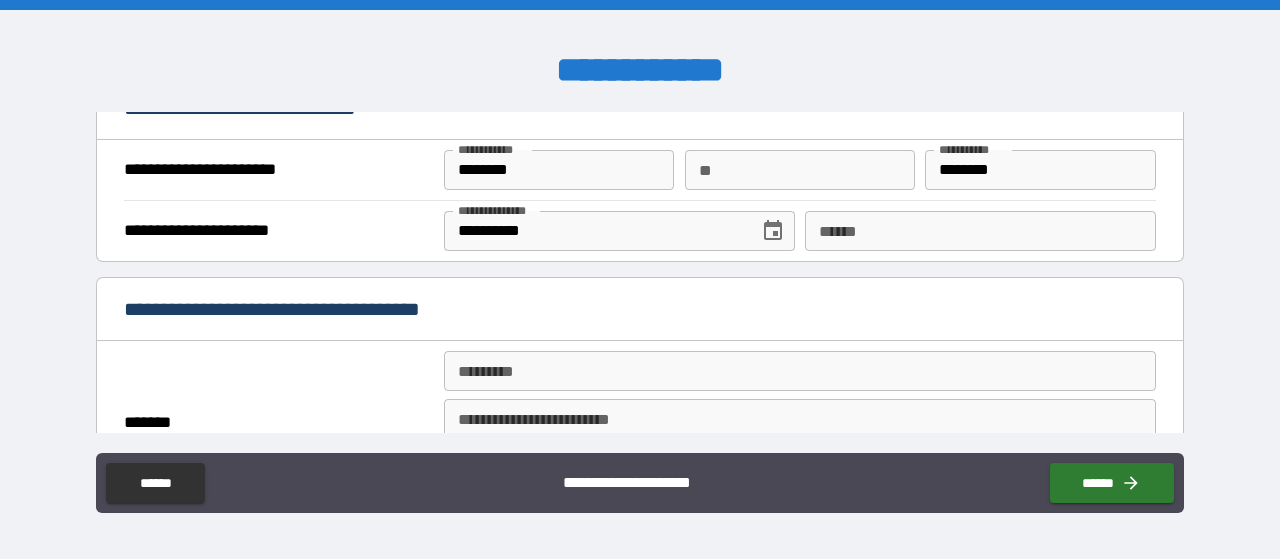 click on "****   *" at bounding box center (980, 231) 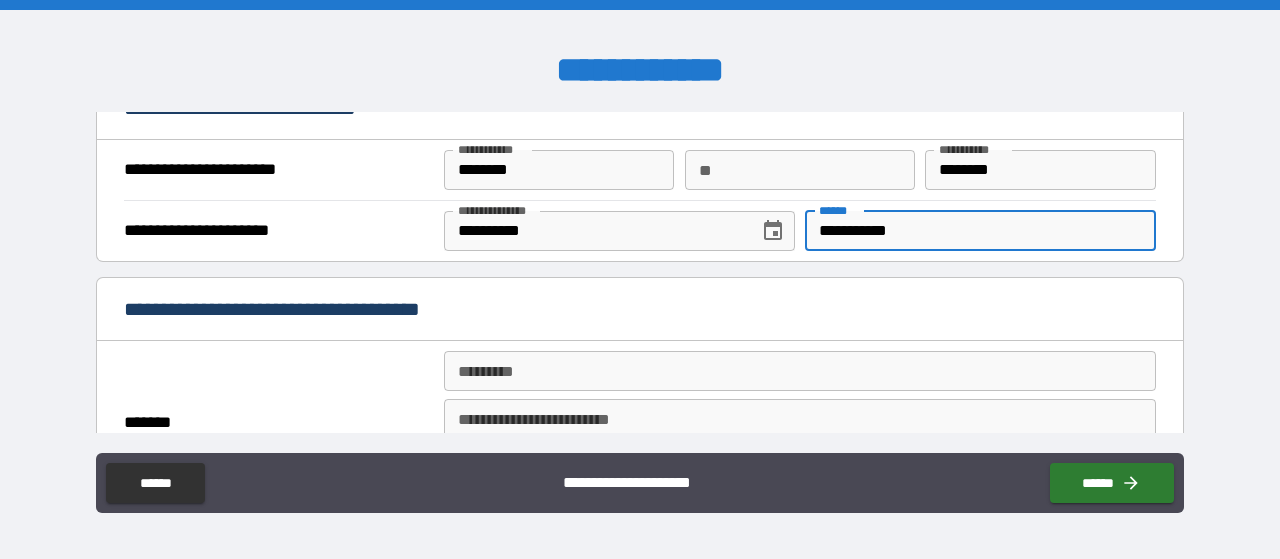 type on "**********" 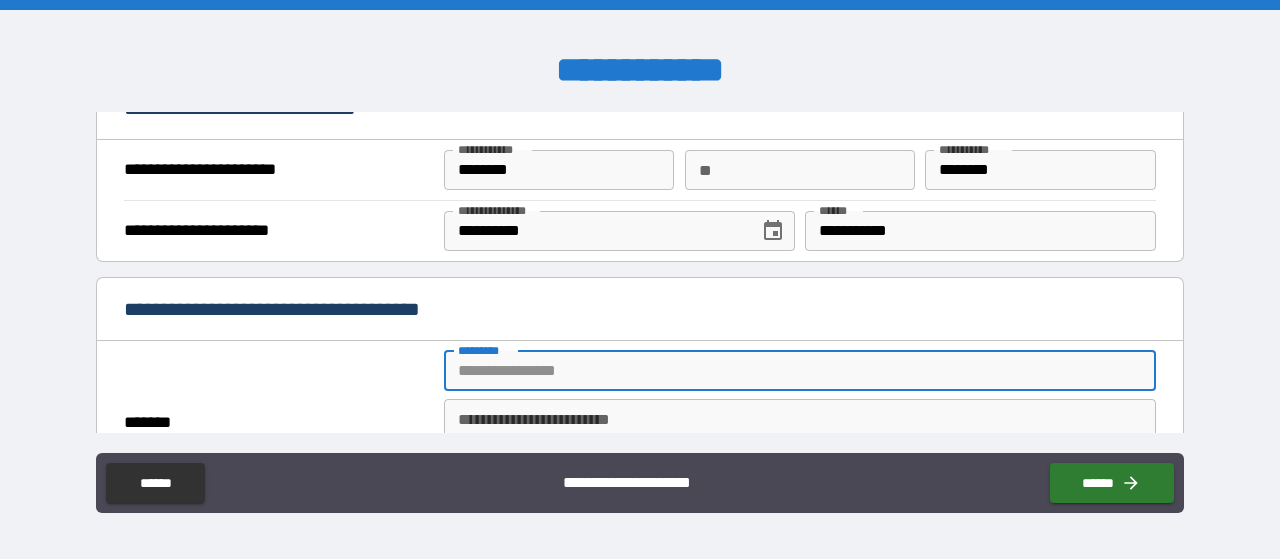 click on "*******   *" at bounding box center (800, 371) 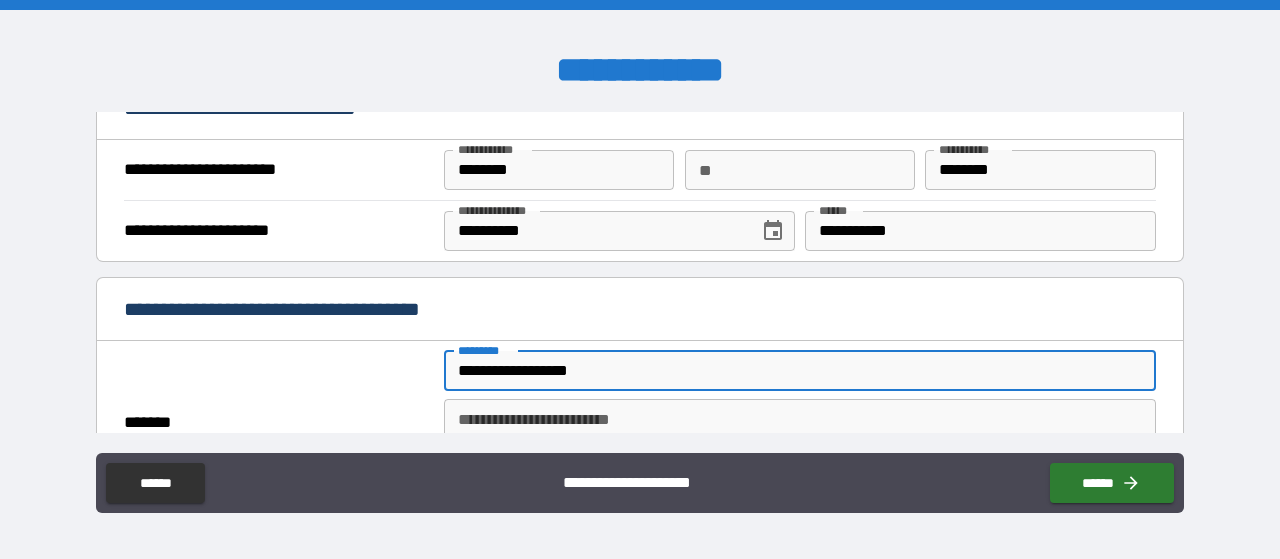type on "******" 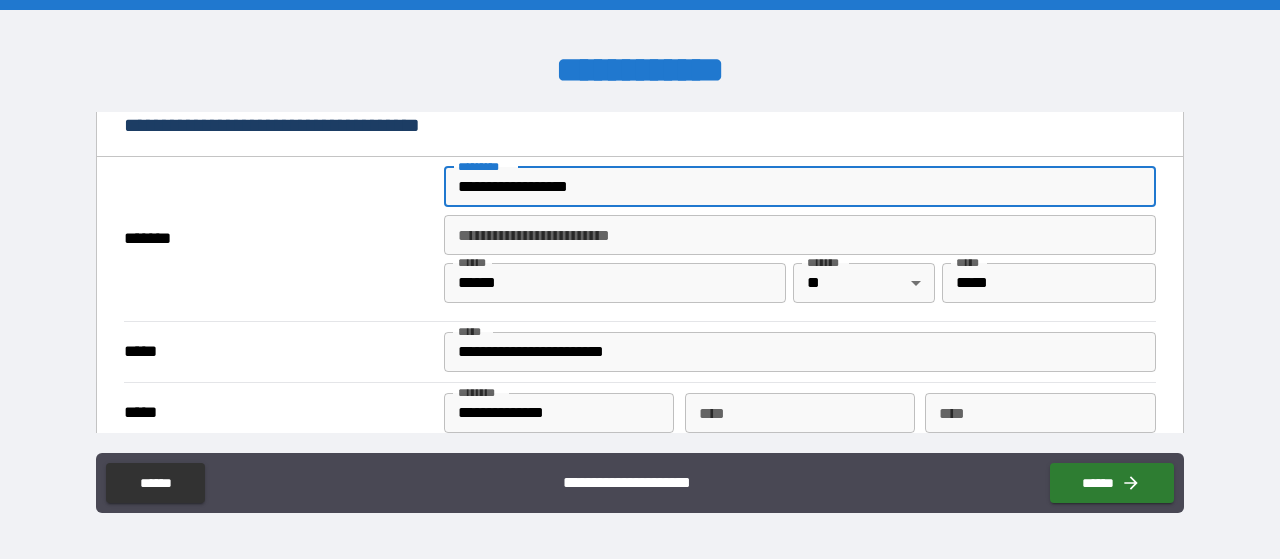 scroll, scrollTop: 1500, scrollLeft: 0, axis: vertical 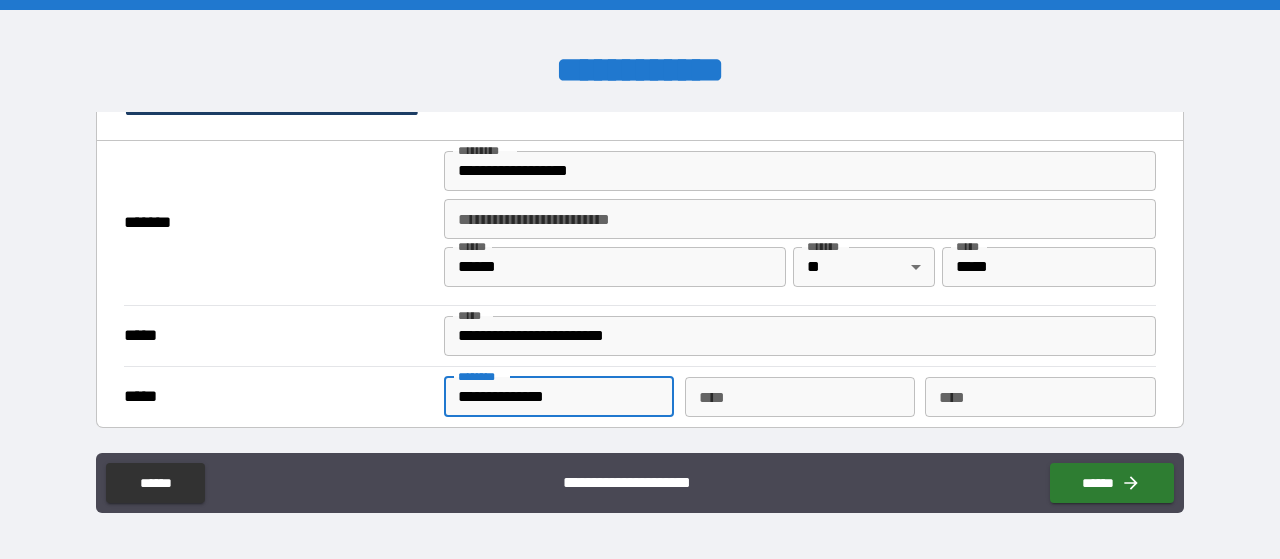 drag, startPoint x: 569, startPoint y: 392, endPoint x: 530, endPoint y: 391, distance: 39.012817 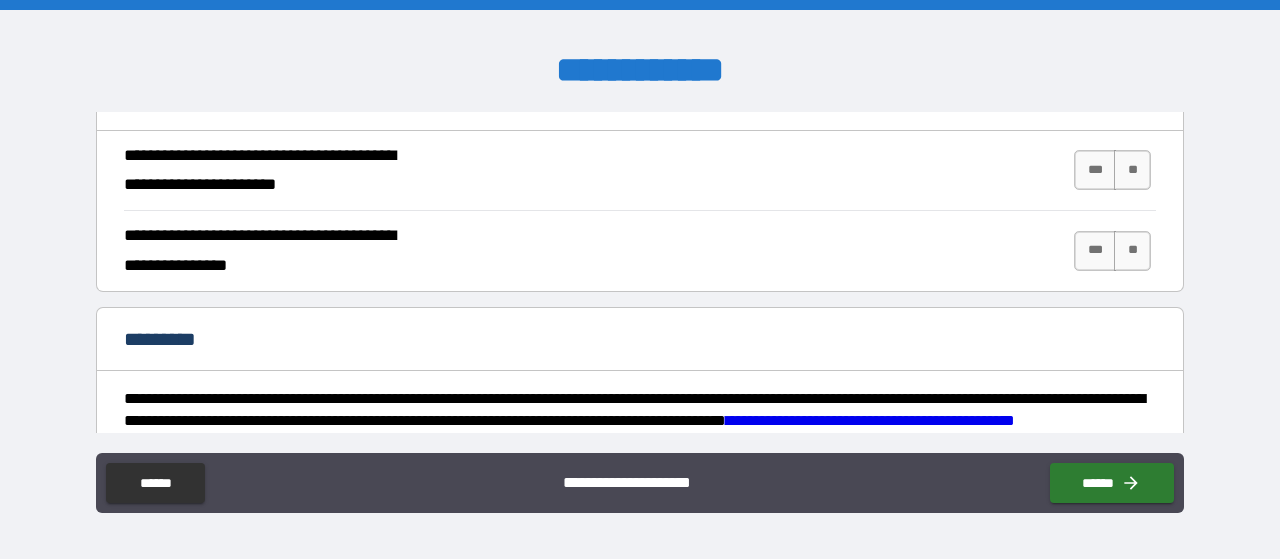 scroll, scrollTop: 1900, scrollLeft: 0, axis: vertical 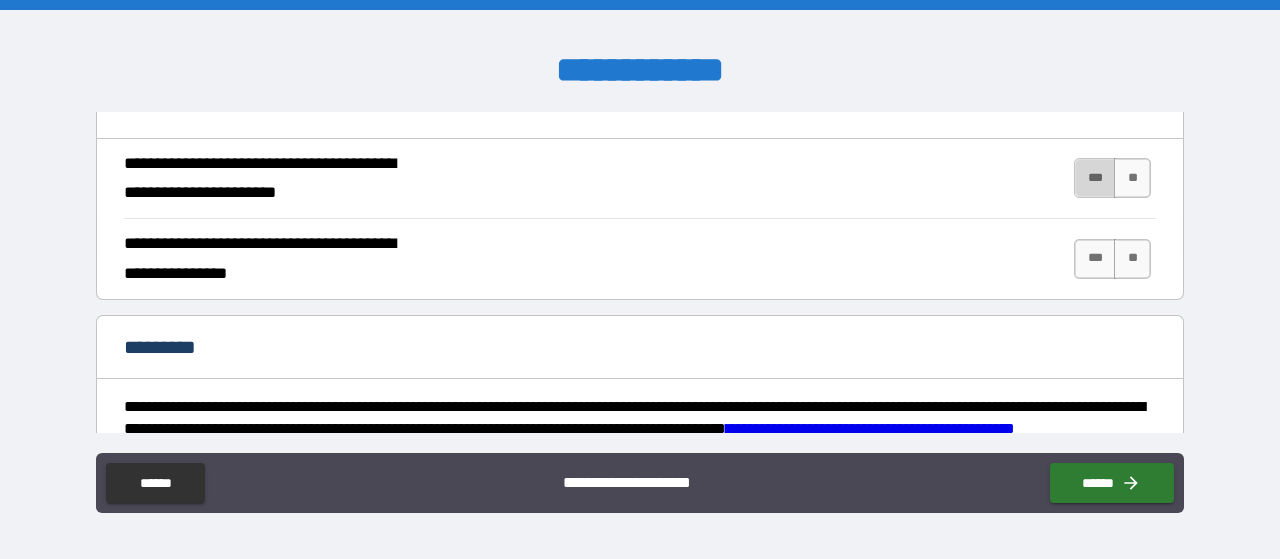 click on "***" at bounding box center [1095, 178] 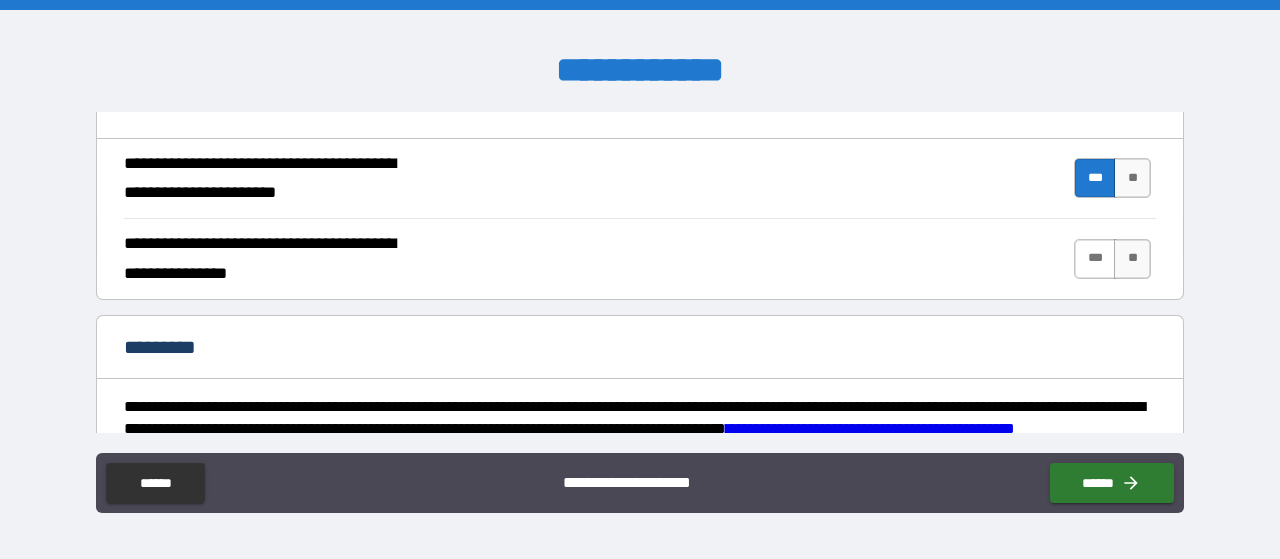 click on "***" at bounding box center [1095, 259] 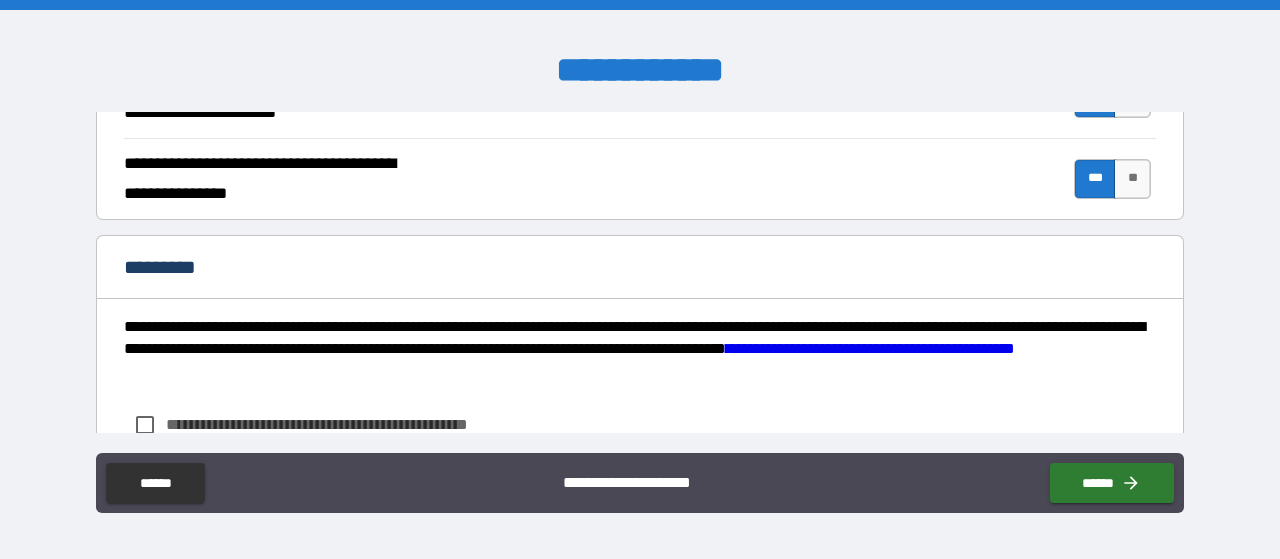 scroll, scrollTop: 2100, scrollLeft: 0, axis: vertical 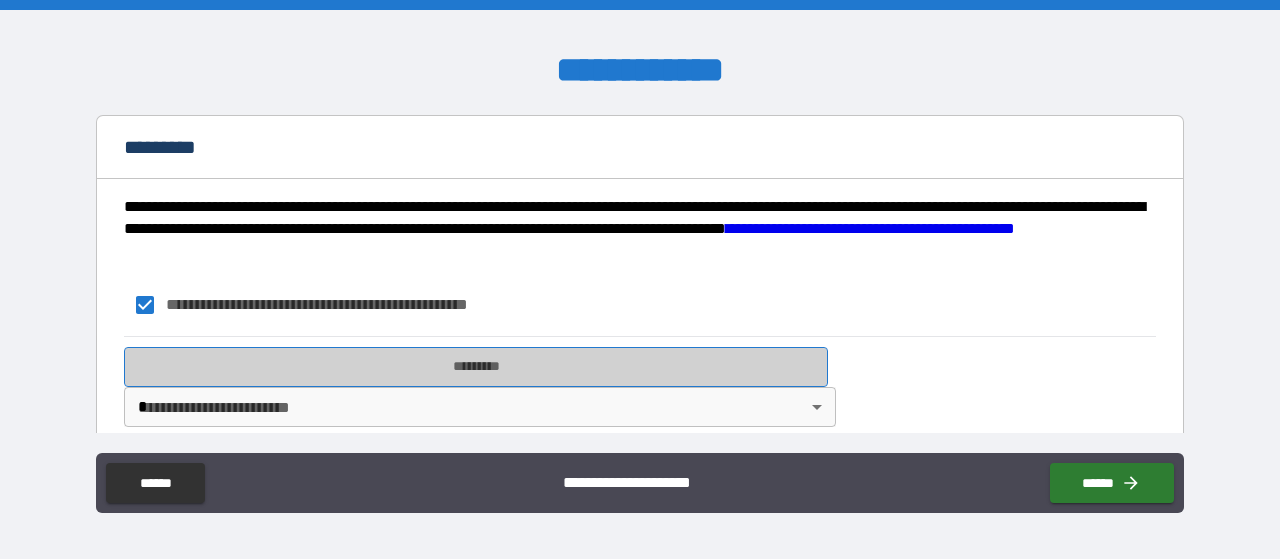 click on "*********" at bounding box center [476, 367] 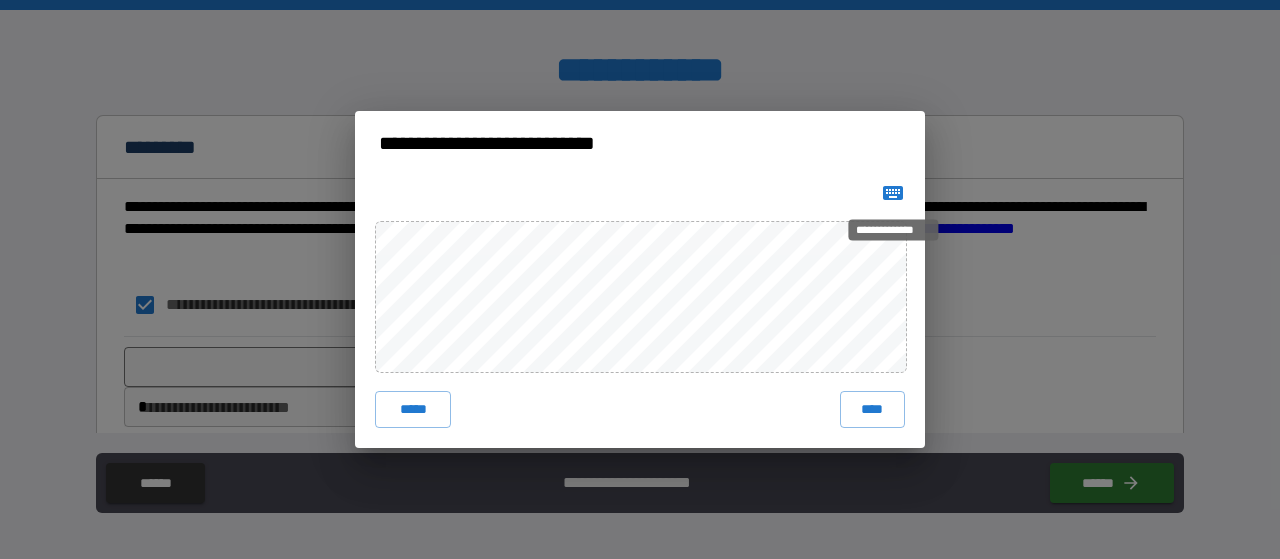 click 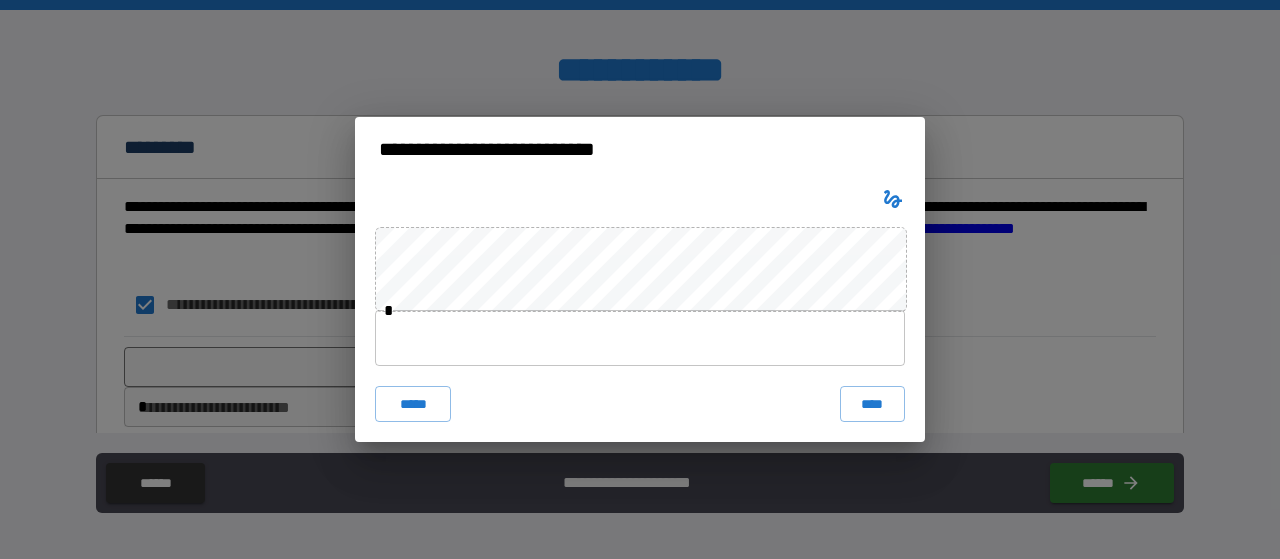 click at bounding box center [640, 338] 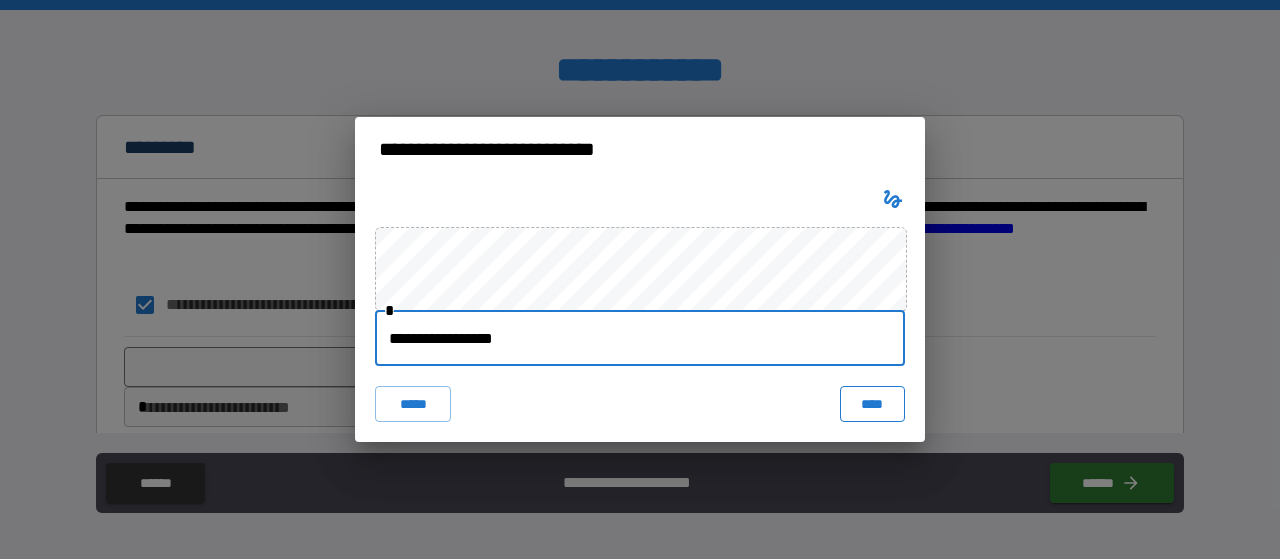 type on "**********" 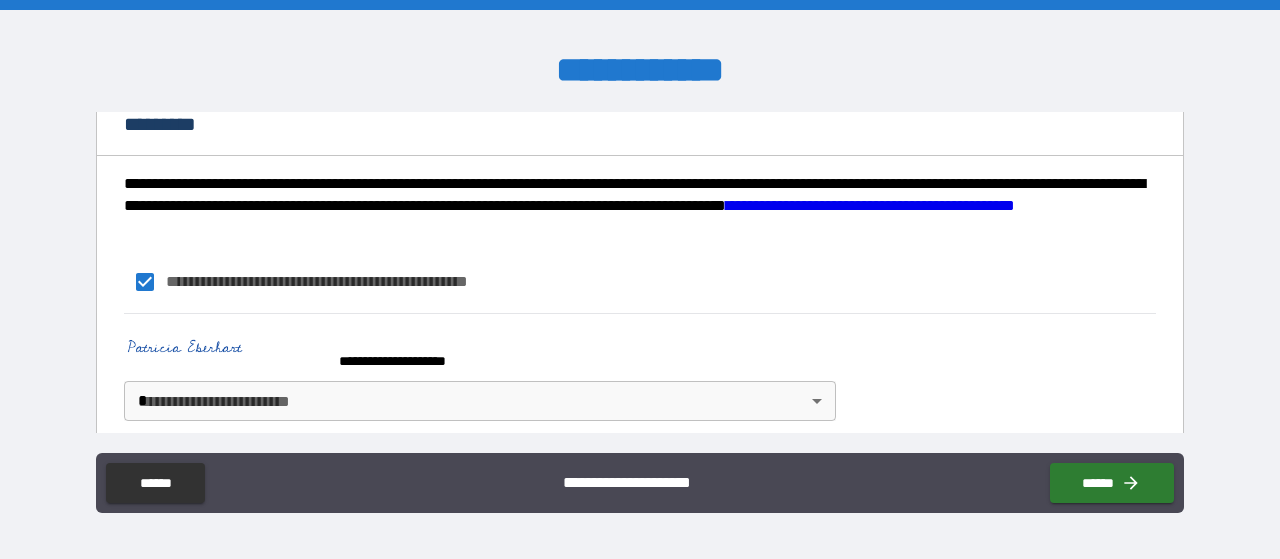 scroll, scrollTop: 2134, scrollLeft: 0, axis: vertical 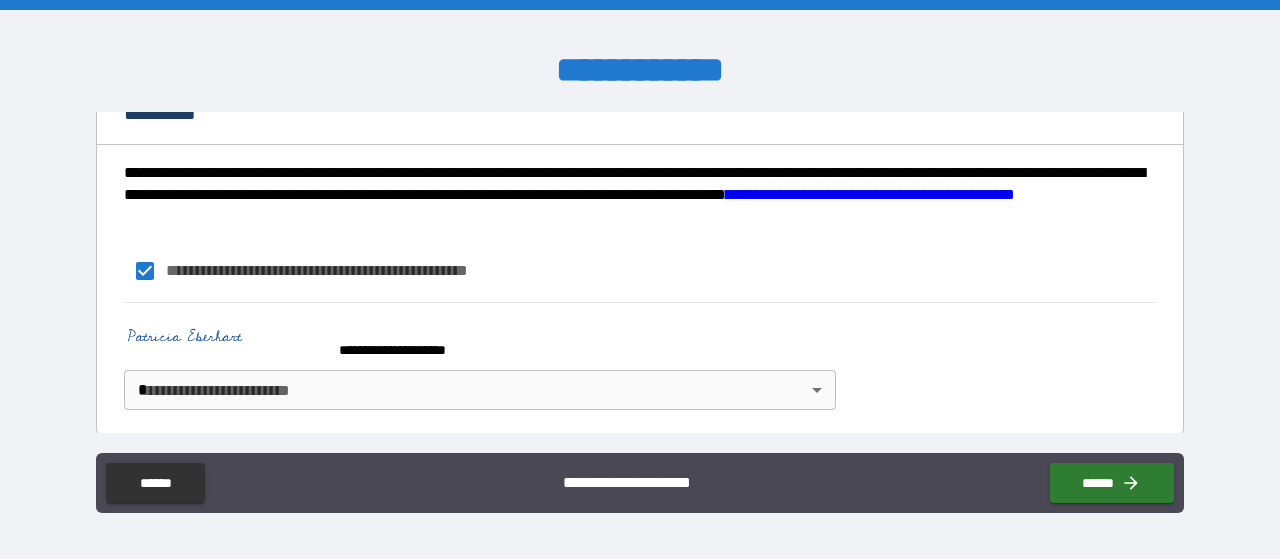 click on "**********" at bounding box center [640, 279] 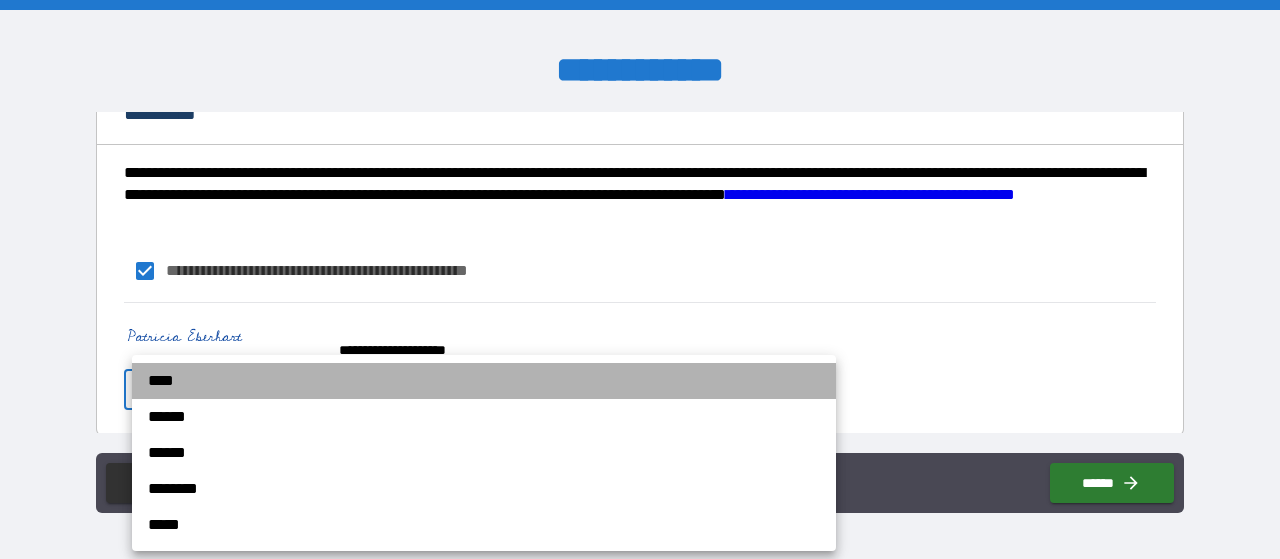 click on "****" at bounding box center (484, 381) 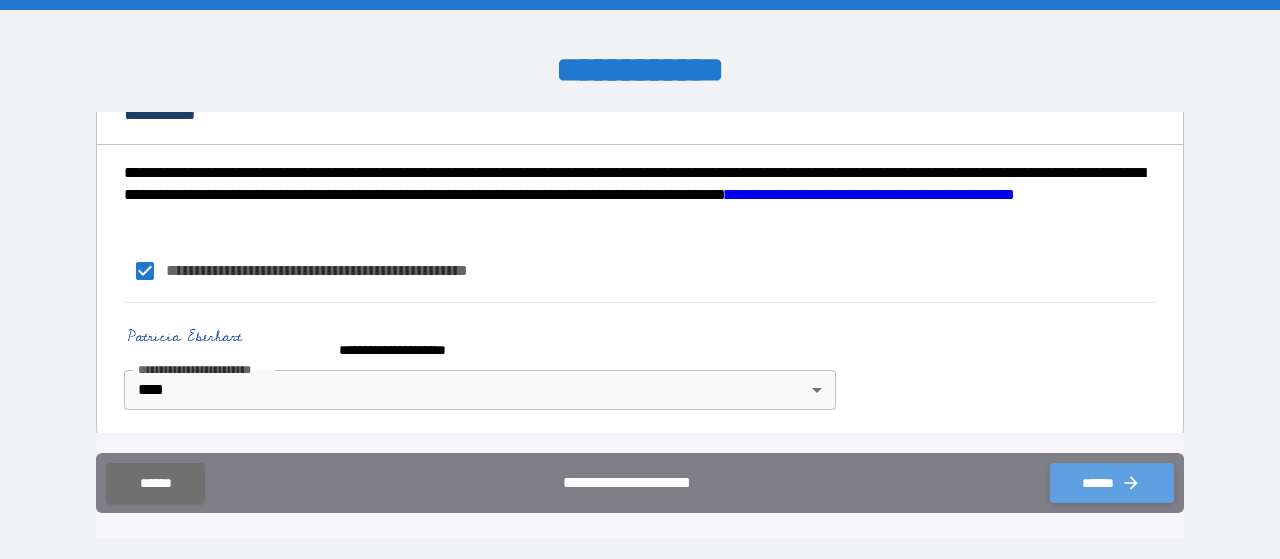 click on "******" at bounding box center [1112, 483] 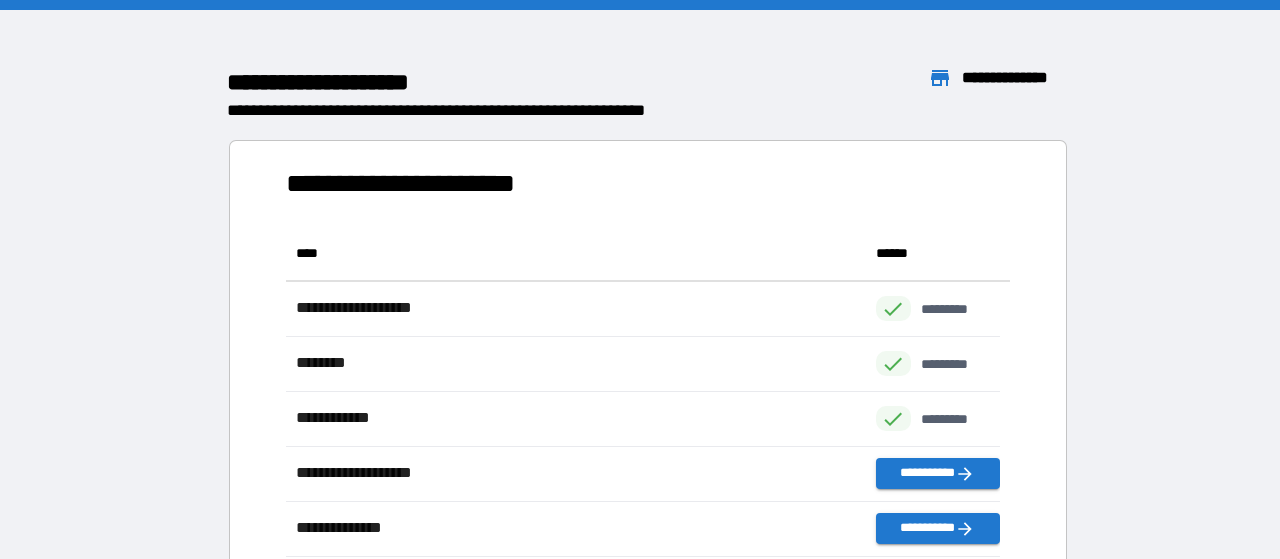 scroll, scrollTop: 16, scrollLeft: 16, axis: both 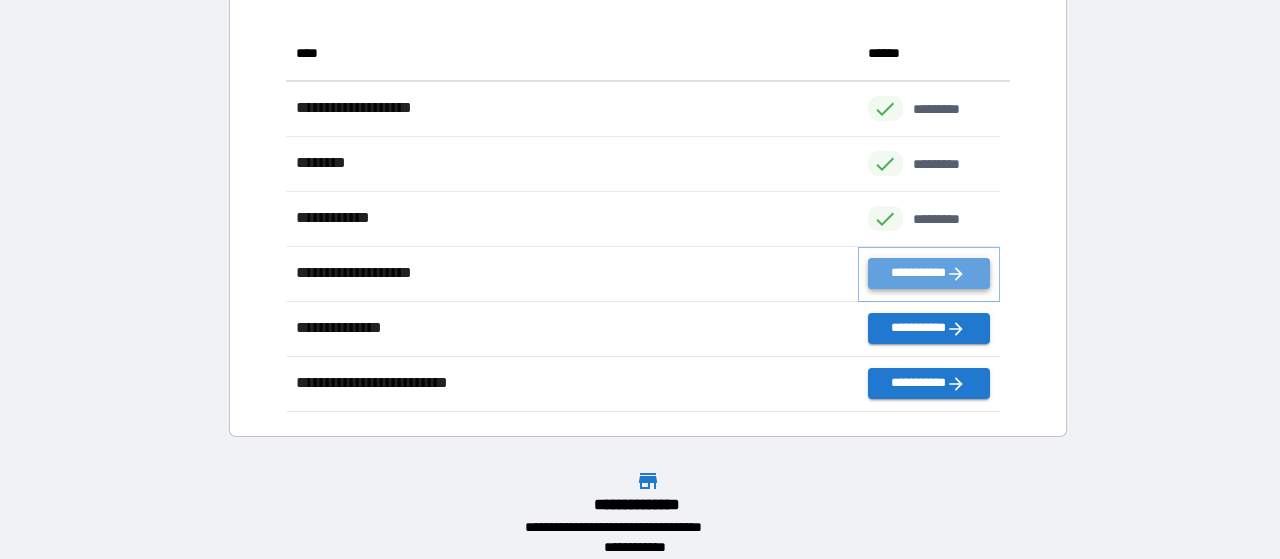 click on "**********" at bounding box center [929, 273] 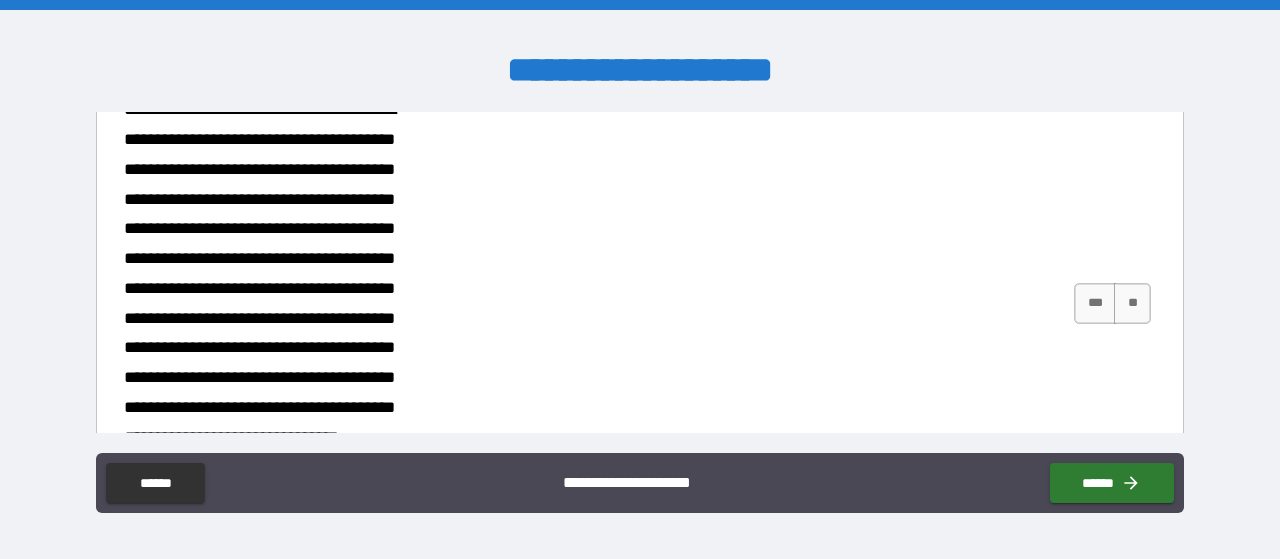 scroll, scrollTop: 800, scrollLeft: 0, axis: vertical 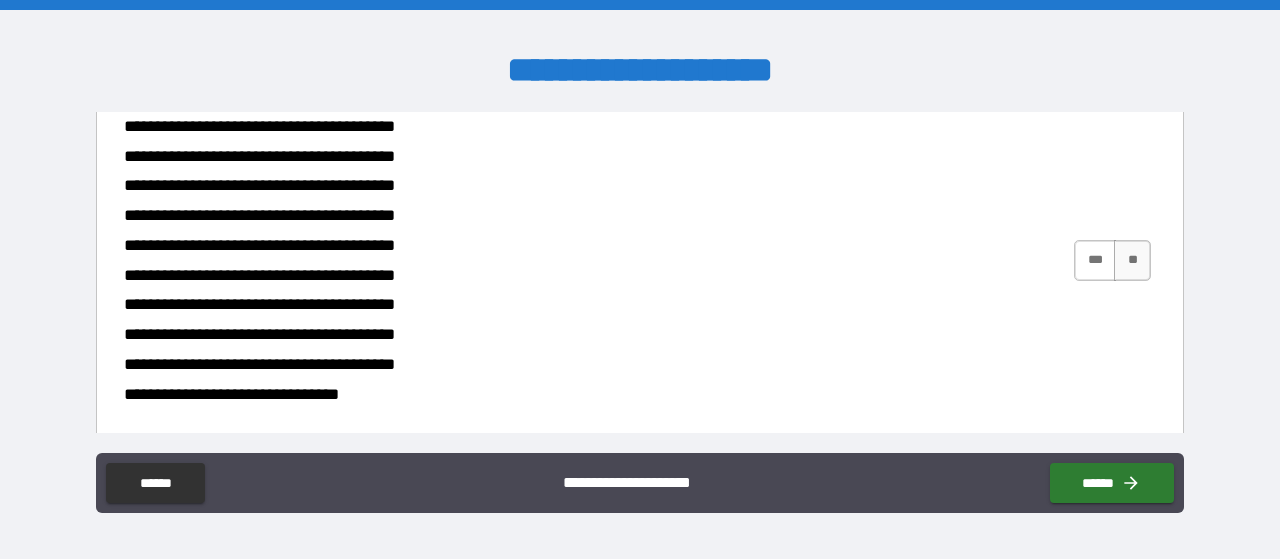 click on "***" at bounding box center [1095, 260] 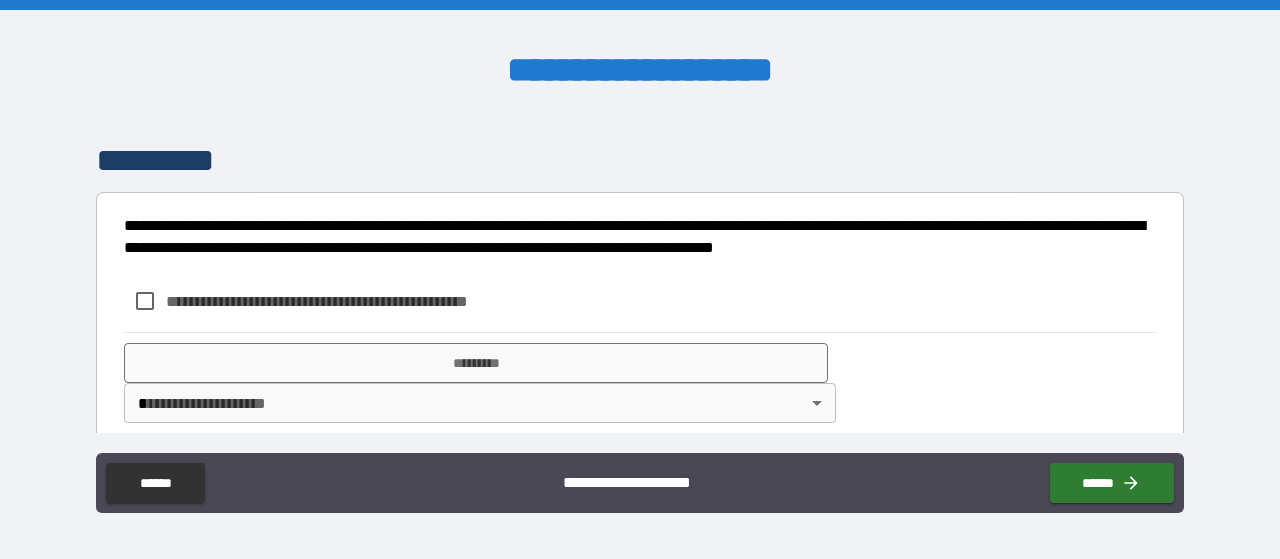 scroll, scrollTop: 1960, scrollLeft: 0, axis: vertical 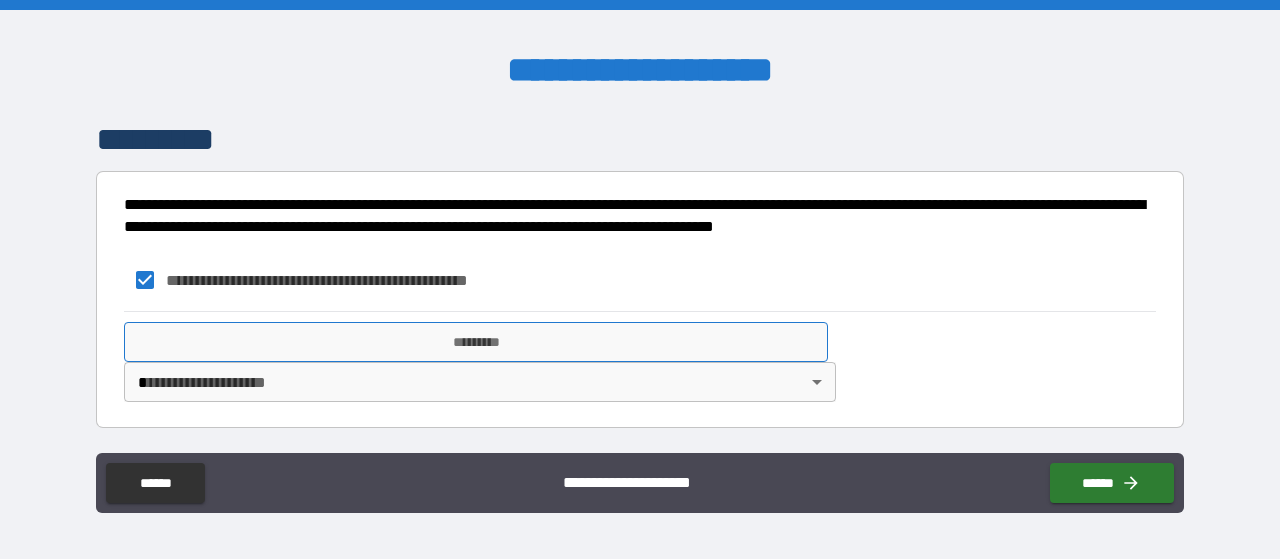 click on "*********" at bounding box center [476, 342] 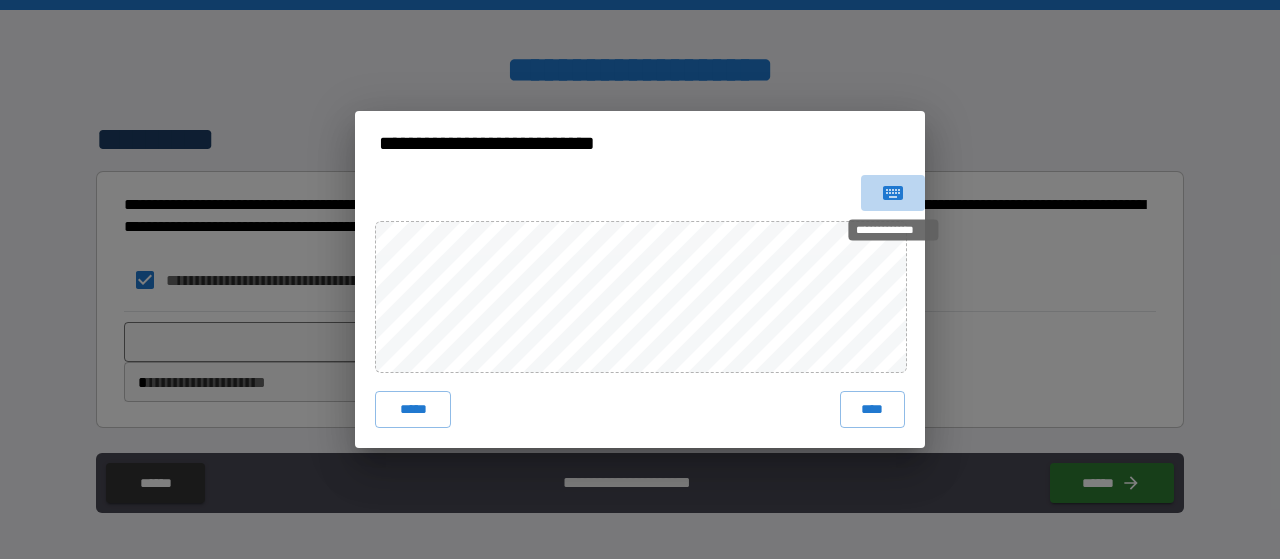 click 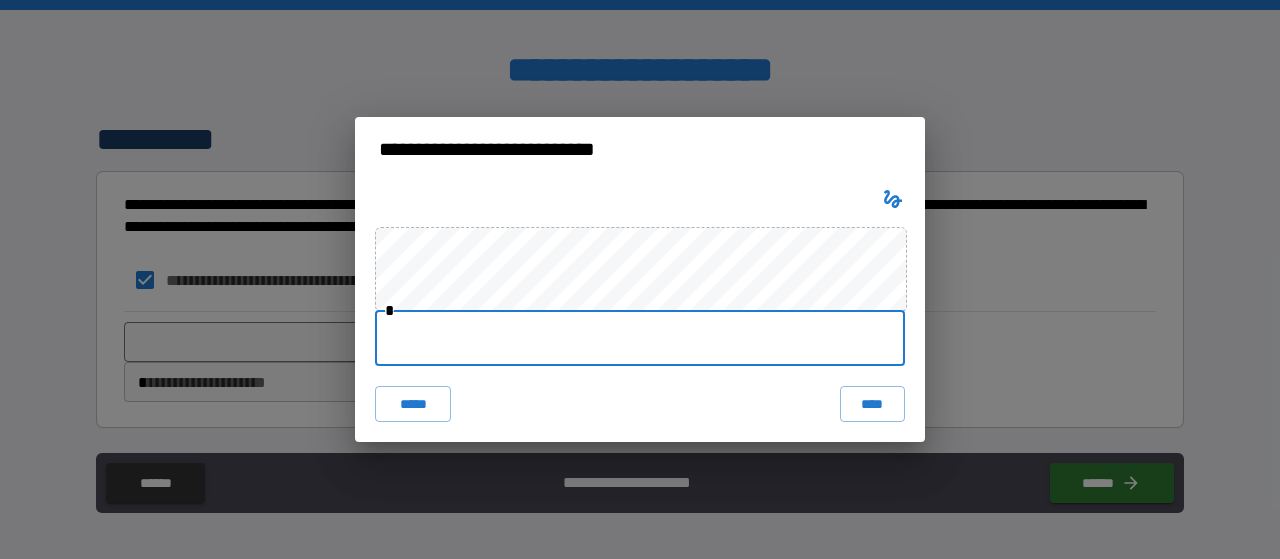 click at bounding box center [640, 338] 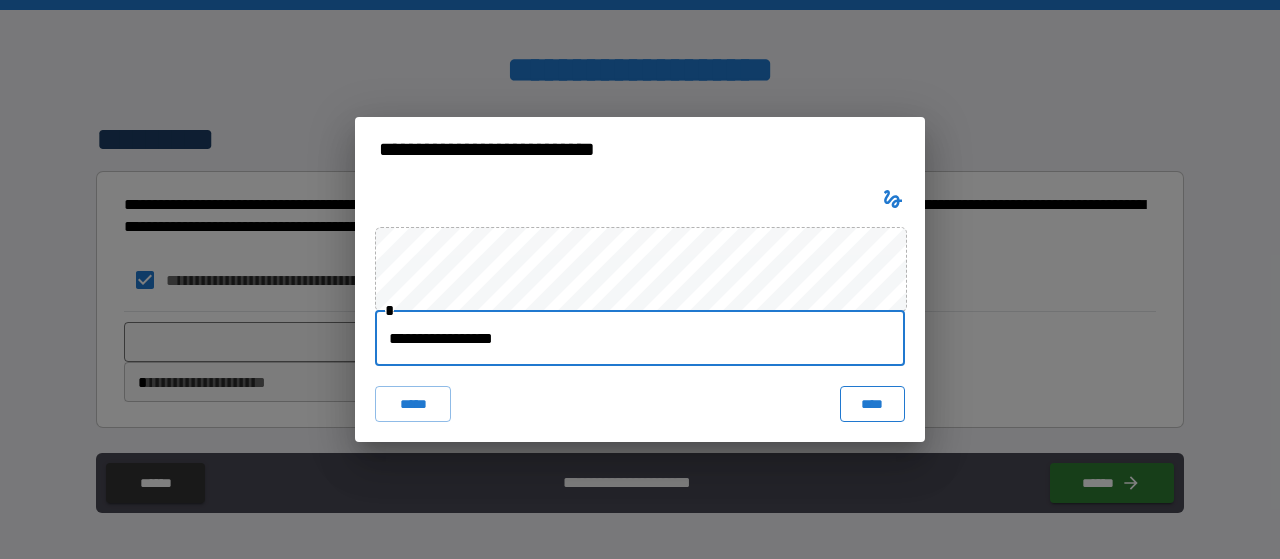 click on "****" at bounding box center (872, 404) 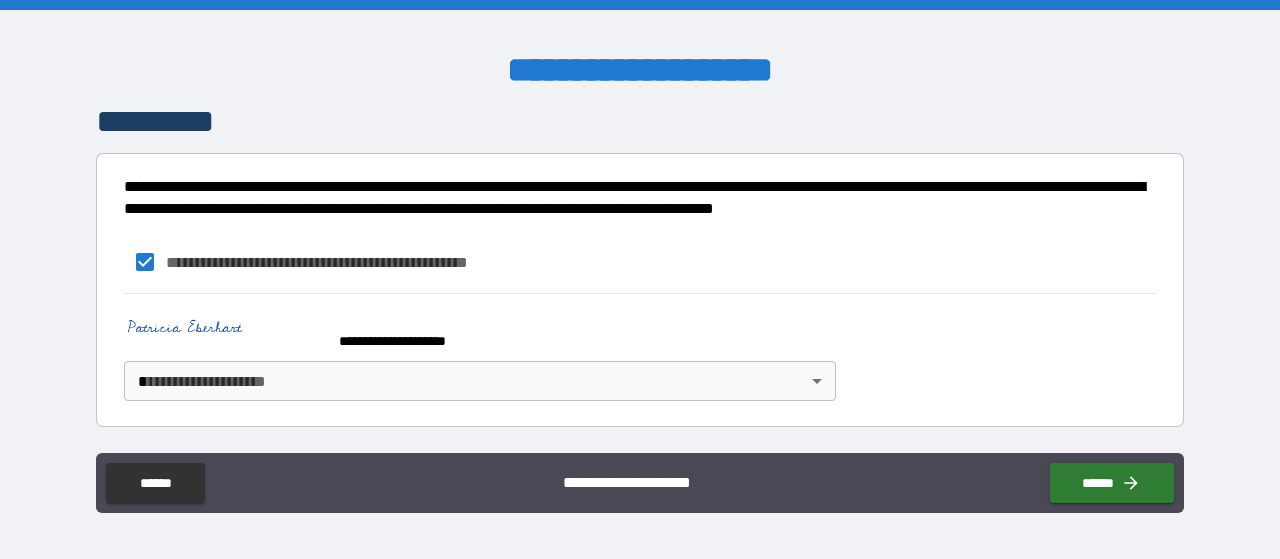scroll, scrollTop: 1978, scrollLeft: 0, axis: vertical 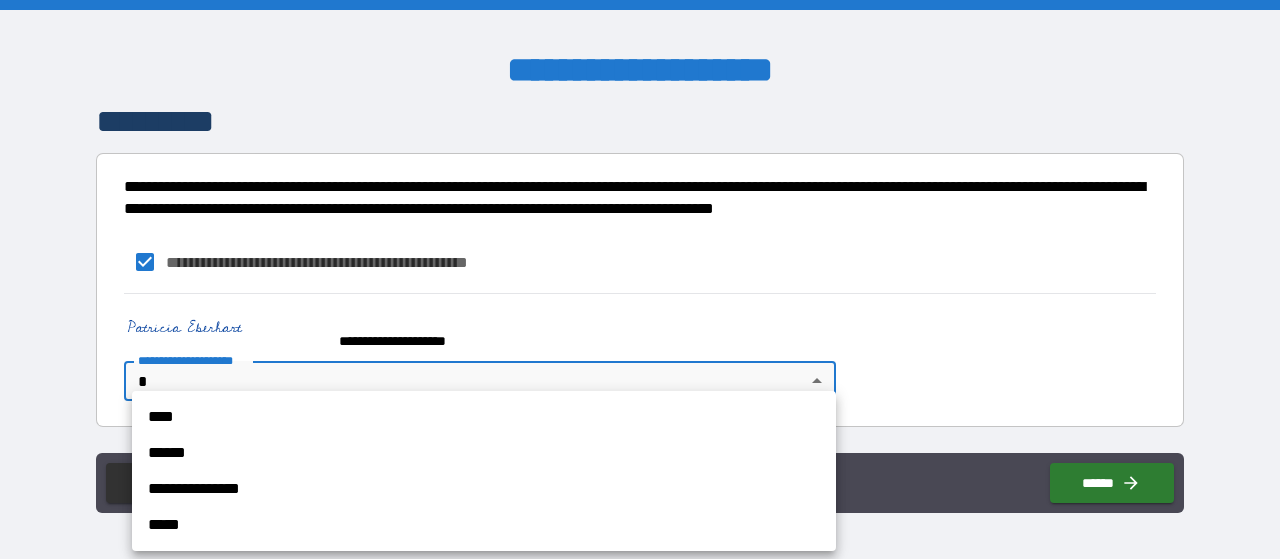 click on "**********" at bounding box center (640, 279) 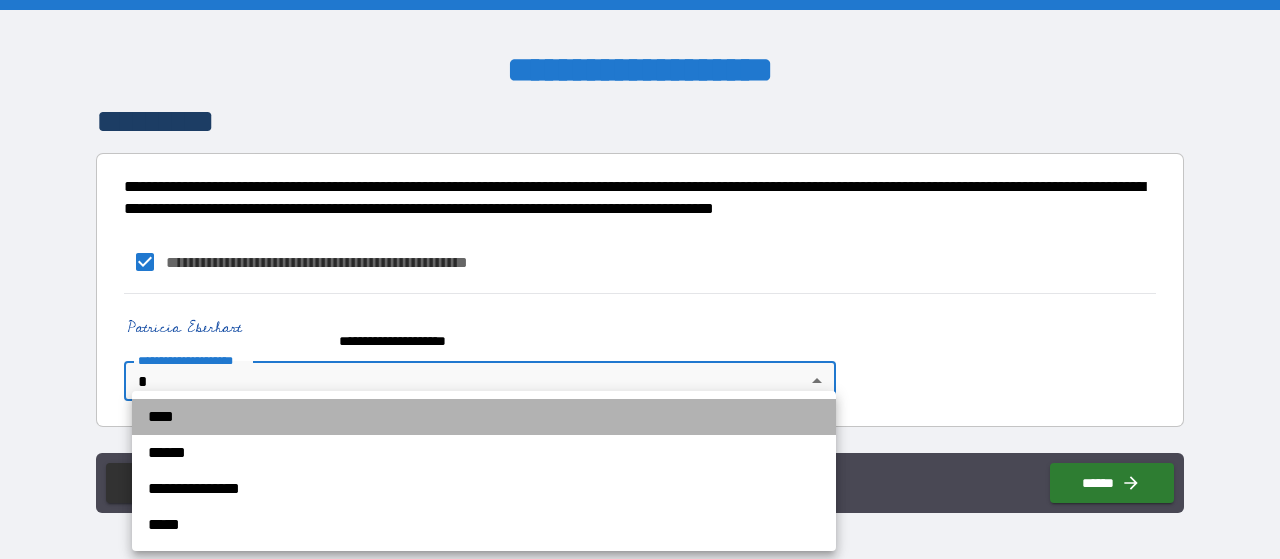click on "****" at bounding box center (484, 417) 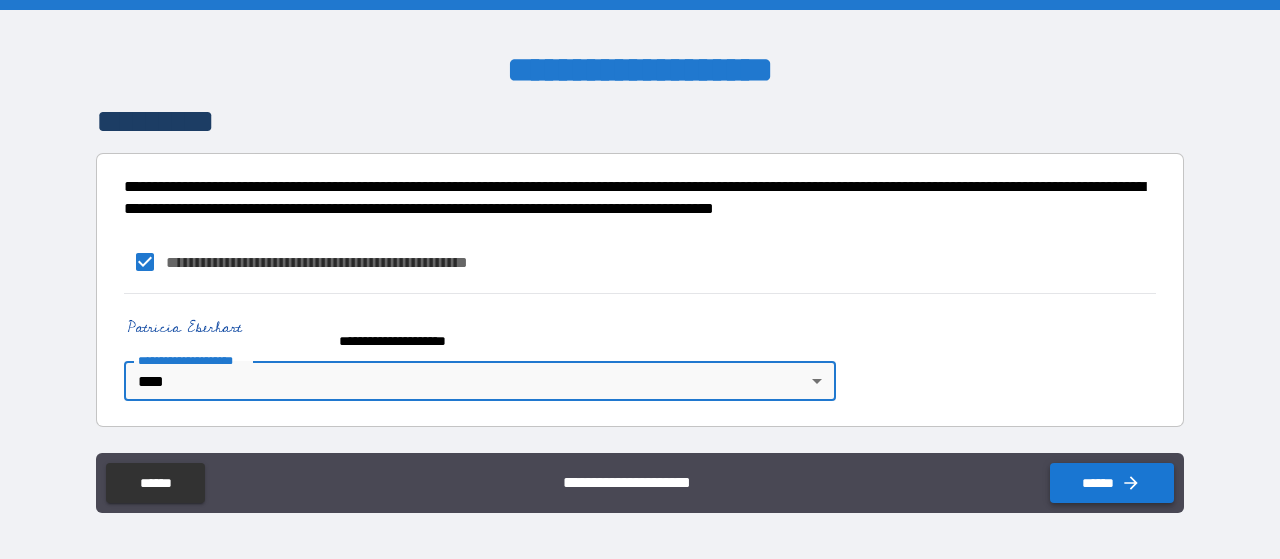 click on "******" at bounding box center [1112, 483] 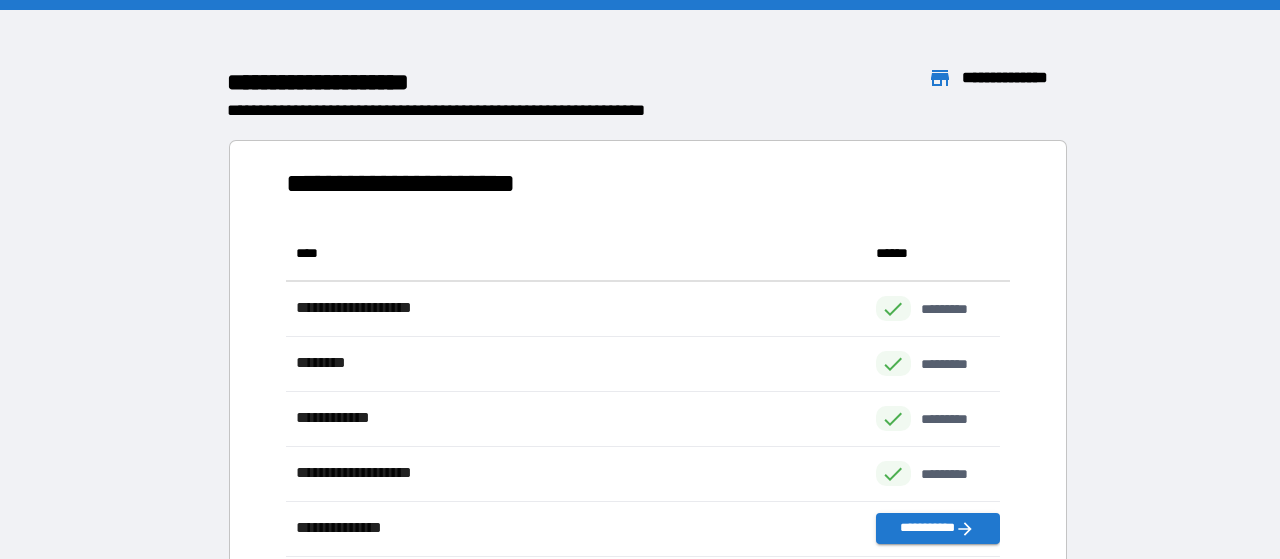 scroll, scrollTop: 370, scrollLeft: 698, axis: both 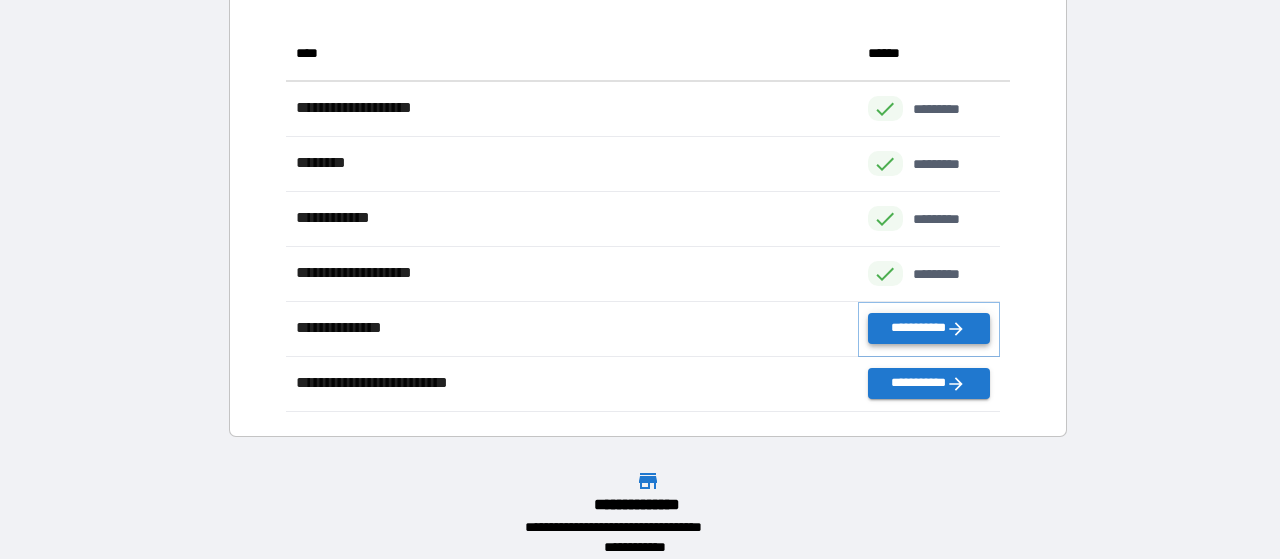 click on "**********" at bounding box center (929, 328) 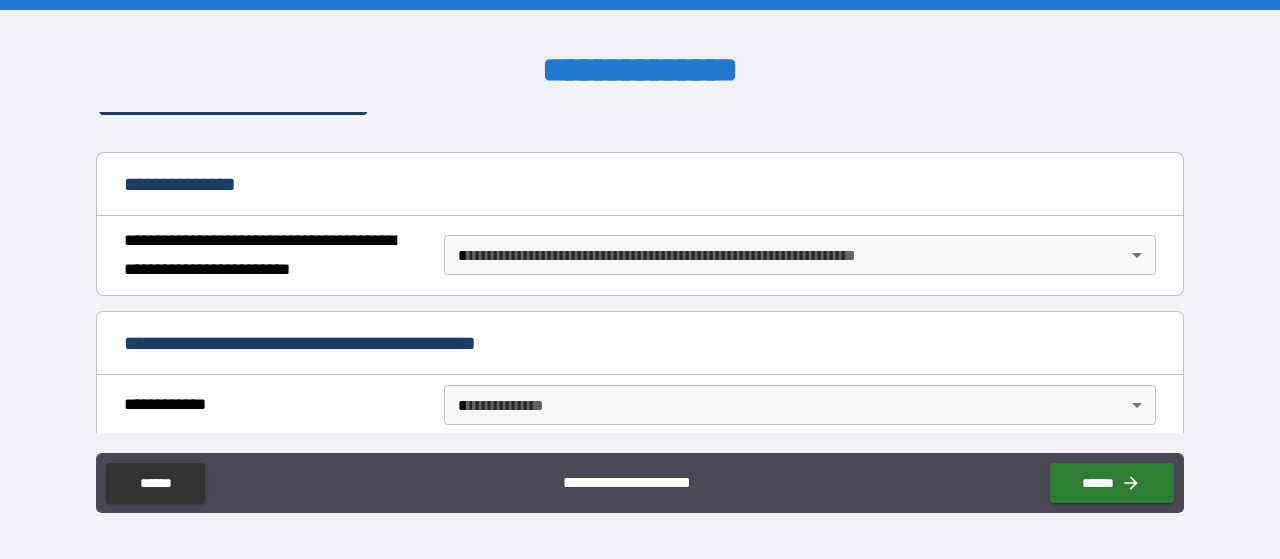 scroll, scrollTop: 200, scrollLeft: 0, axis: vertical 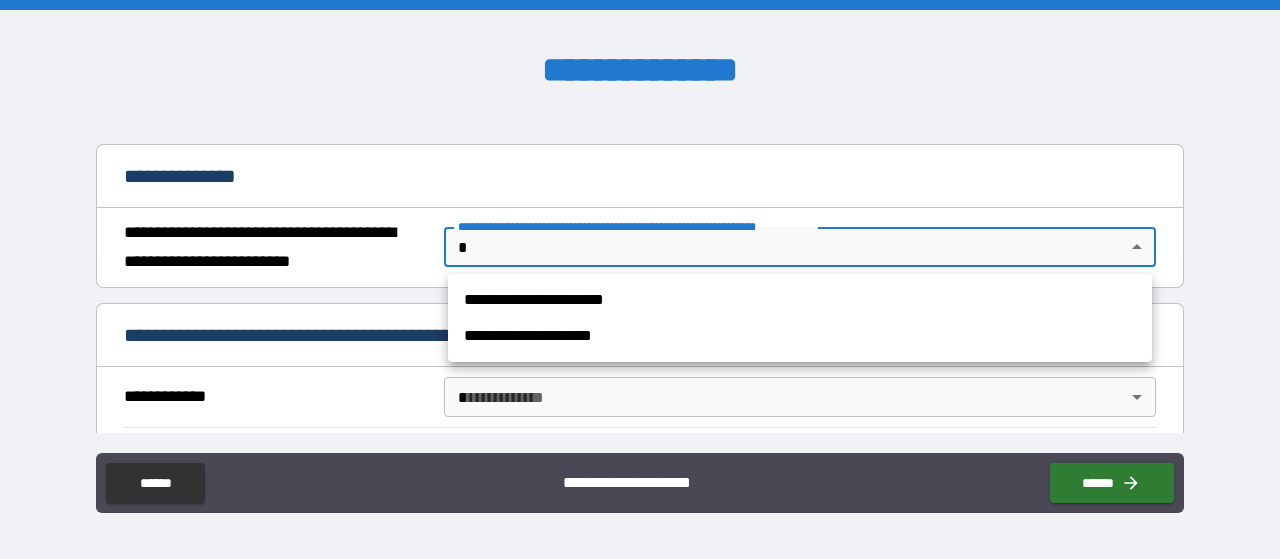click on "**********" at bounding box center [640, 279] 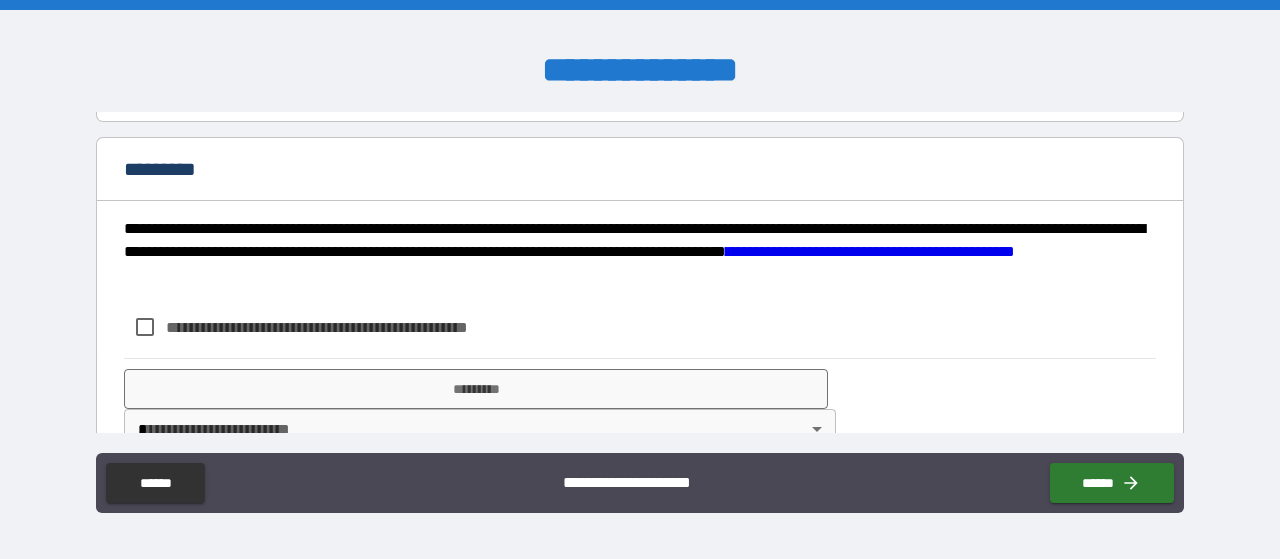 scroll, scrollTop: 400, scrollLeft: 0, axis: vertical 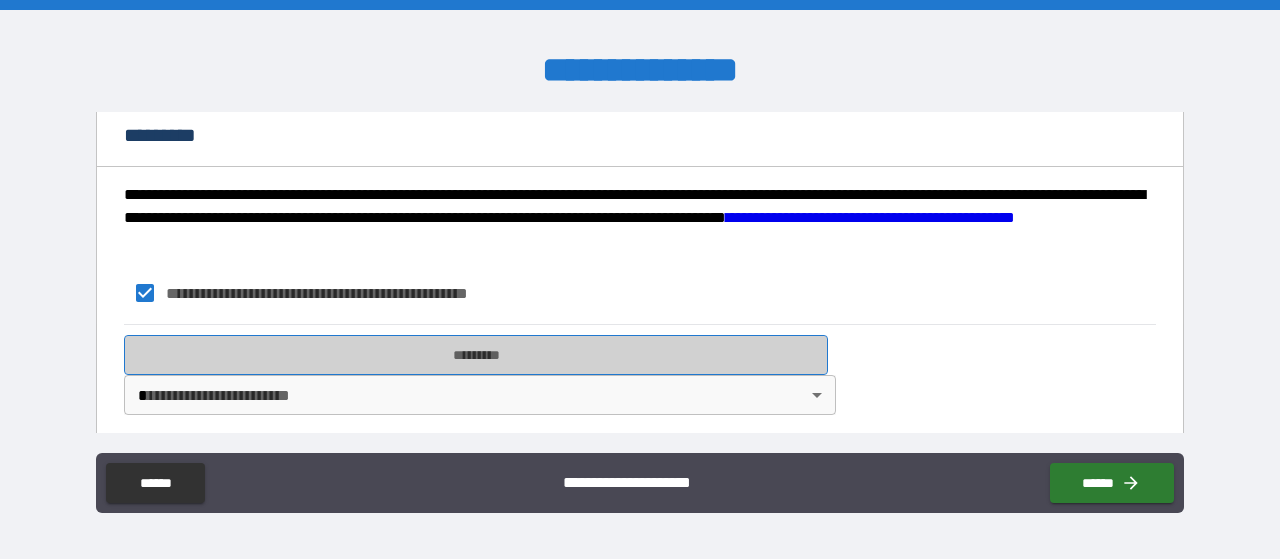click on "*********" at bounding box center [476, 355] 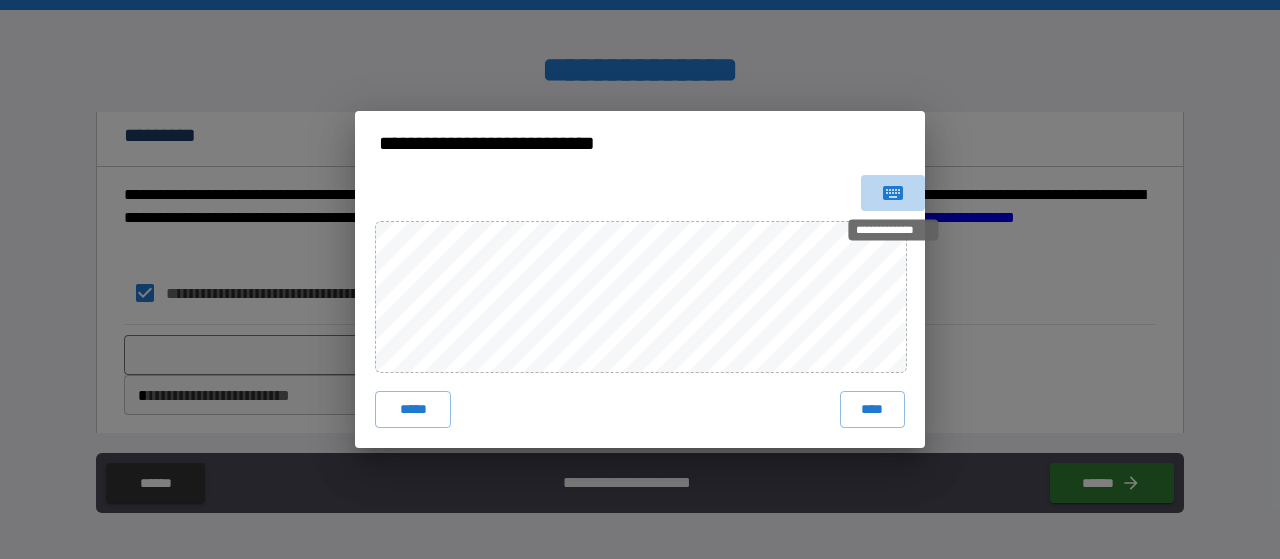 click 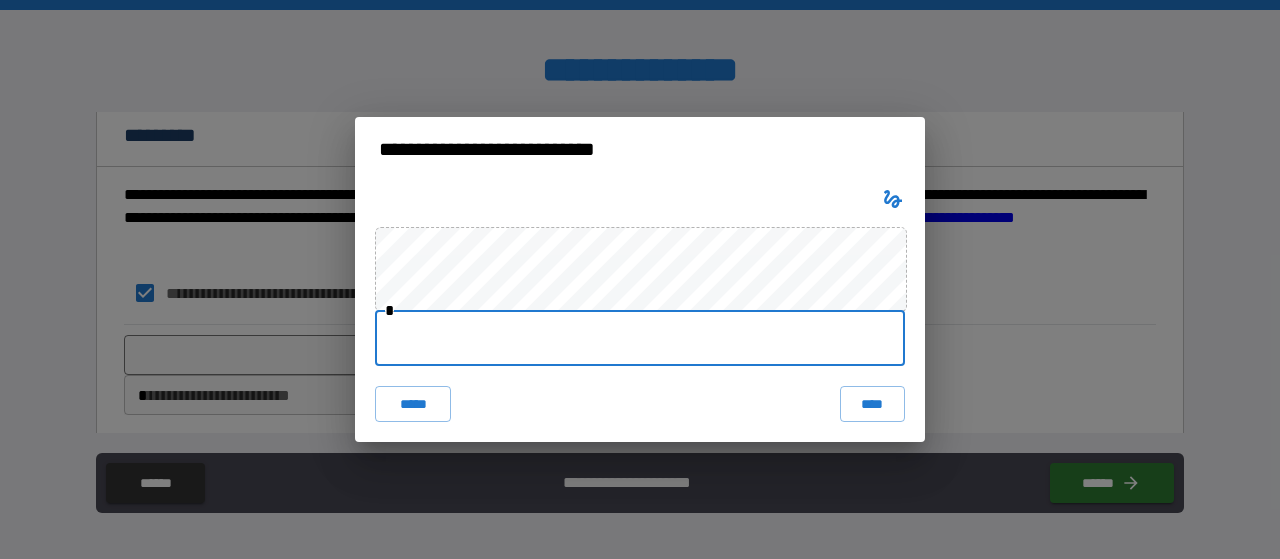 click at bounding box center (640, 338) 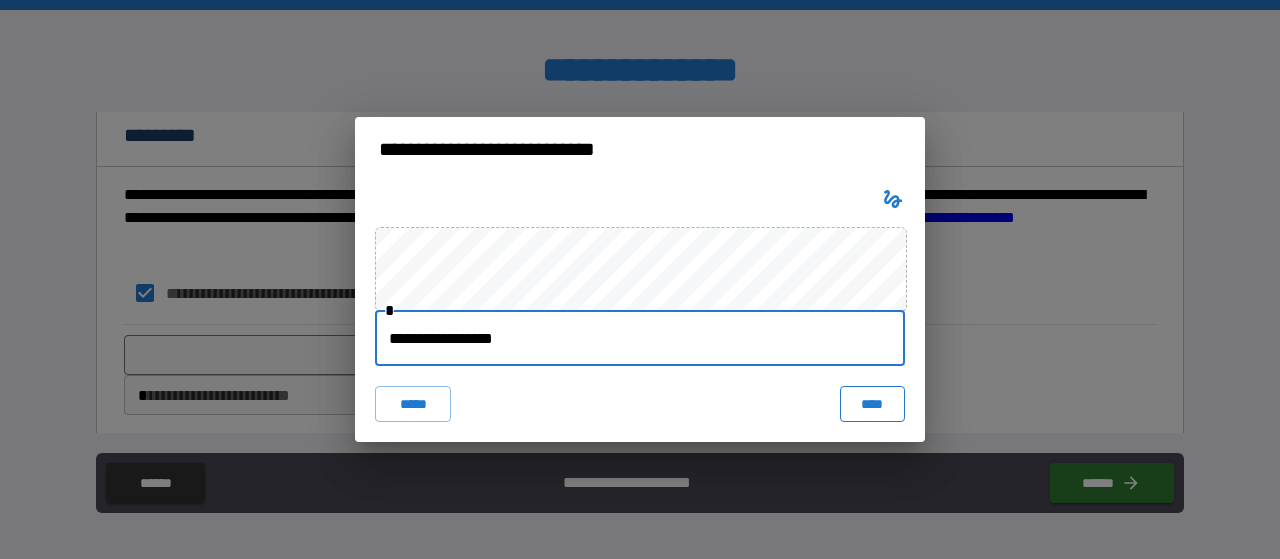 type on "**********" 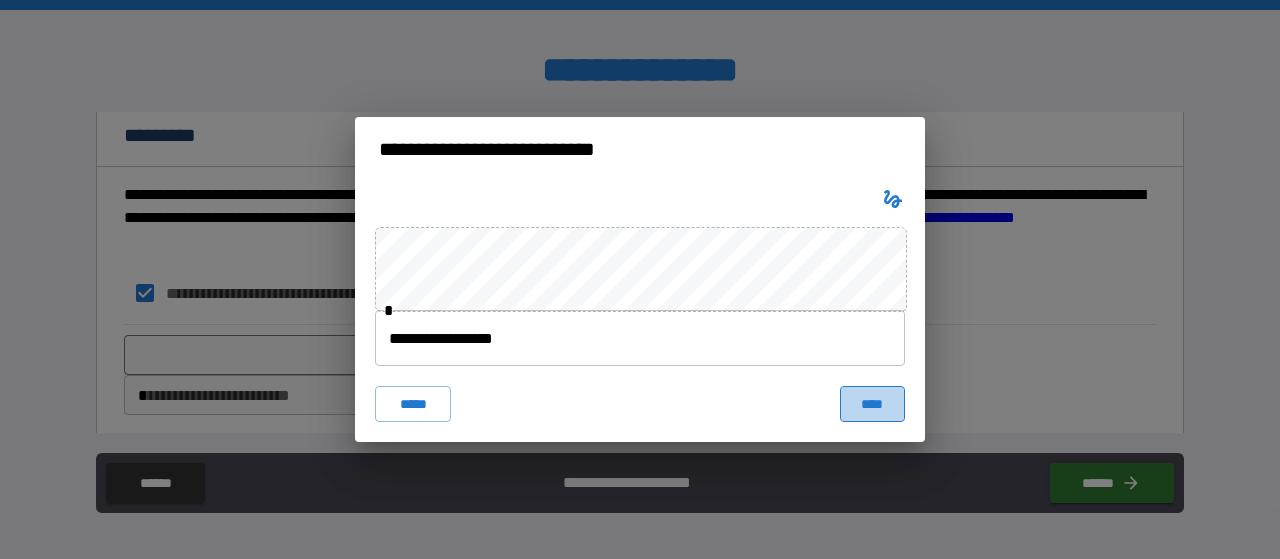 click on "****" at bounding box center [872, 404] 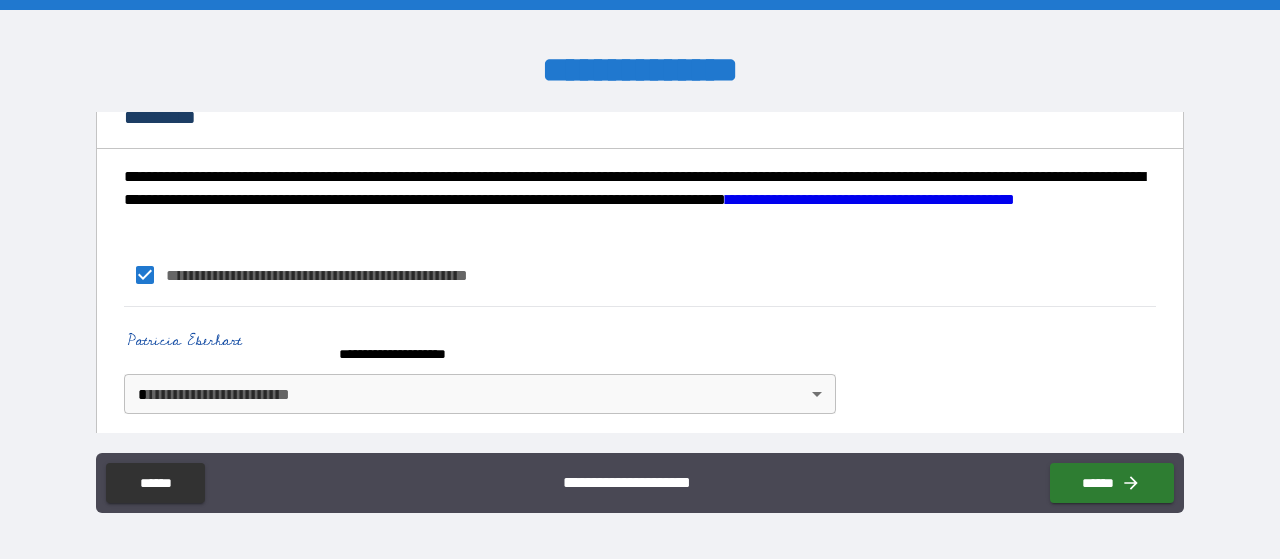 scroll, scrollTop: 428, scrollLeft: 0, axis: vertical 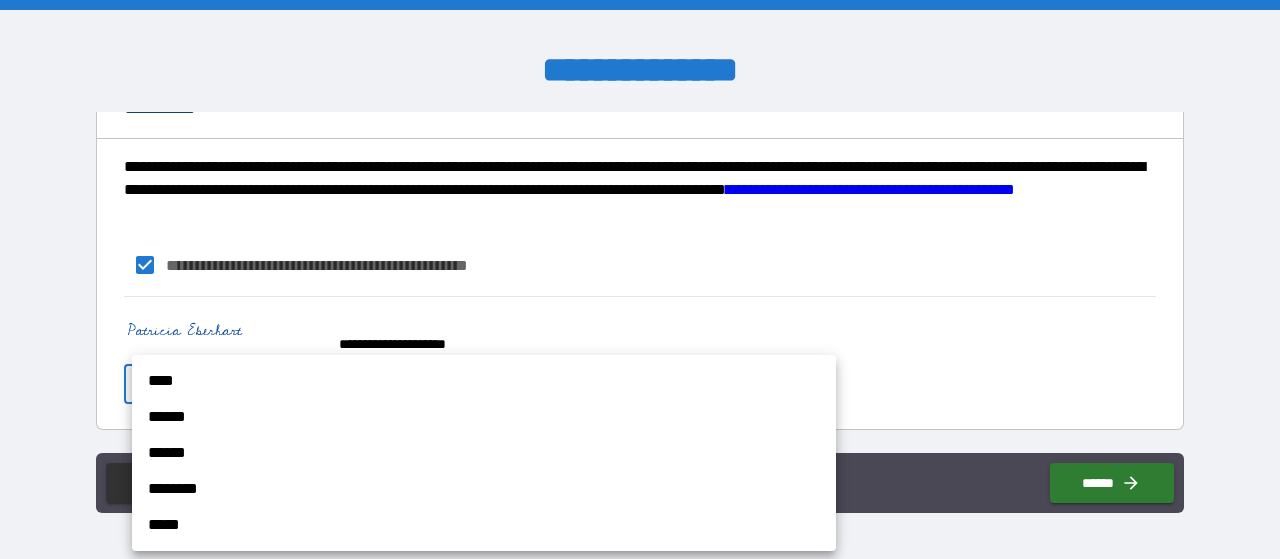 click on "**********" at bounding box center (640, 279) 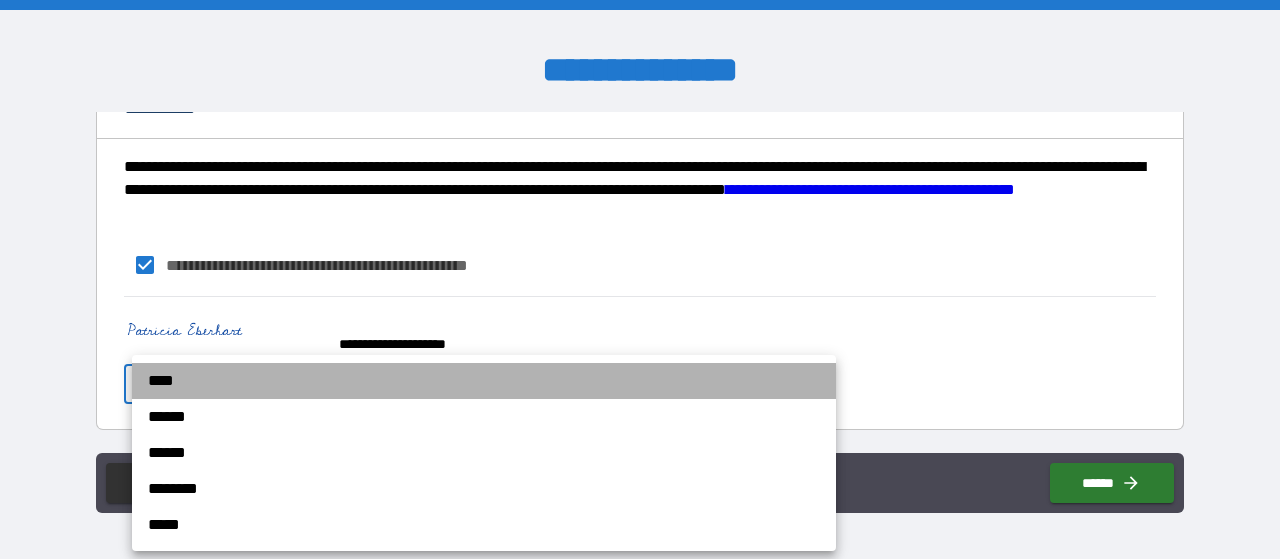 click on "****" at bounding box center [484, 381] 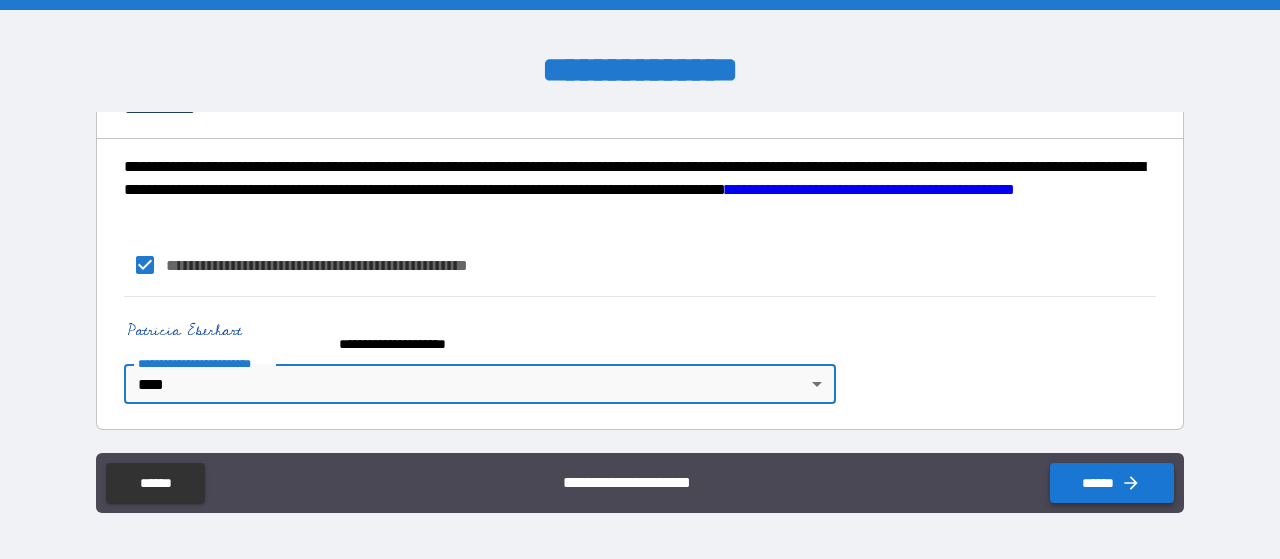 click on "******" at bounding box center [1112, 483] 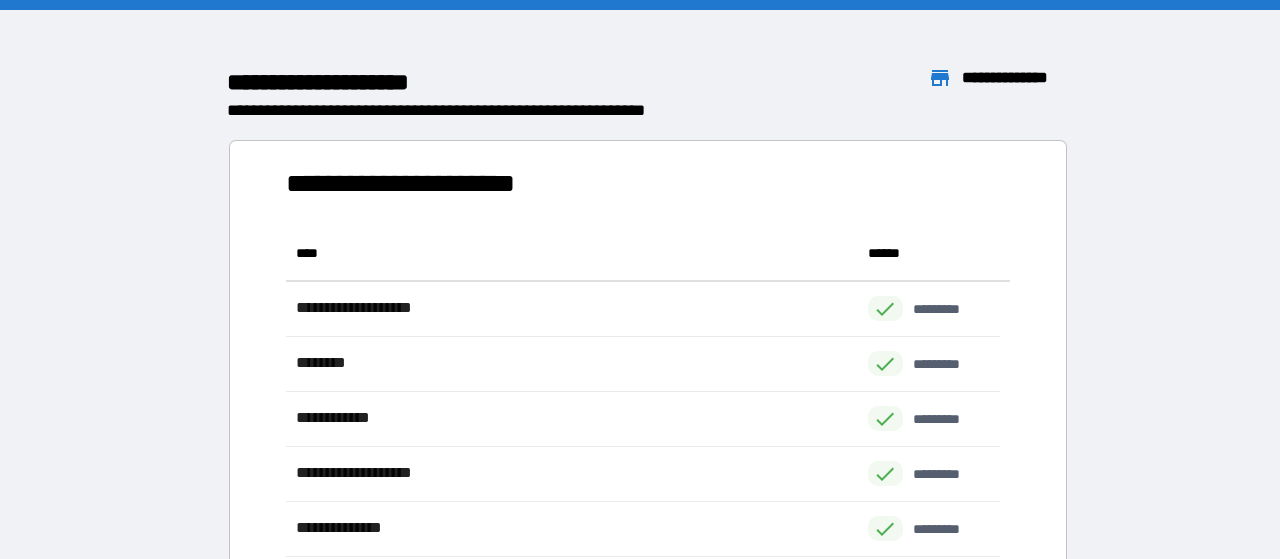 scroll, scrollTop: 16, scrollLeft: 16, axis: both 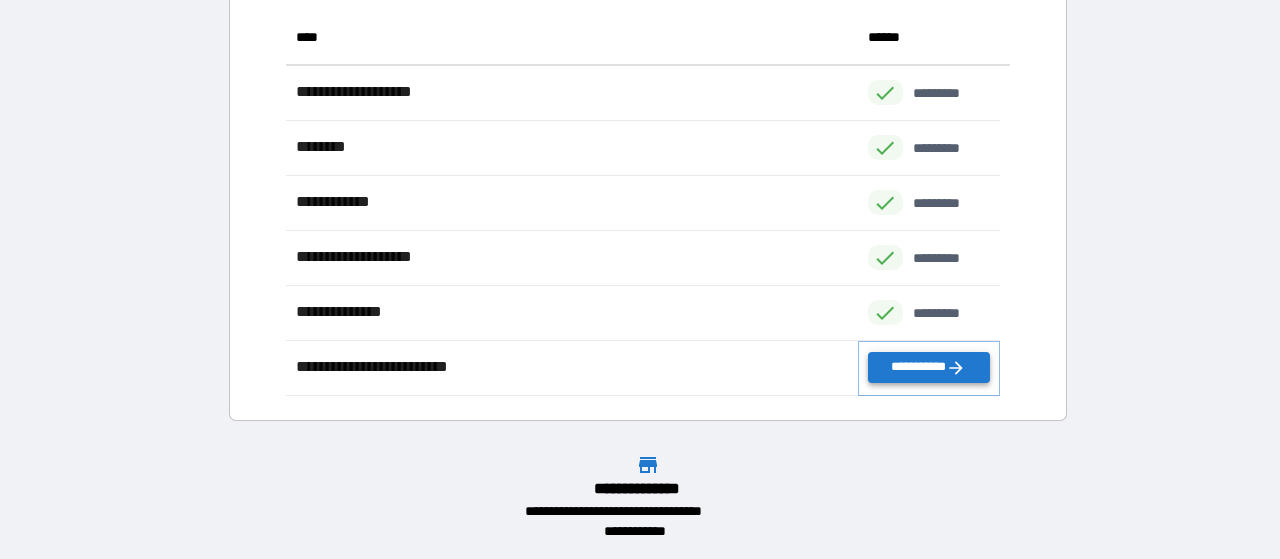 click on "**********" at bounding box center [929, 367] 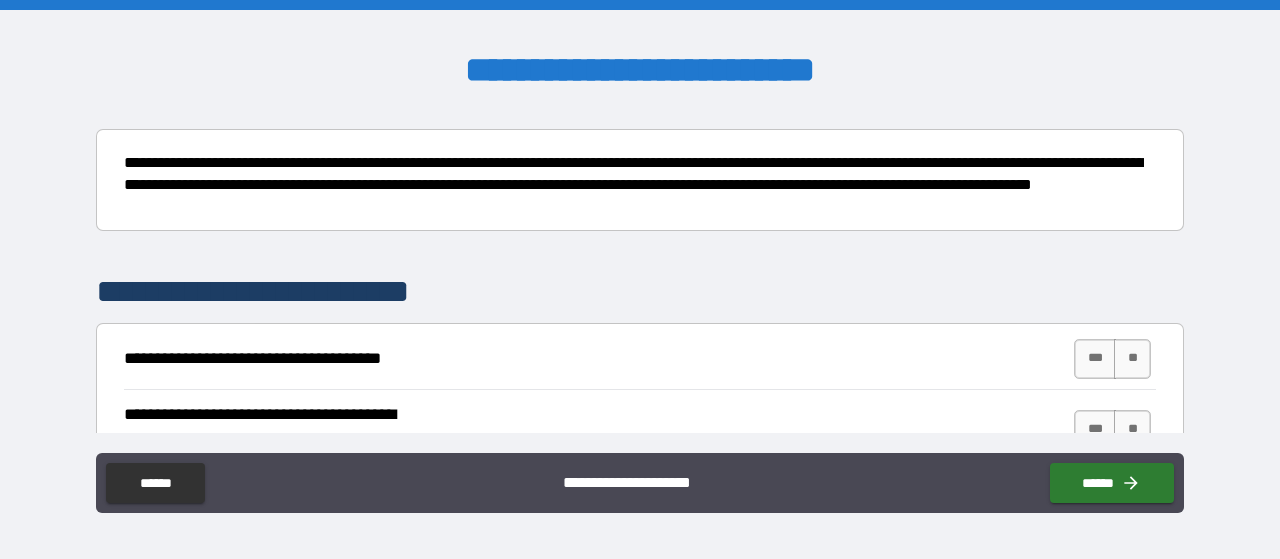 scroll, scrollTop: 300, scrollLeft: 0, axis: vertical 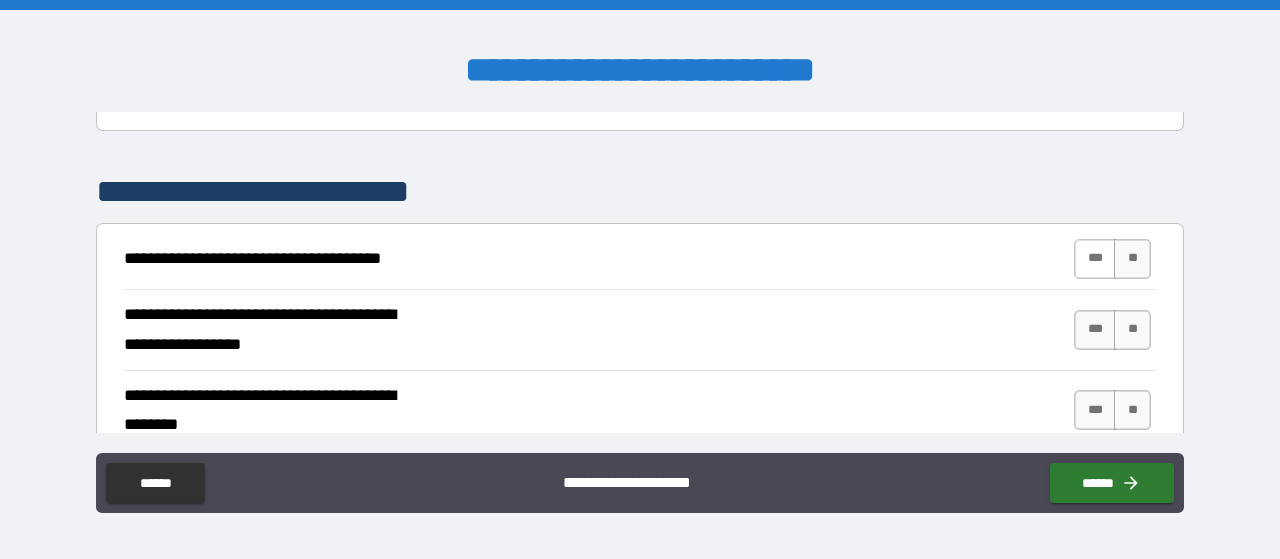 click on "***" at bounding box center [1095, 259] 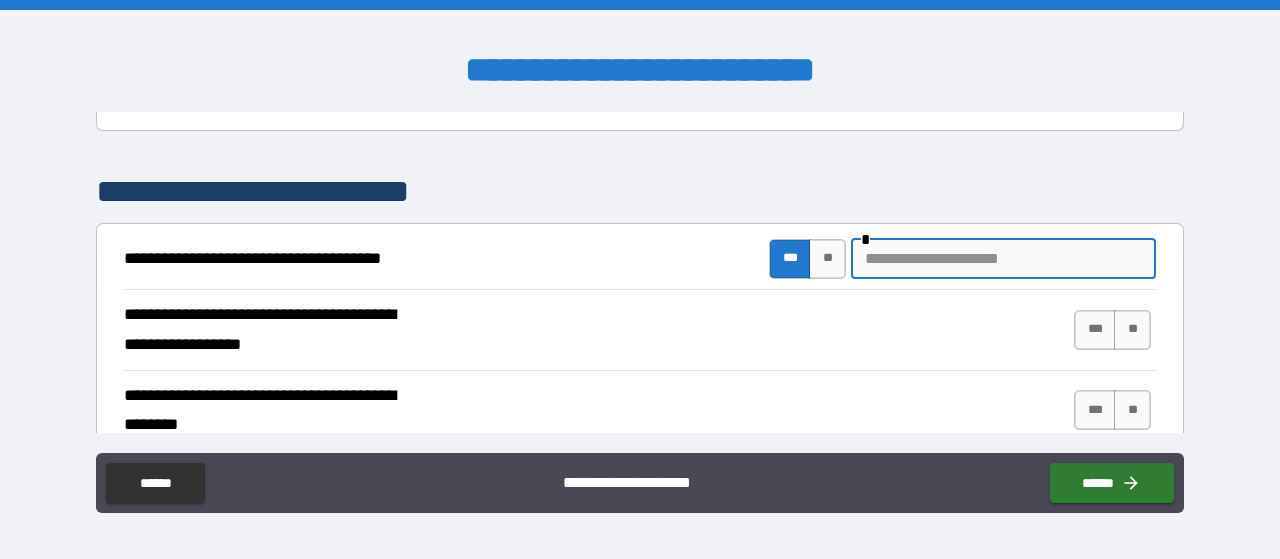 click at bounding box center (1003, 259) 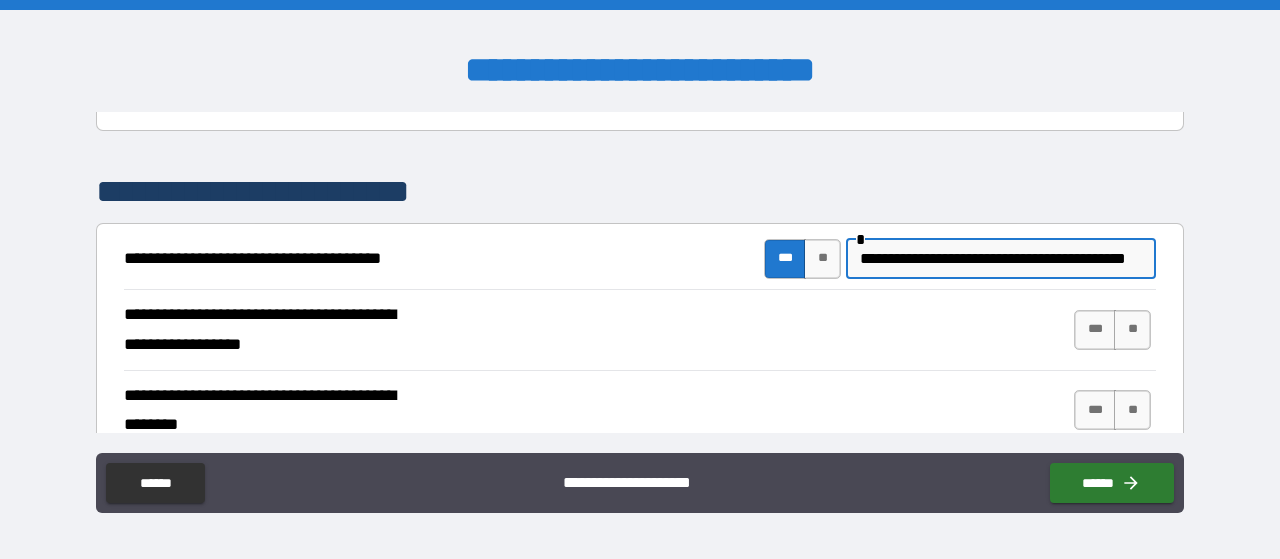 scroll, scrollTop: 0, scrollLeft: 46, axis: horizontal 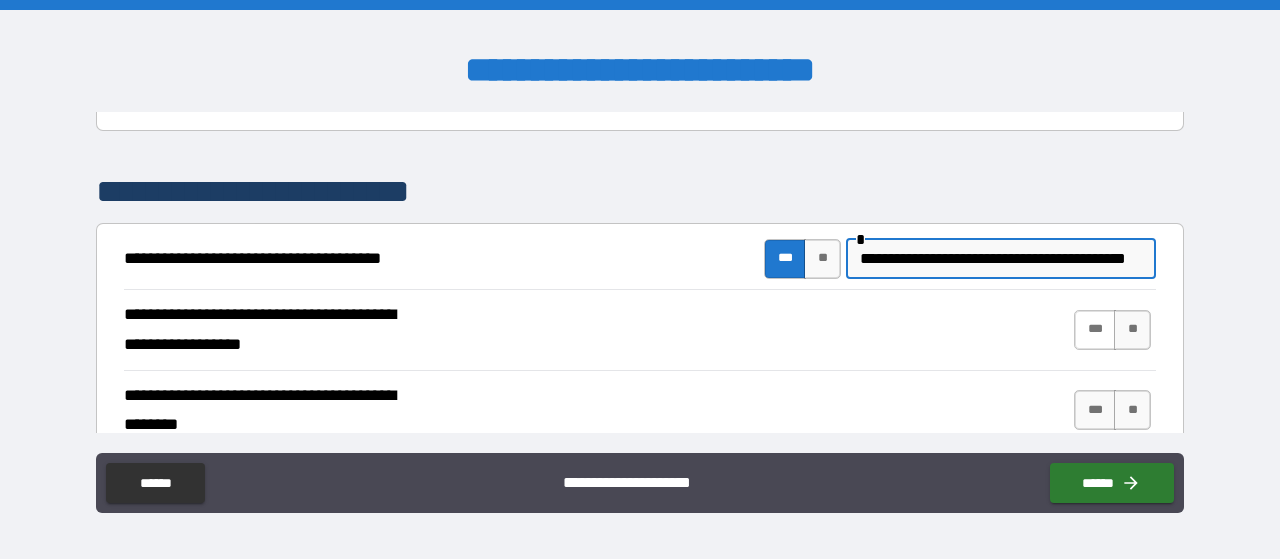 type on "**********" 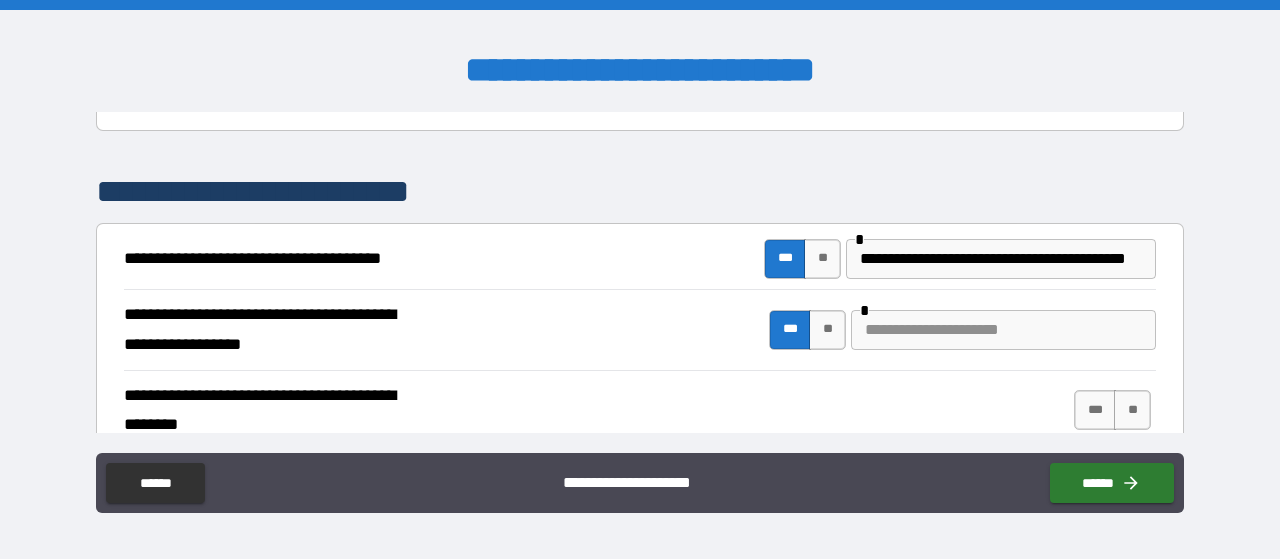 scroll, scrollTop: 0, scrollLeft: 0, axis: both 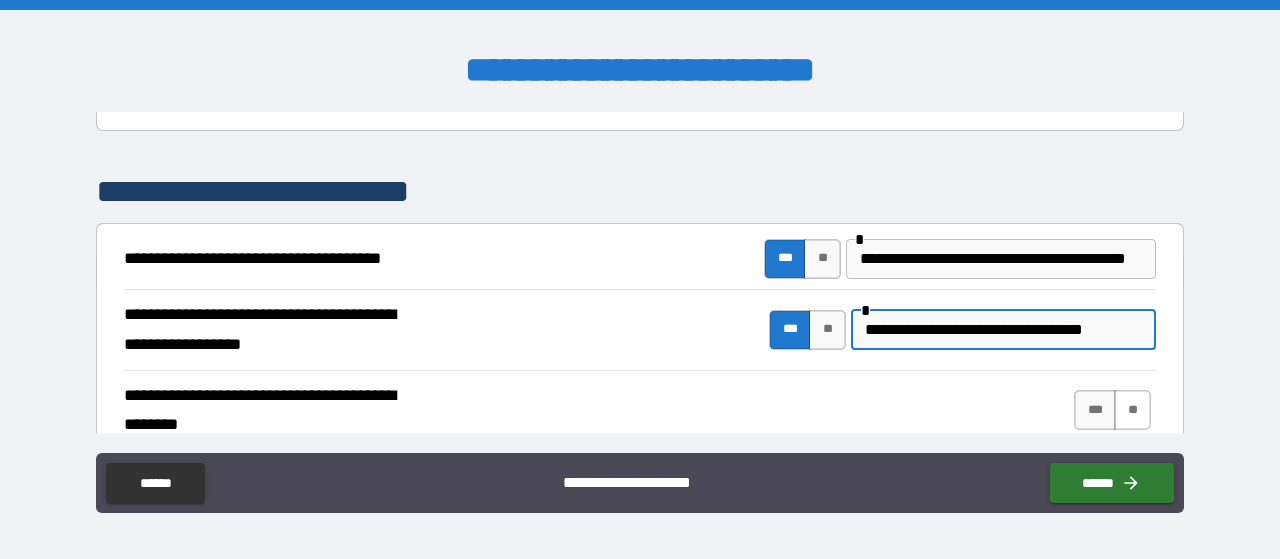 type on "**********" 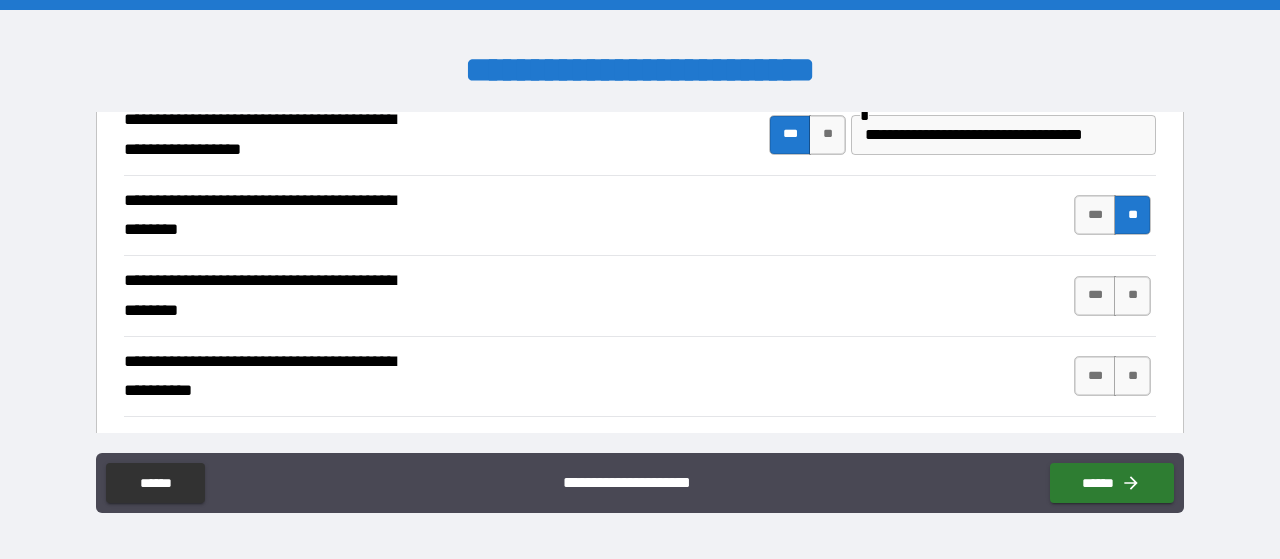 scroll, scrollTop: 500, scrollLeft: 0, axis: vertical 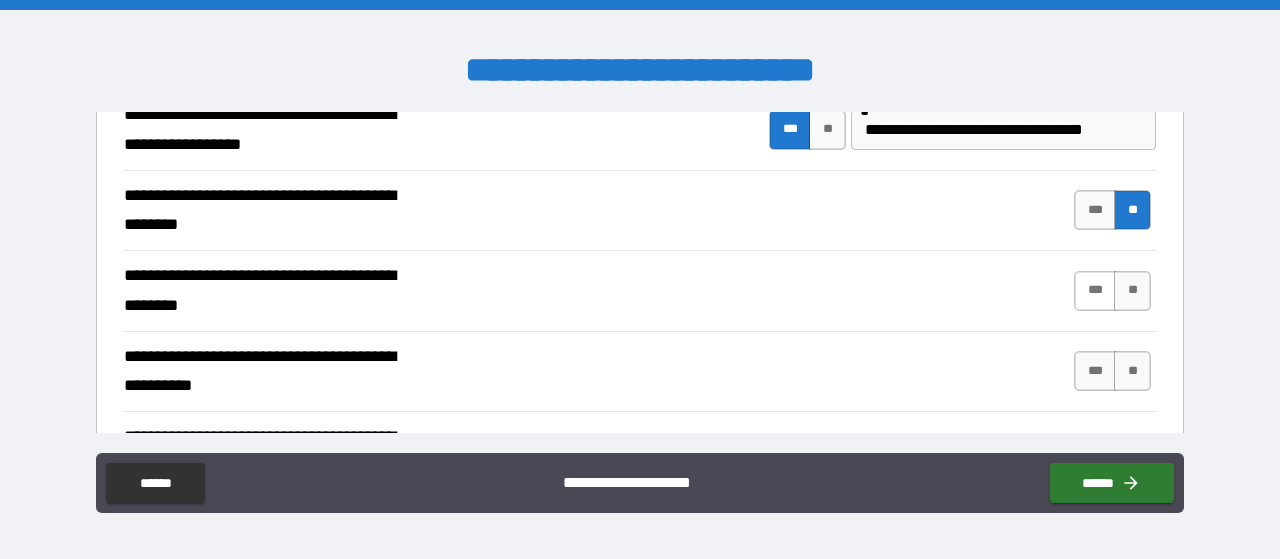 click on "***" at bounding box center [1095, 291] 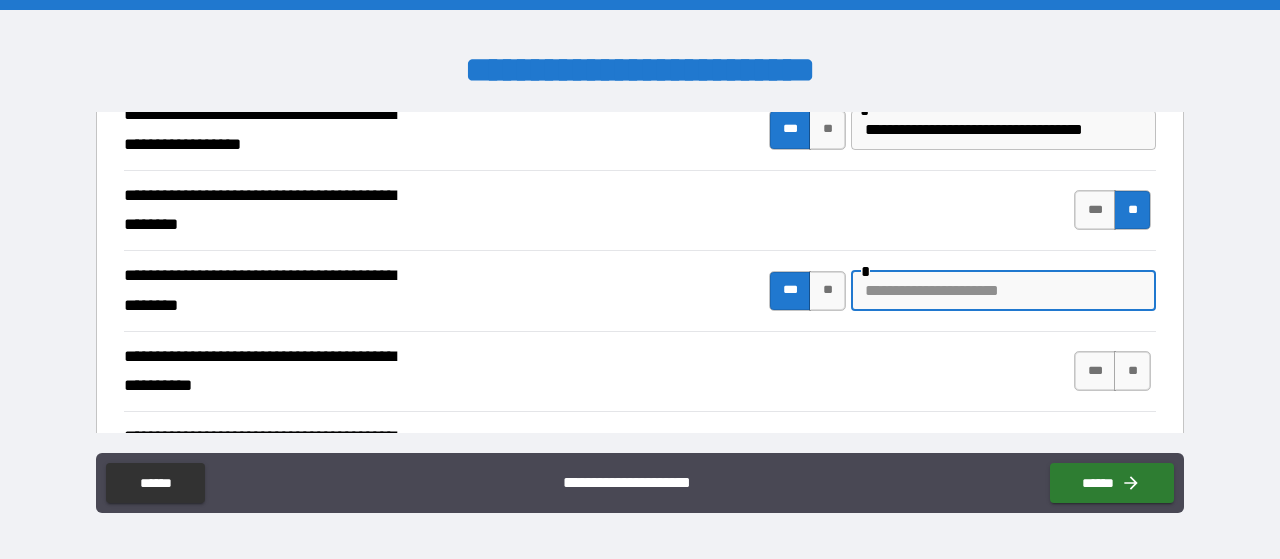 click at bounding box center [1003, 291] 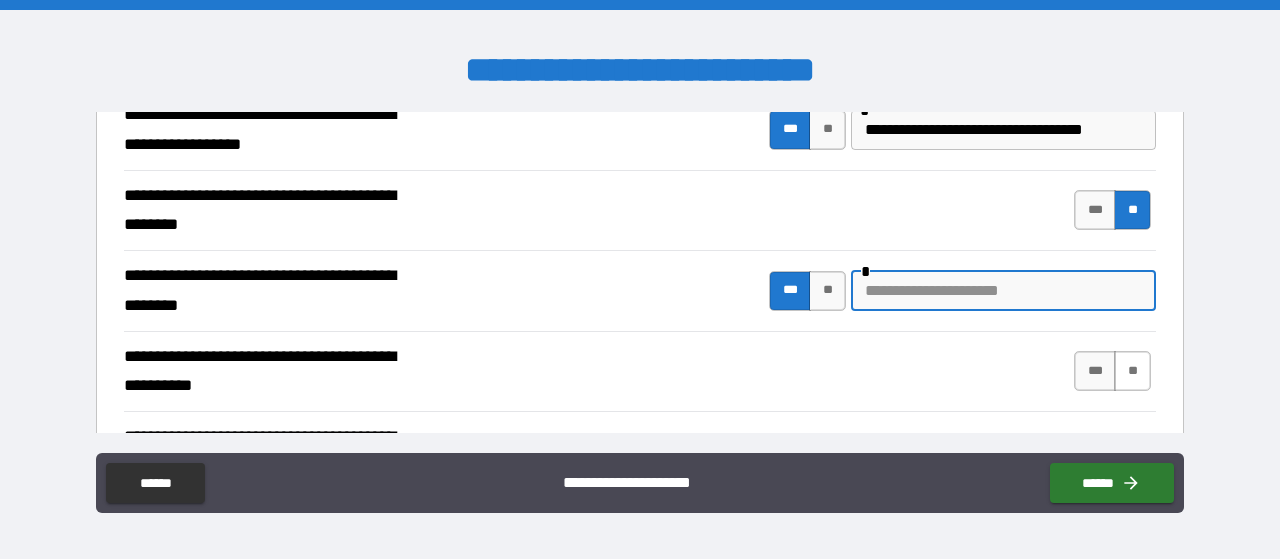 click on "**" at bounding box center (1132, 371) 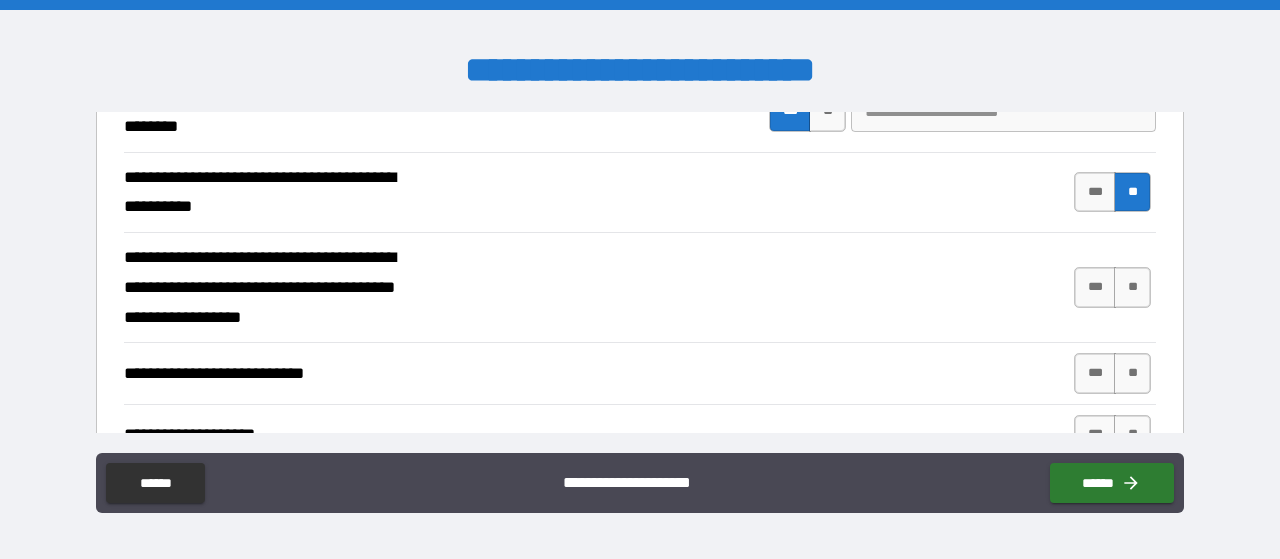 scroll, scrollTop: 700, scrollLeft: 0, axis: vertical 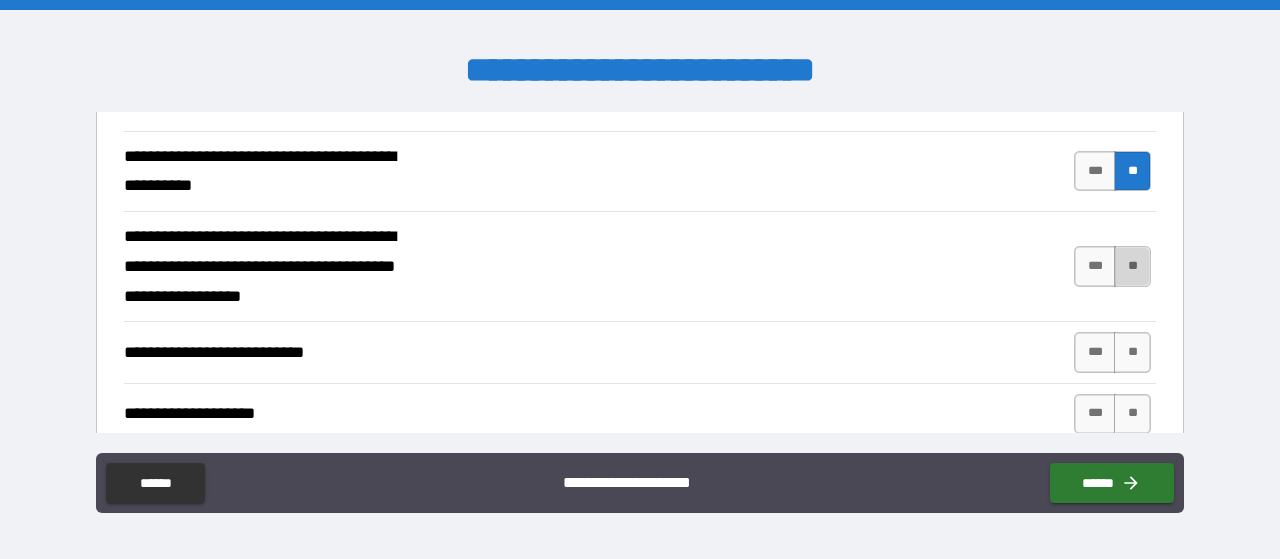 click on "**" at bounding box center (1132, 266) 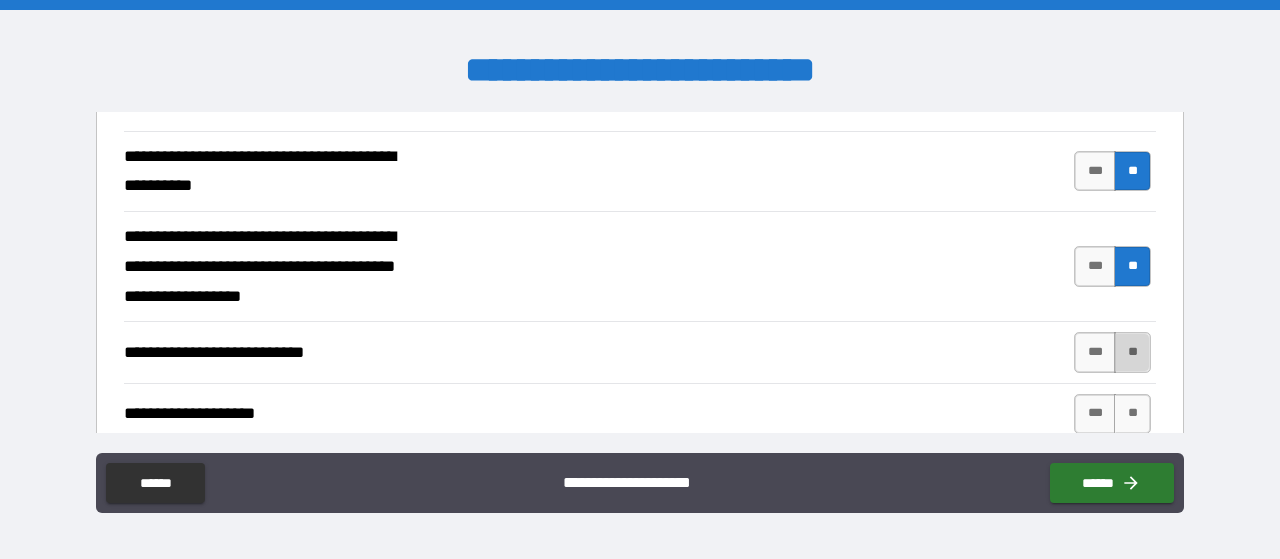 click on "**" at bounding box center [1132, 352] 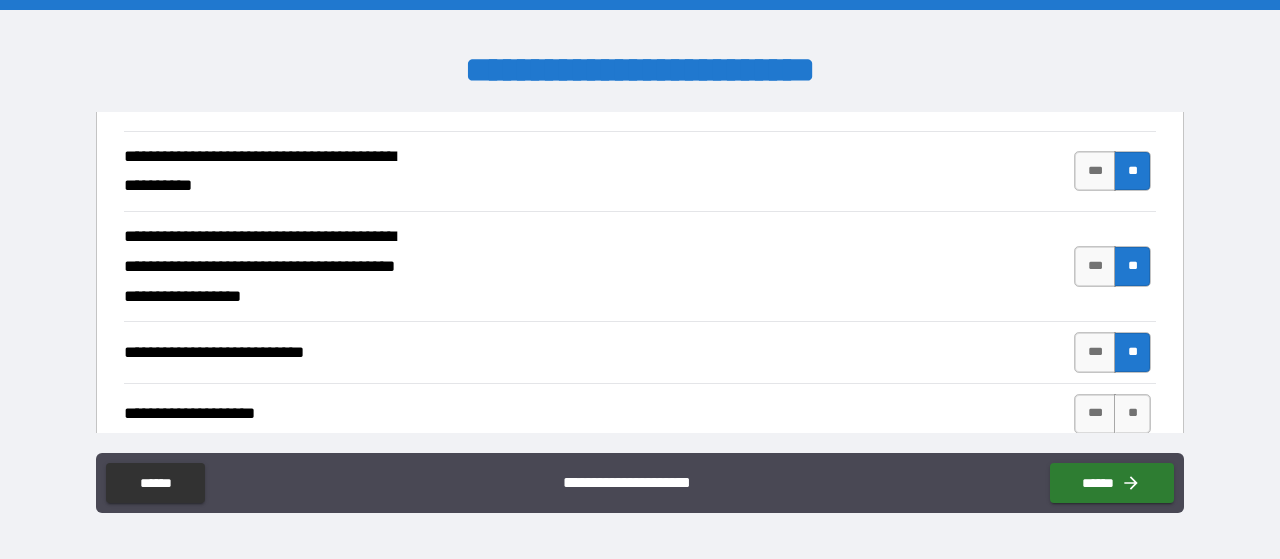 scroll, scrollTop: 800, scrollLeft: 0, axis: vertical 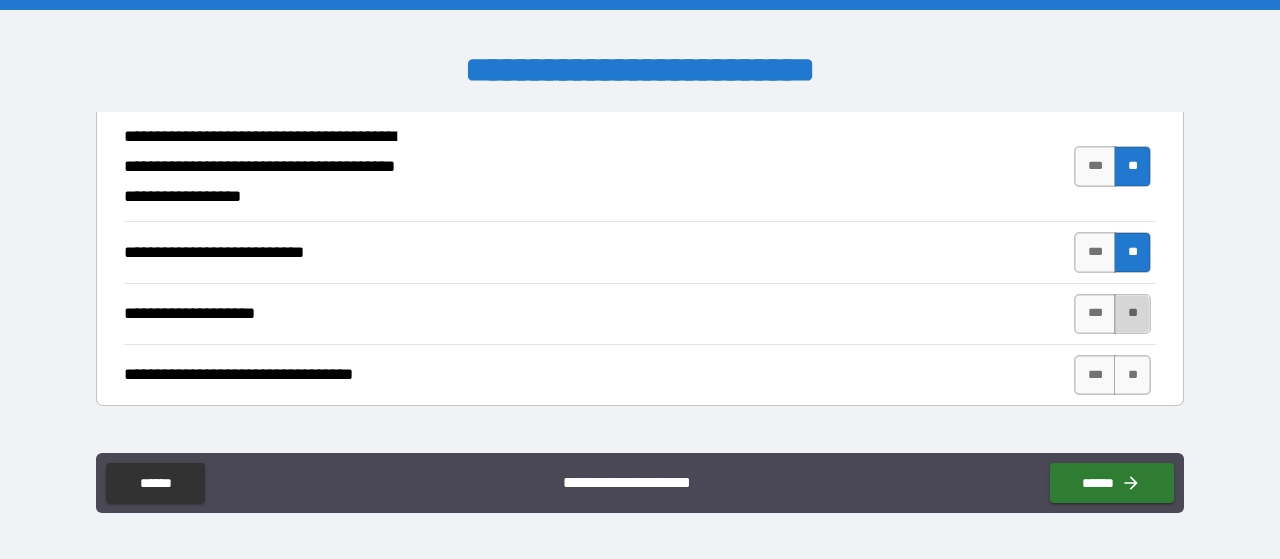 click on "**" at bounding box center (1132, 314) 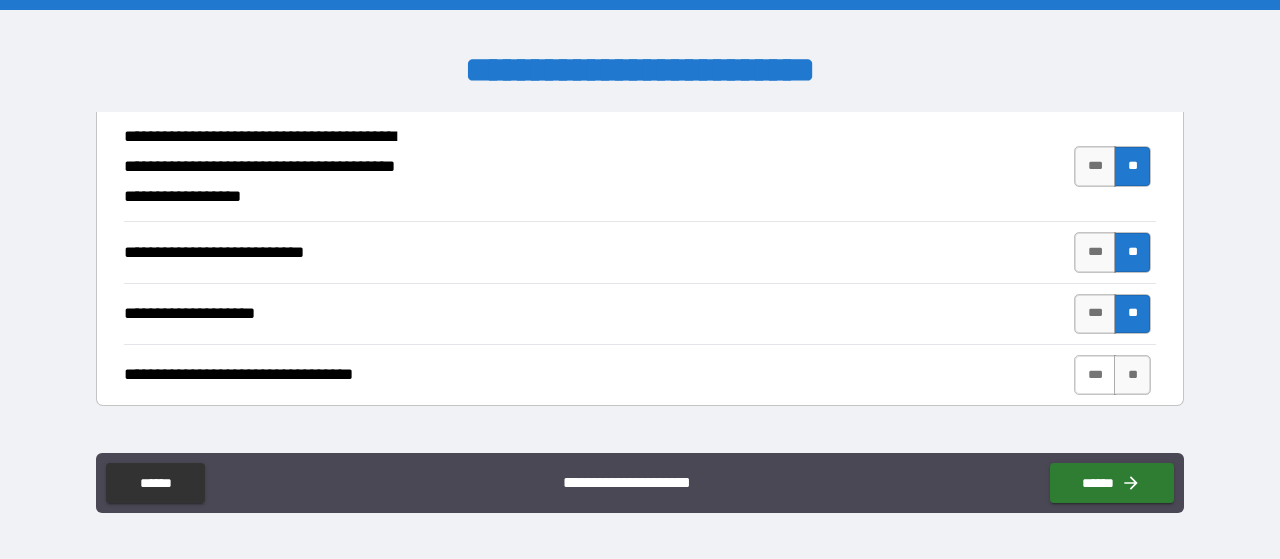 click on "***" at bounding box center (1095, 375) 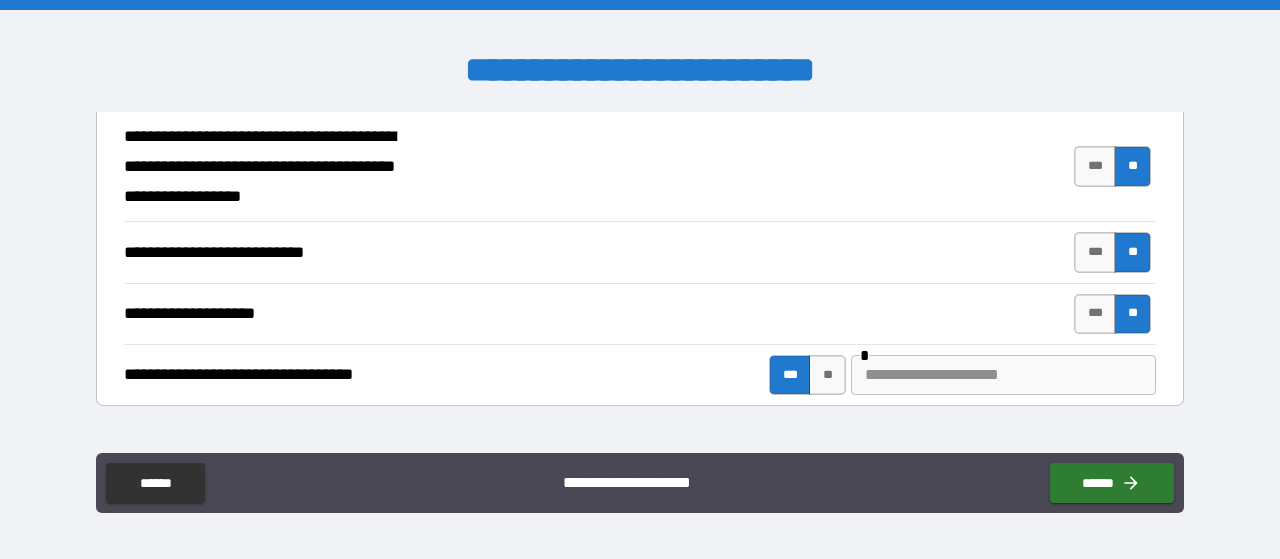 click at bounding box center (1003, 375) 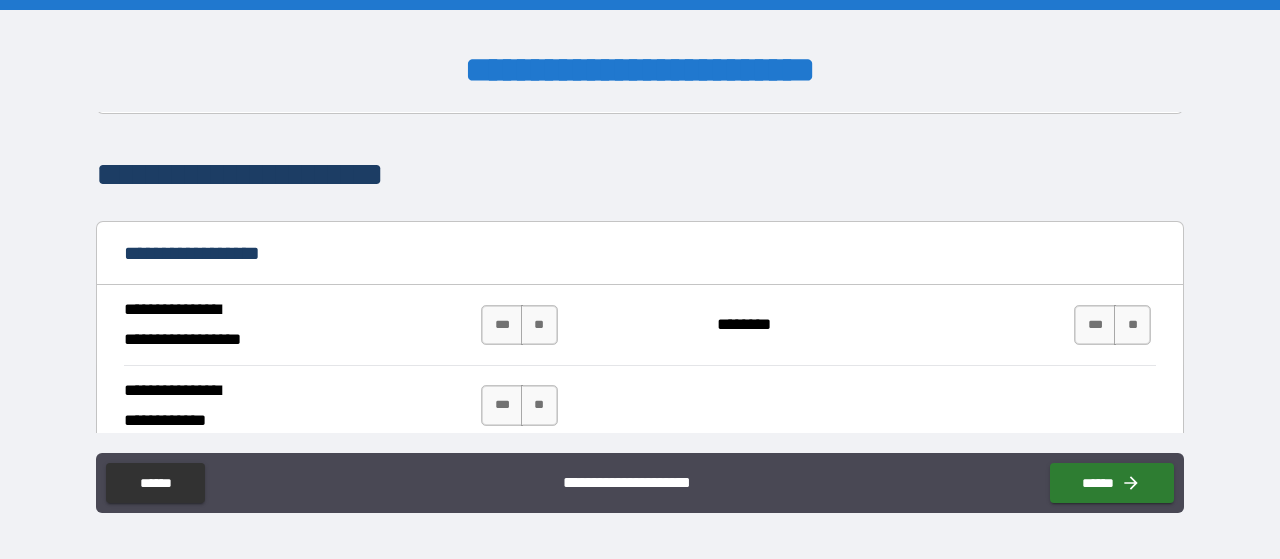 scroll, scrollTop: 1200, scrollLeft: 0, axis: vertical 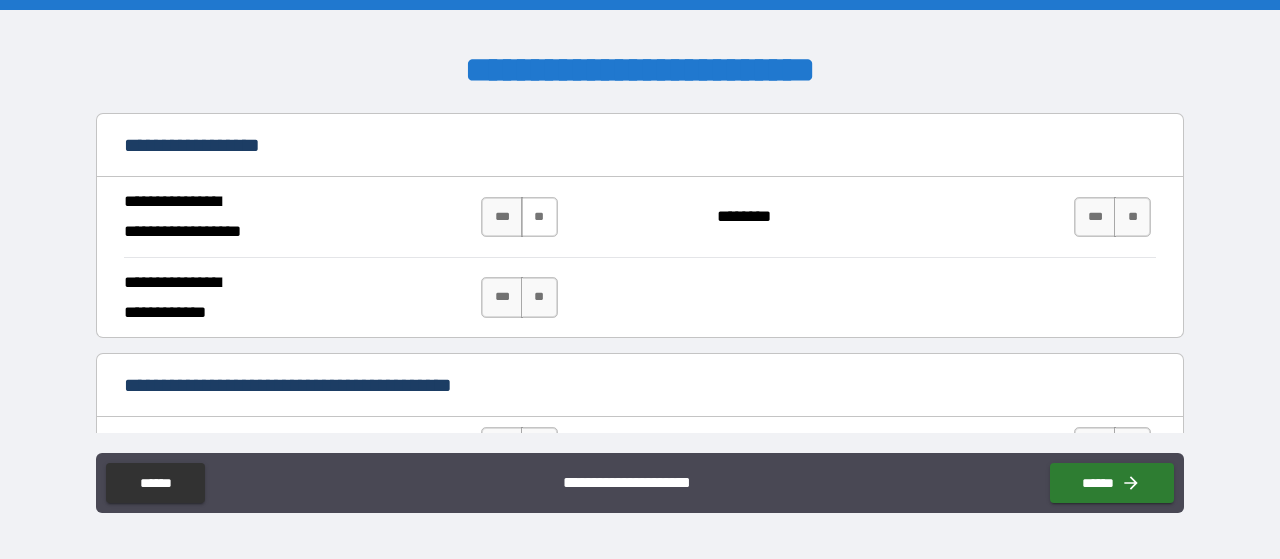 type on "**********" 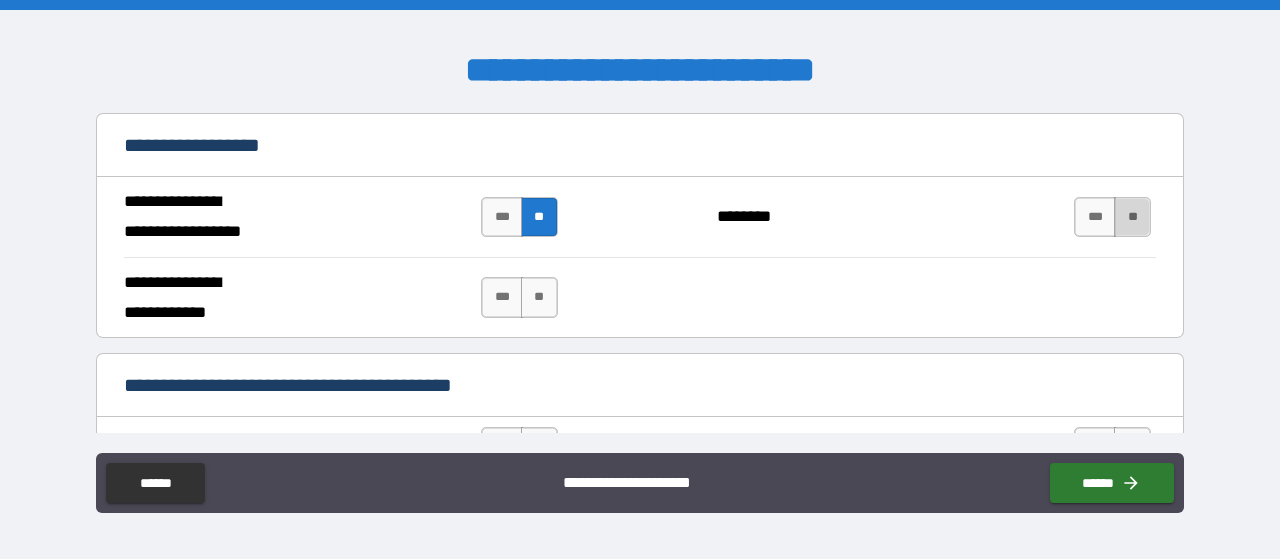 click on "**" at bounding box center [1132, 217] 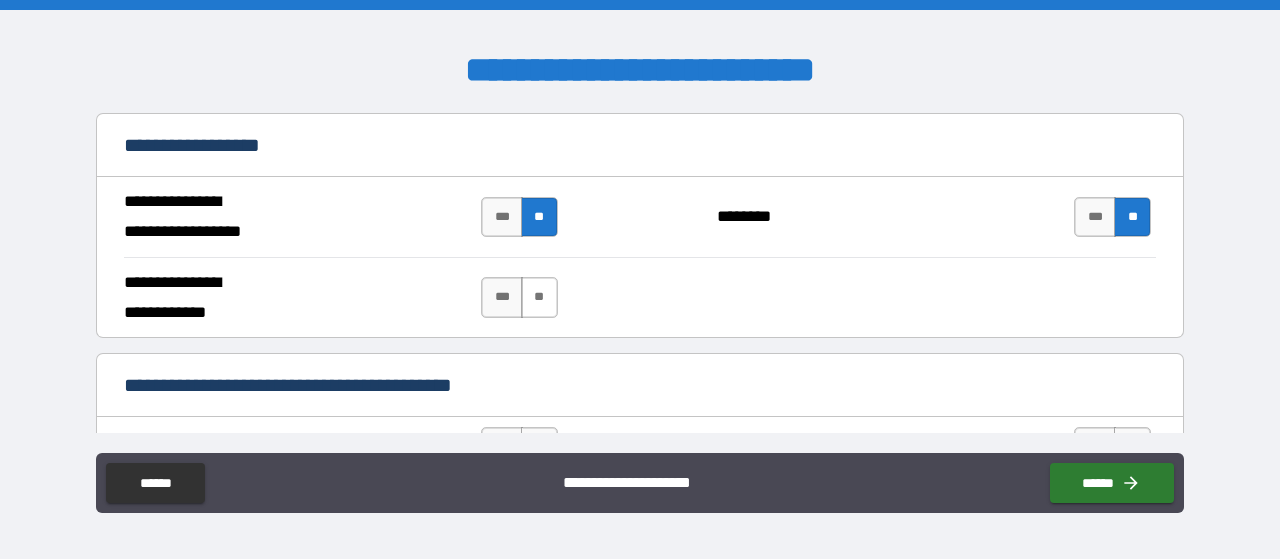 click on "**" at bounding box center (539, 297) 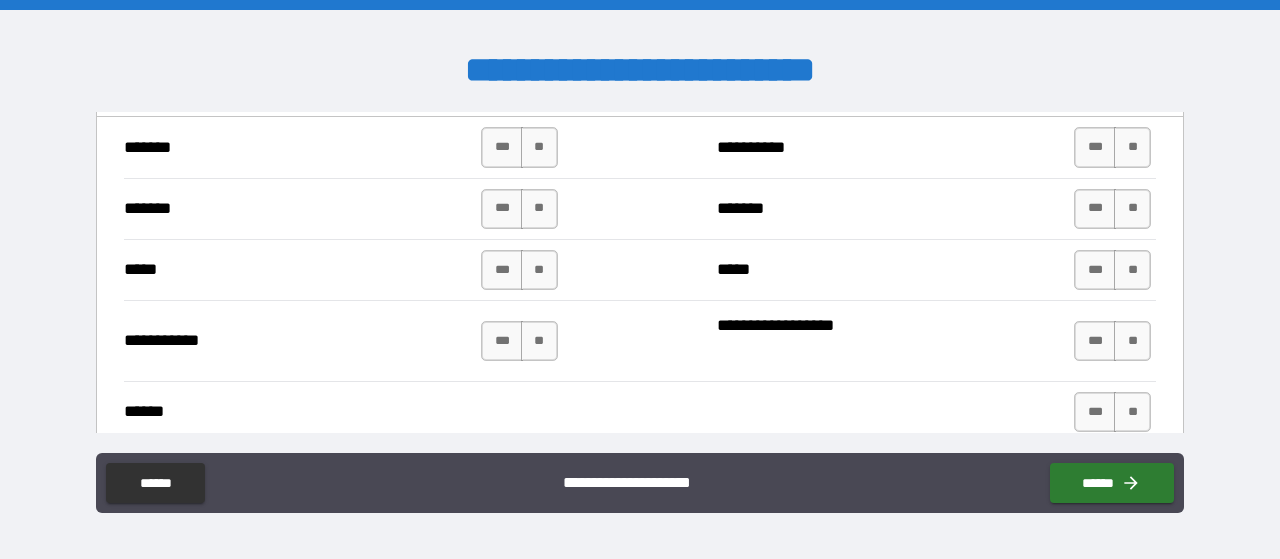 scroll, scrollTop: 1400, scrollLeft: 0, axis: vertical 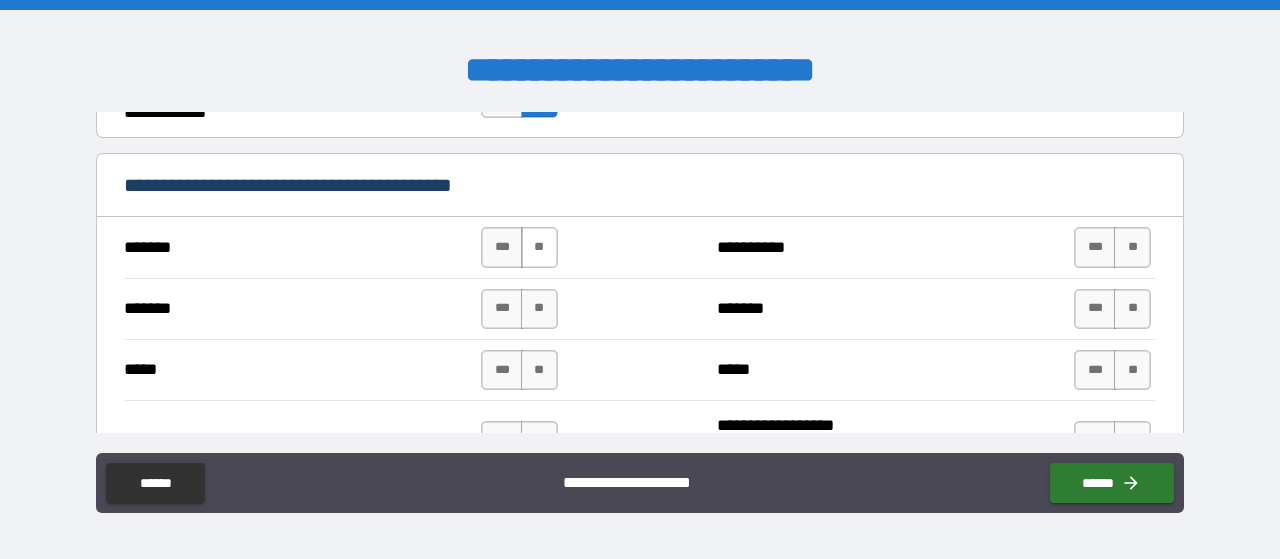 click on "**" at bounding box center (539, 247) 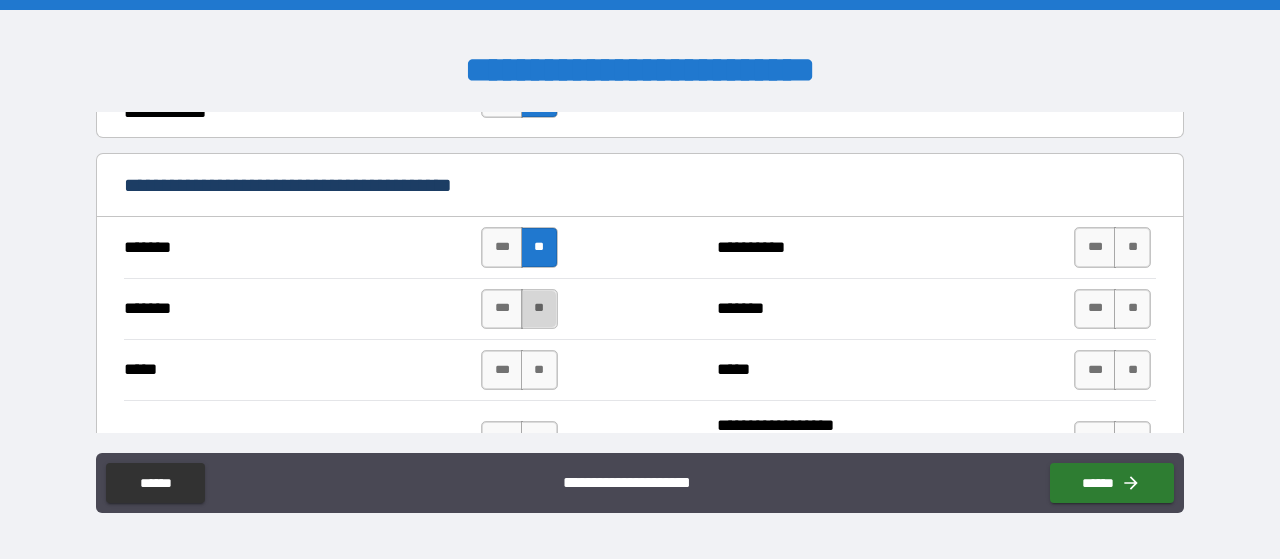click on "**" at bounding box center (539, 309) 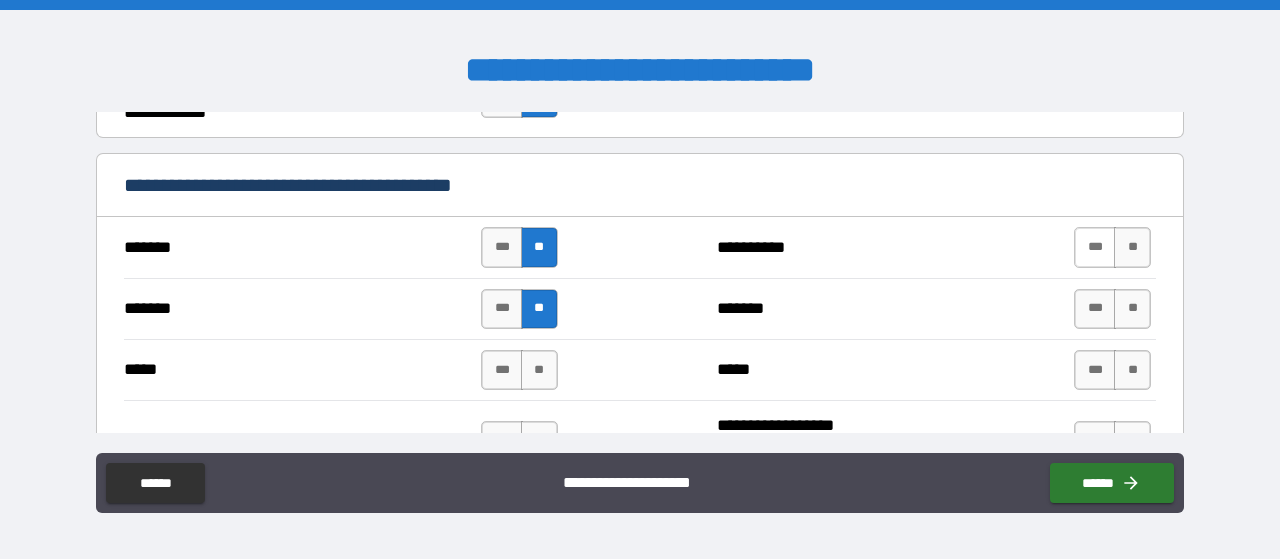 click on "***" at bounding box center (1095, 247) 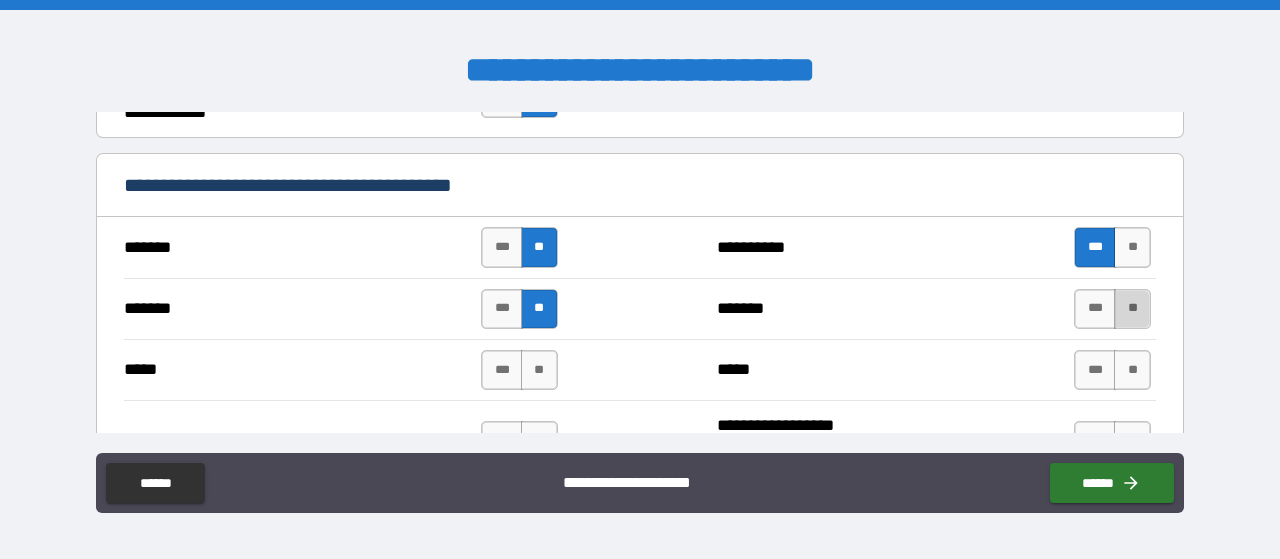 click on "**" at bounding box center [1132, 309] 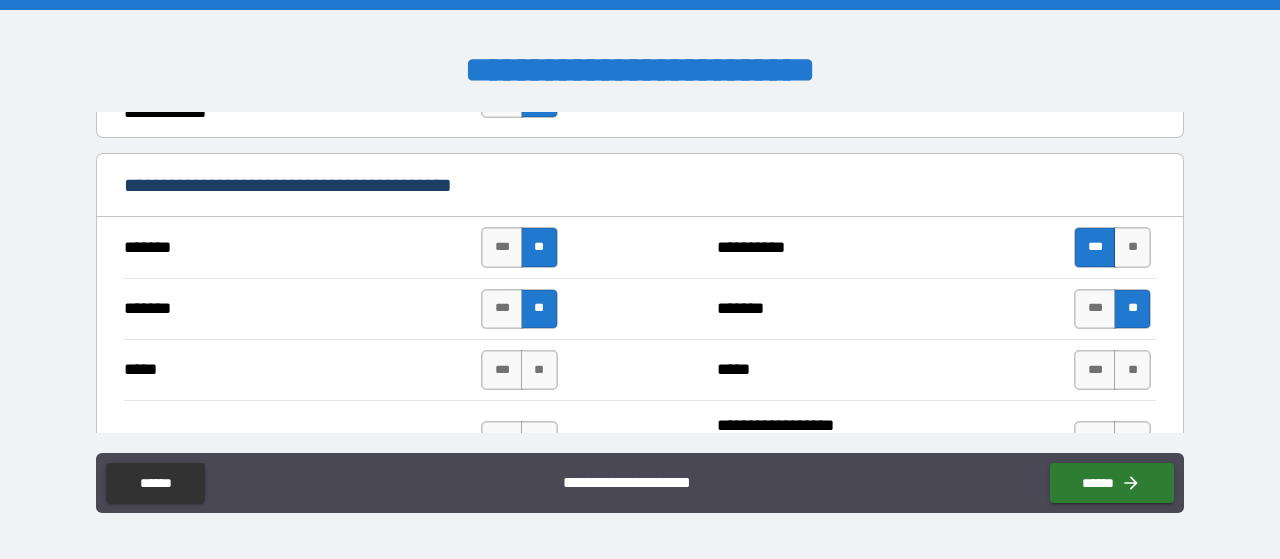 drag, startPoint x: 1128, startPoint y: 359, endPoint x: 965, endPoint y: 327, distance: 166.1114 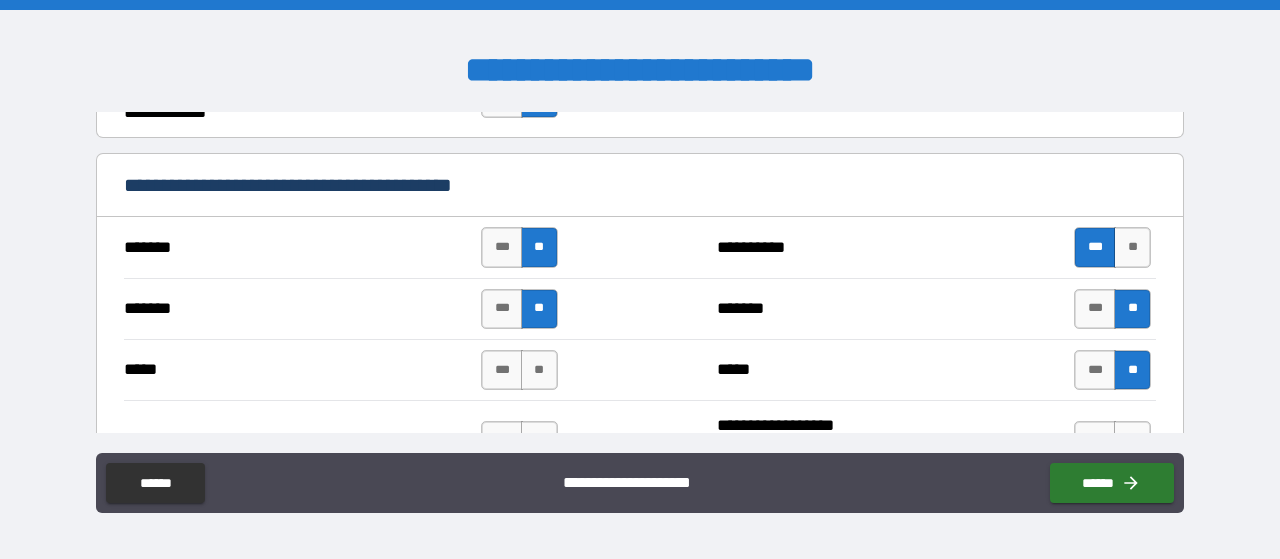 scroll, scrollTop: 1500, scrollLeft: 0, axis: vertical 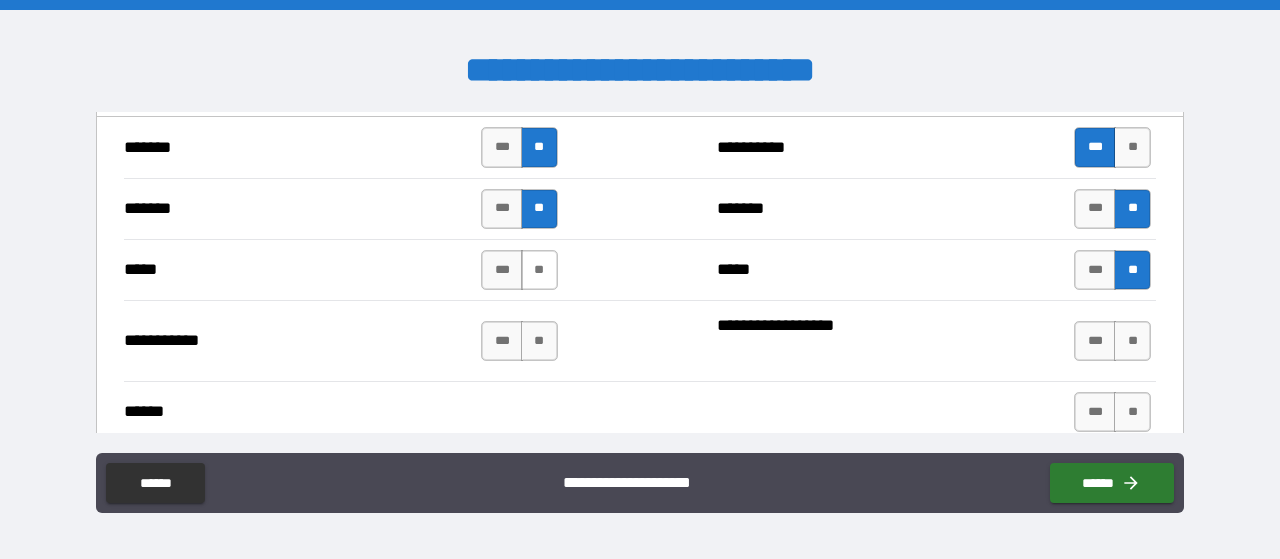 click on "**" at bounding box center [539, 270] 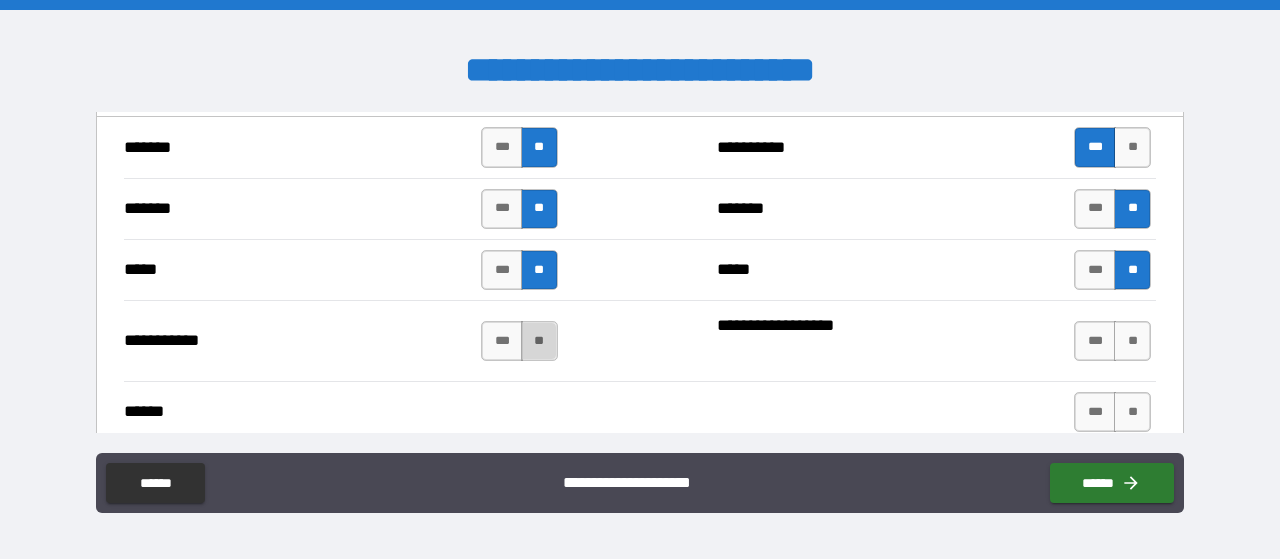 click on "**" at bounding box center [539, 341] 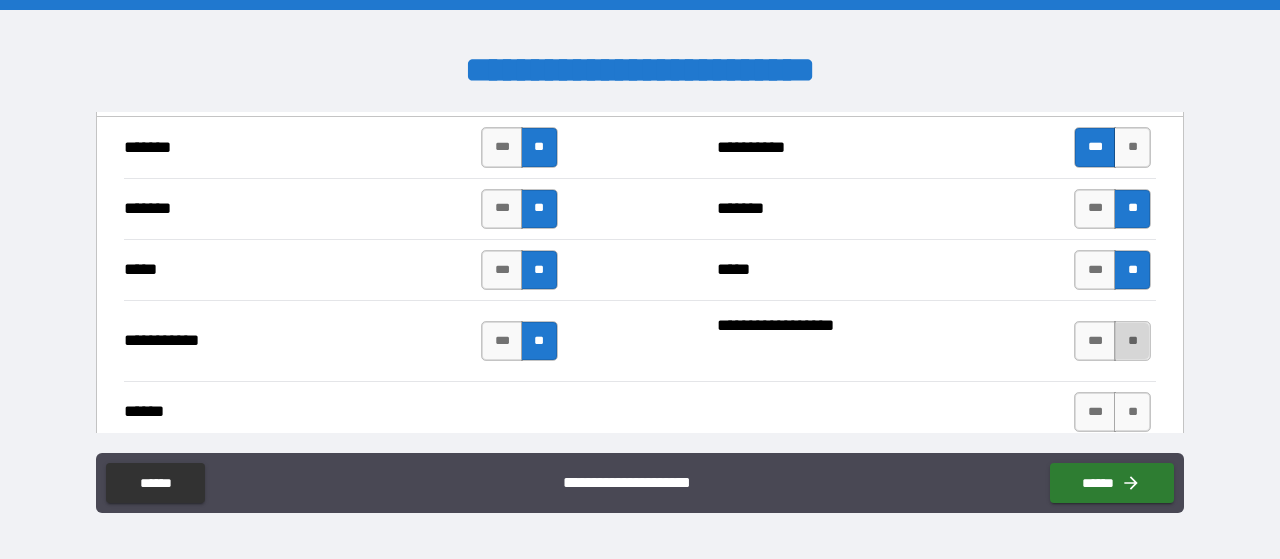 click on "**" at bounding box center [1132, 341] 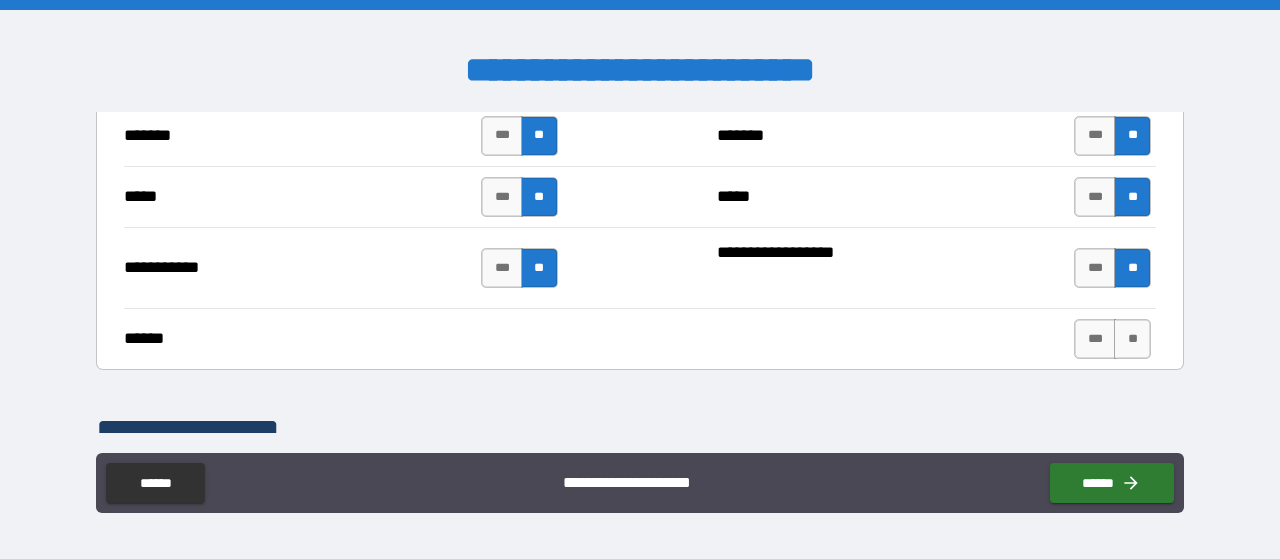 scroll, scrollTop: 1600, scrollLeft: 0, axis: vertical 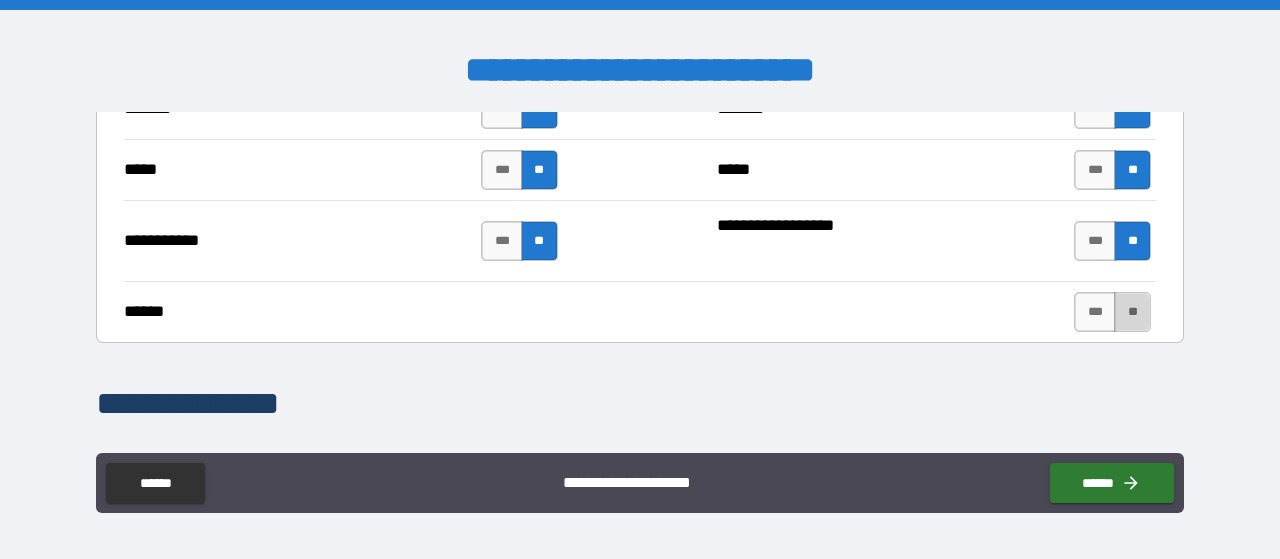 click on "**" at bounding box center (1132, 312) 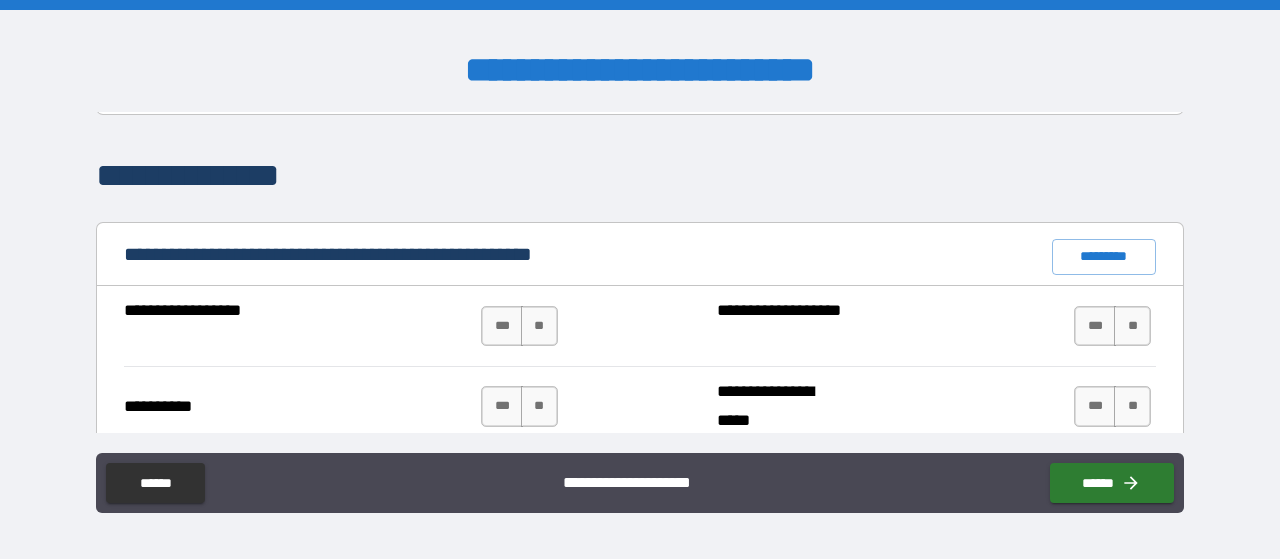 scroll, scrollTop: 1900, scrollLeft: 0, axis: vertical 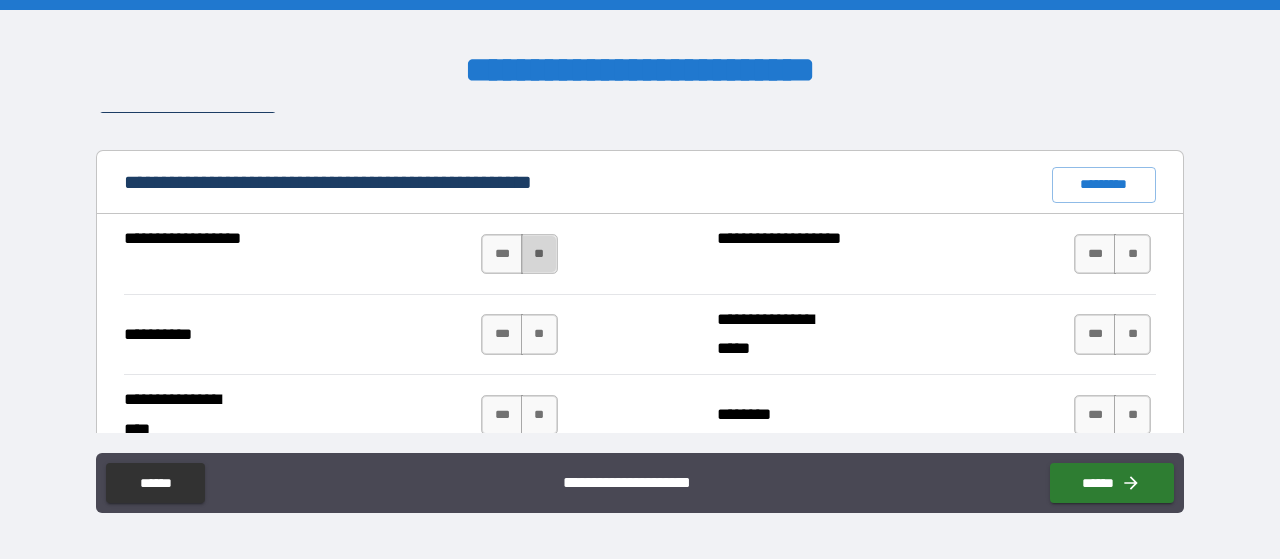 click on "**" at bounding box center [539, 254] 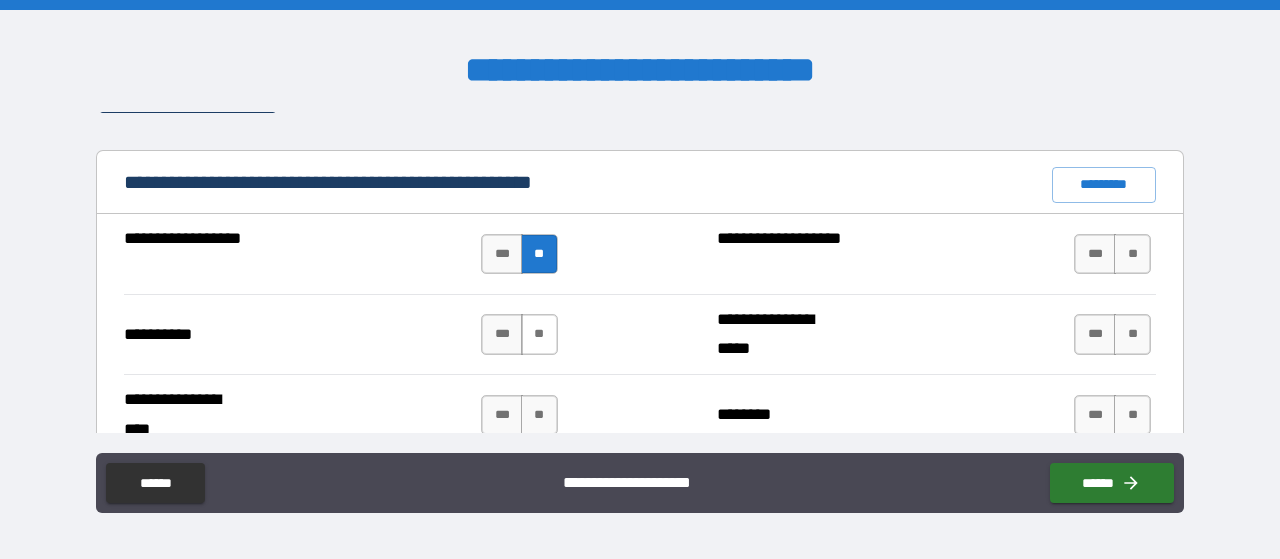 click on "**" at bounding box center (539, 334) 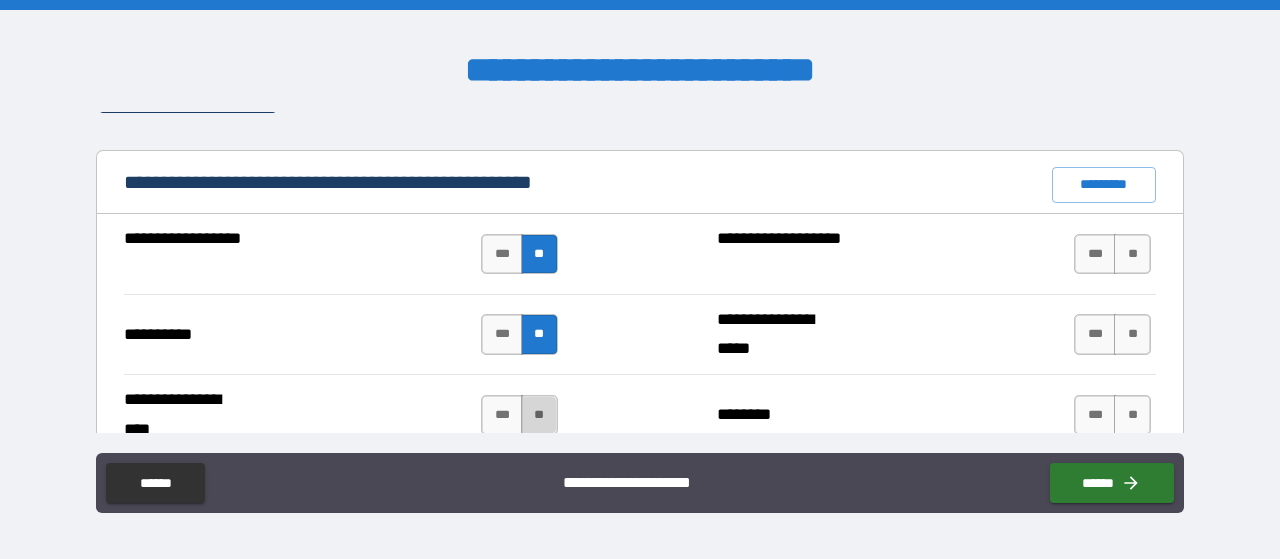 click on "**" at bounding box center (539, 415) 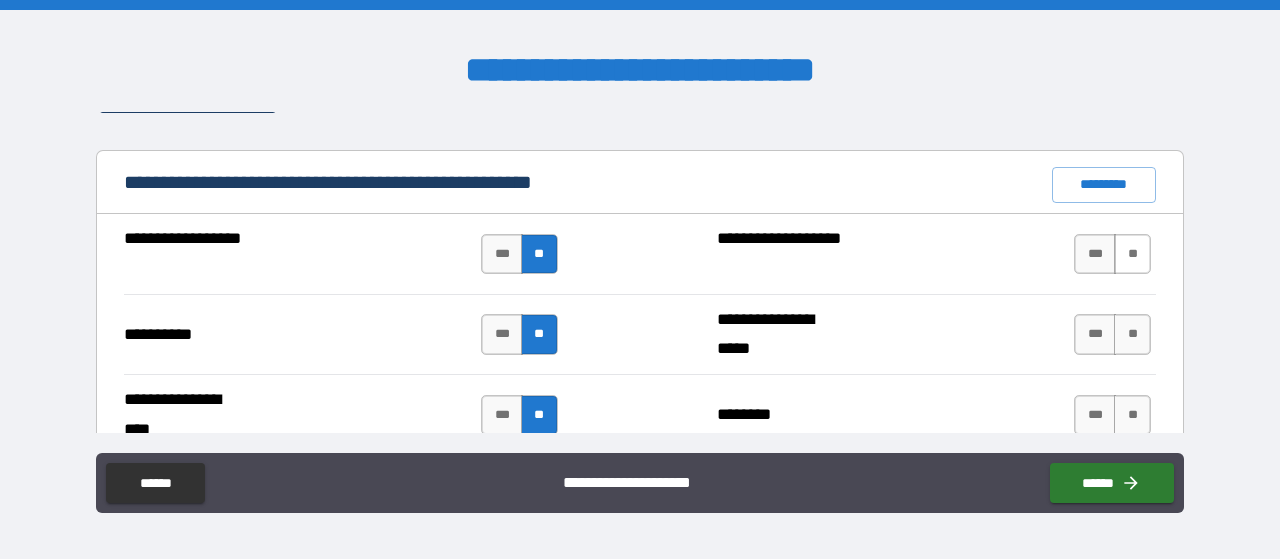 click on "**" at bounding box center (1132, 254) 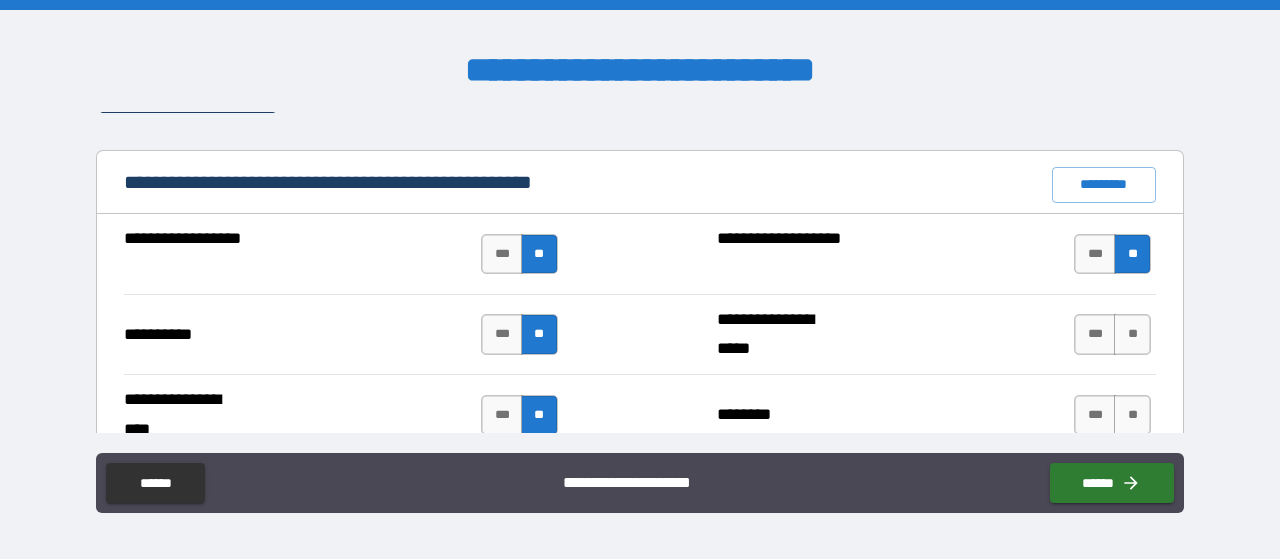 drag, startPoint x: 1121, startPoint y: 330, endPoint x: 1087, endPoint y: 382, distance: 62.1289 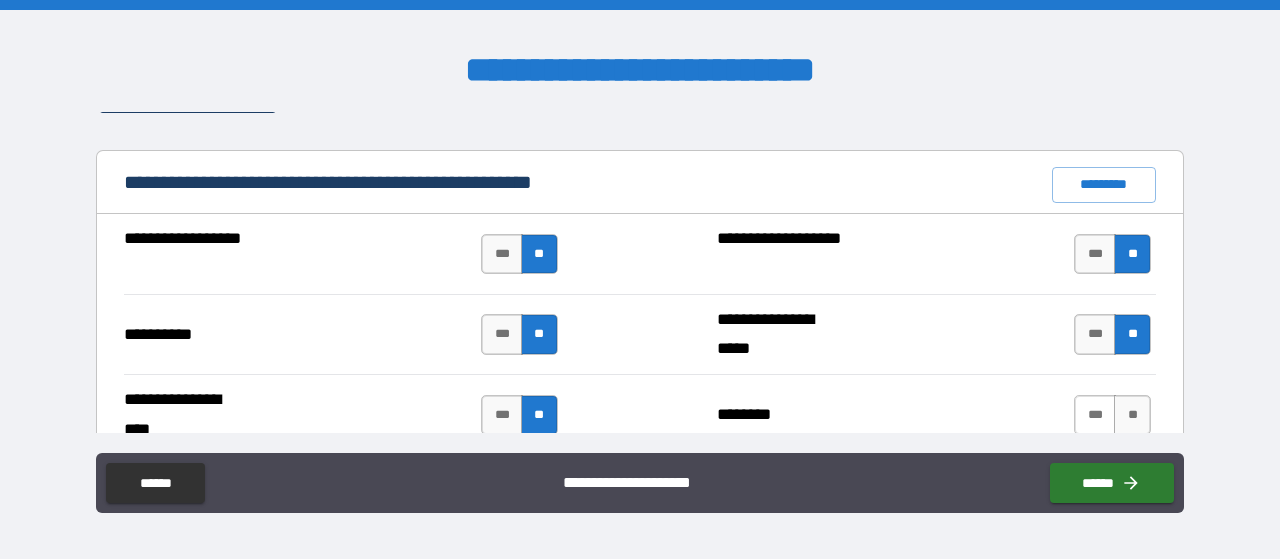 click on "***" at bounding box center [1095, 415] 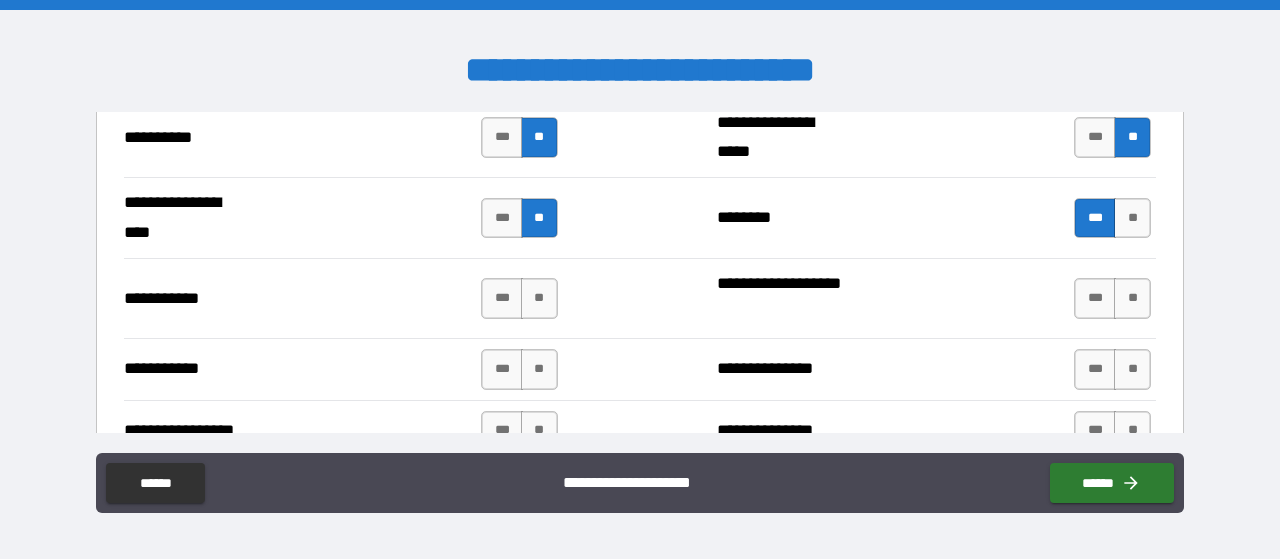 scroll, scrollTop: 2100, scrollLeft: 0, axis: vertical 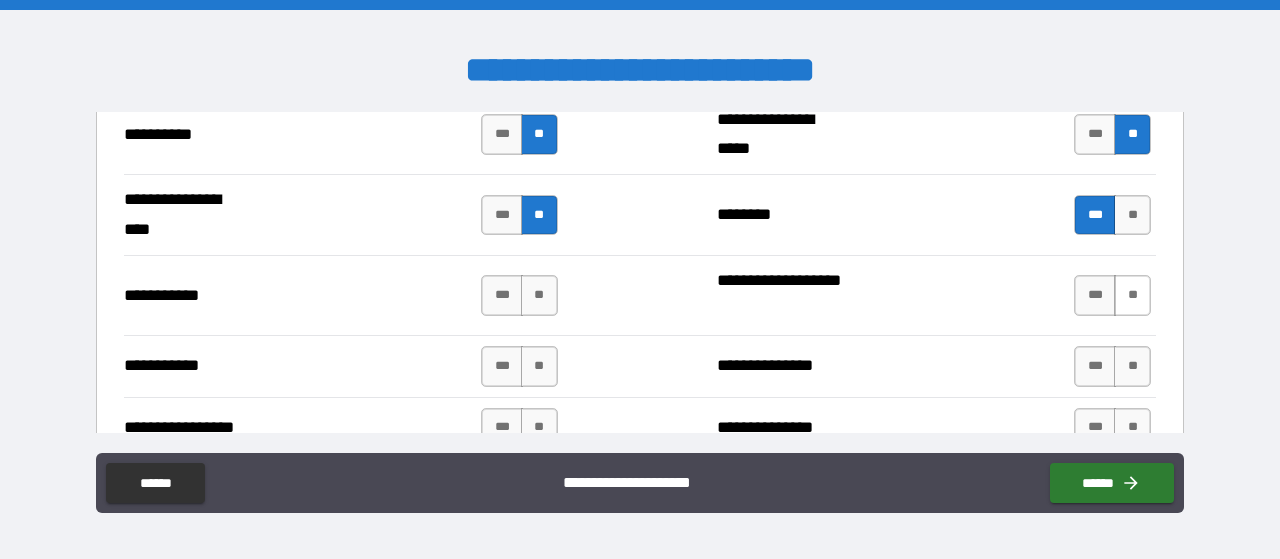 click on "**" at bounding box center (1132, 295) 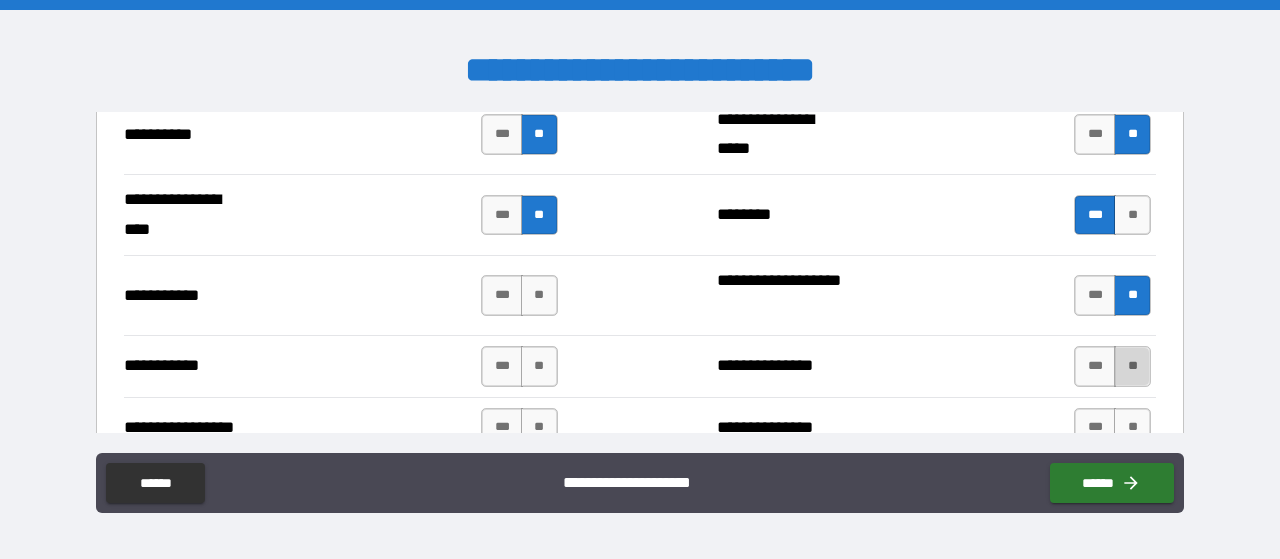 click on "**" at bounding box center [1132, 366] 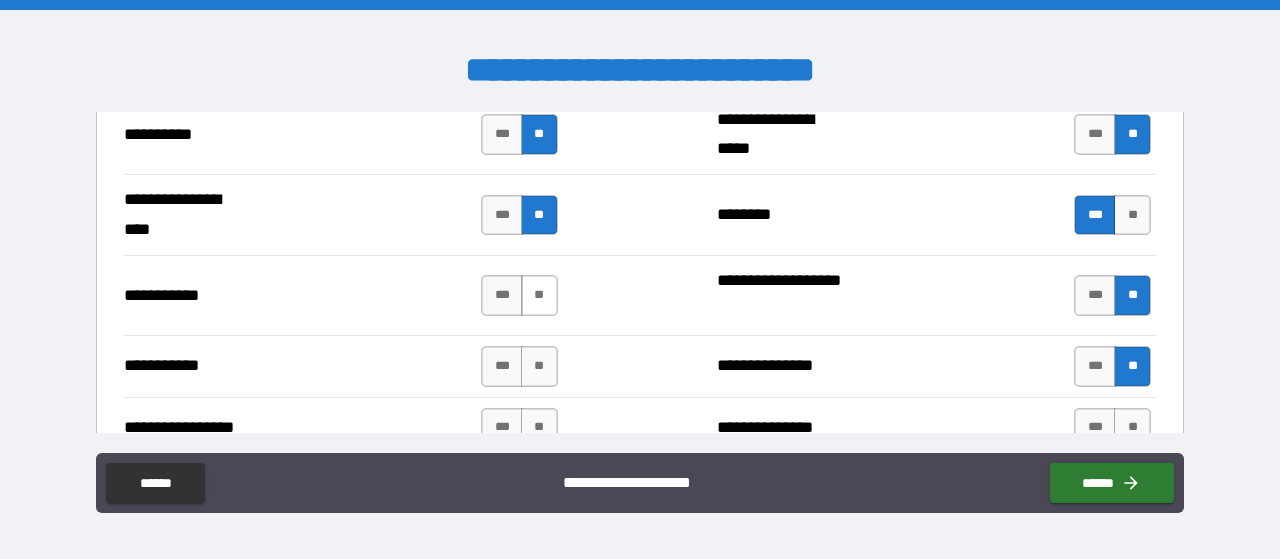 click on "**" at bounding box center [539, 295] 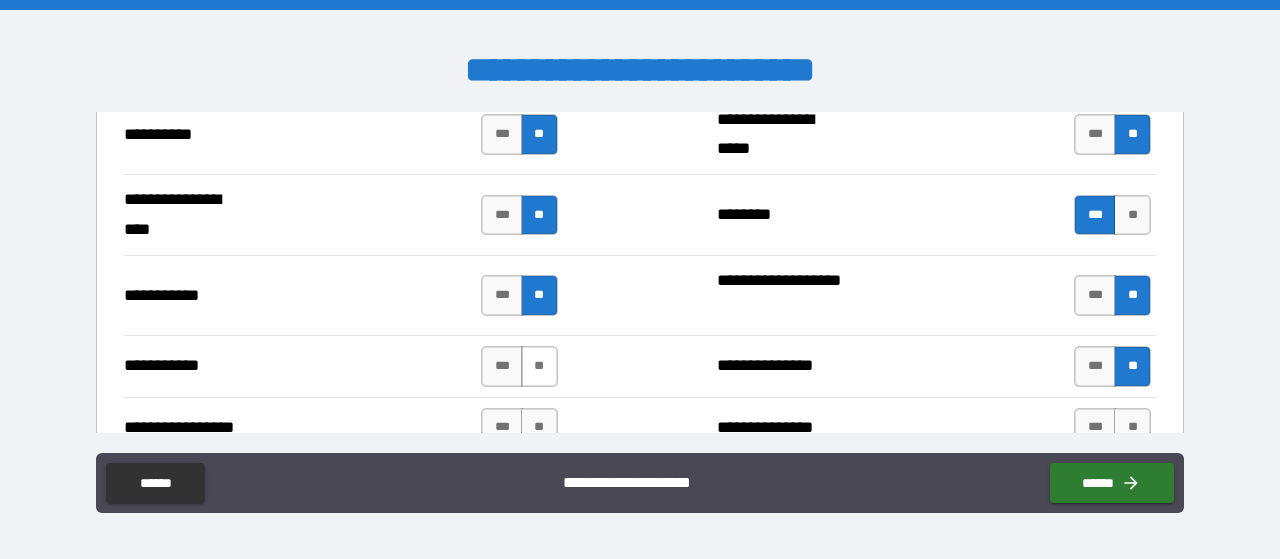 click on "**" at bounding box center [539, 366] 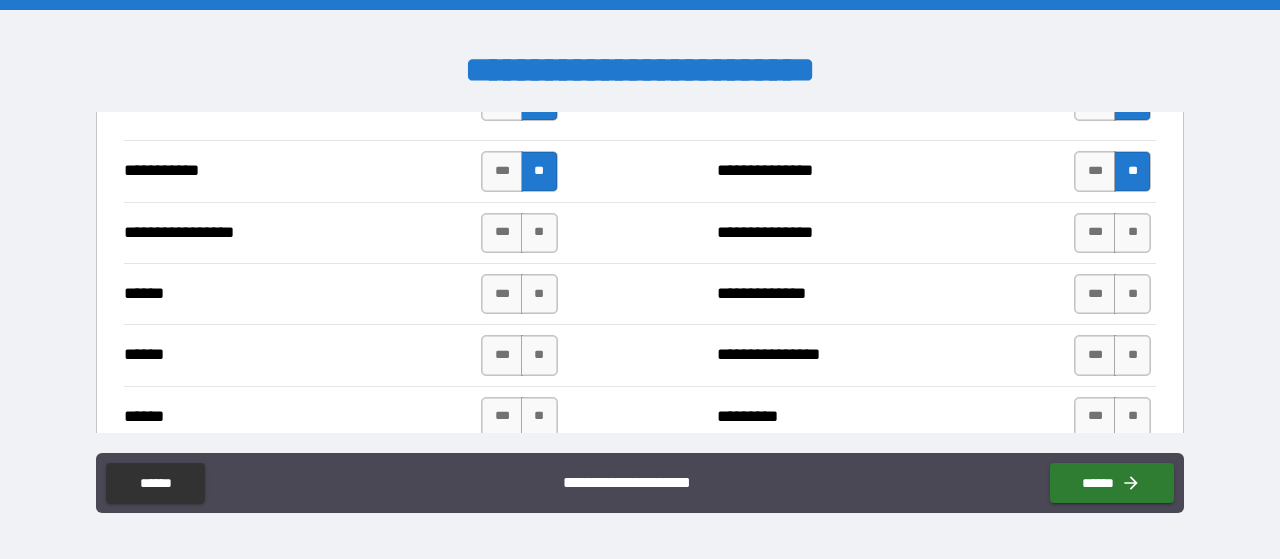 scroll, scrollTop: 2300, scrollLeft: 0, axis: vertical 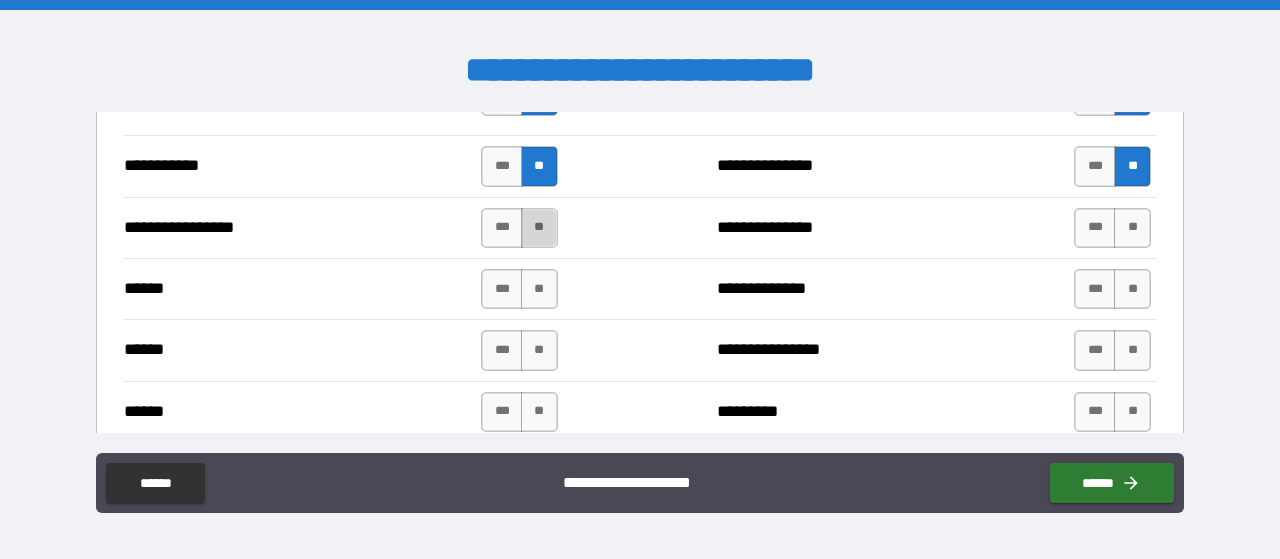 click on "**" at bounding box center (539, 228) 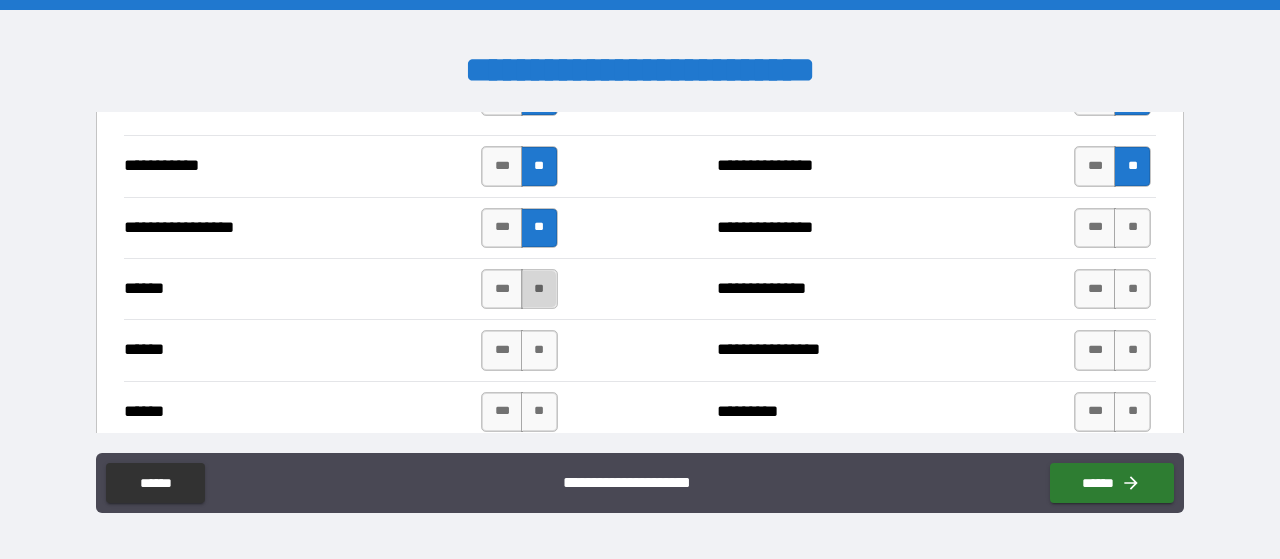 click on "**" at bounding box center [539, 289] 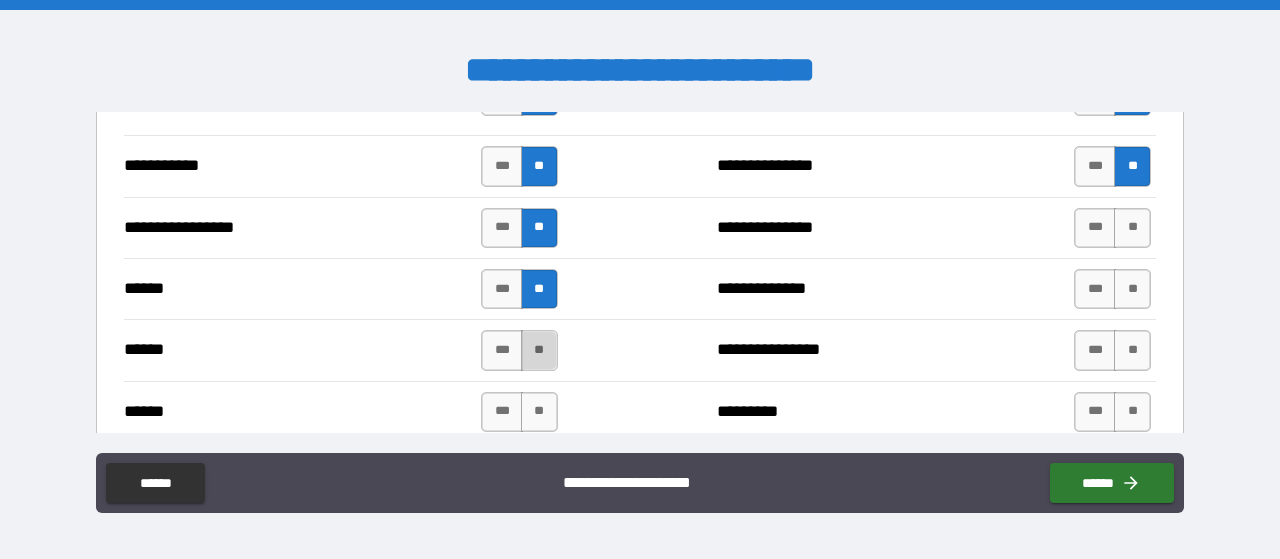 click on "**" at bounding box center [539, 350] 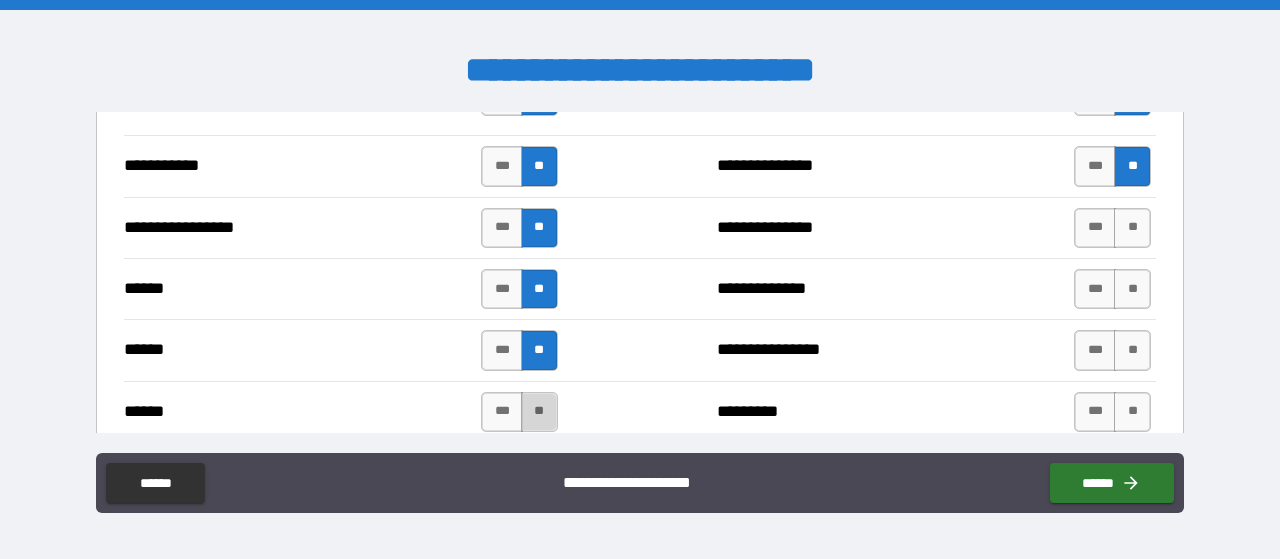 click on "**" at bounding box center (539, 412) 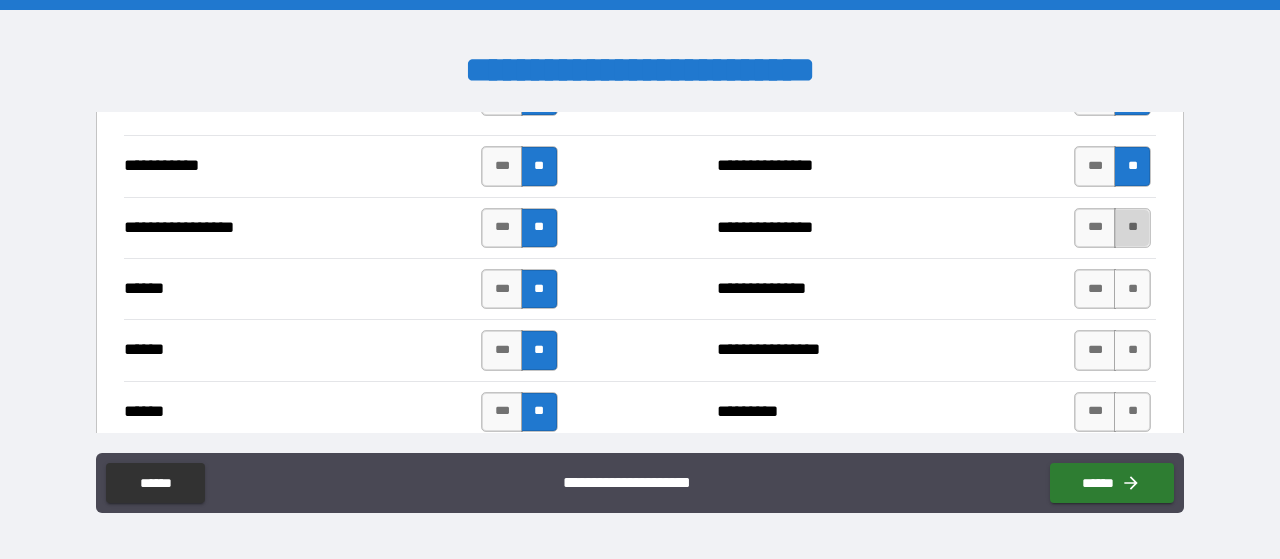 click on "**" at bounding box center [1132, 228] 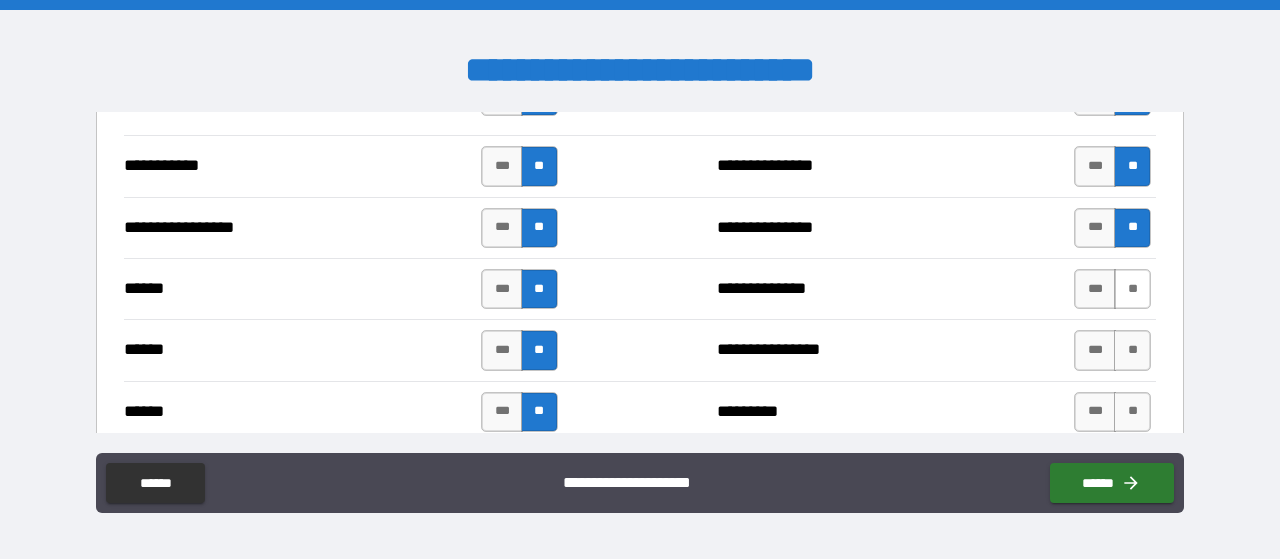 click on "**" at bounding box center [1132, 289] 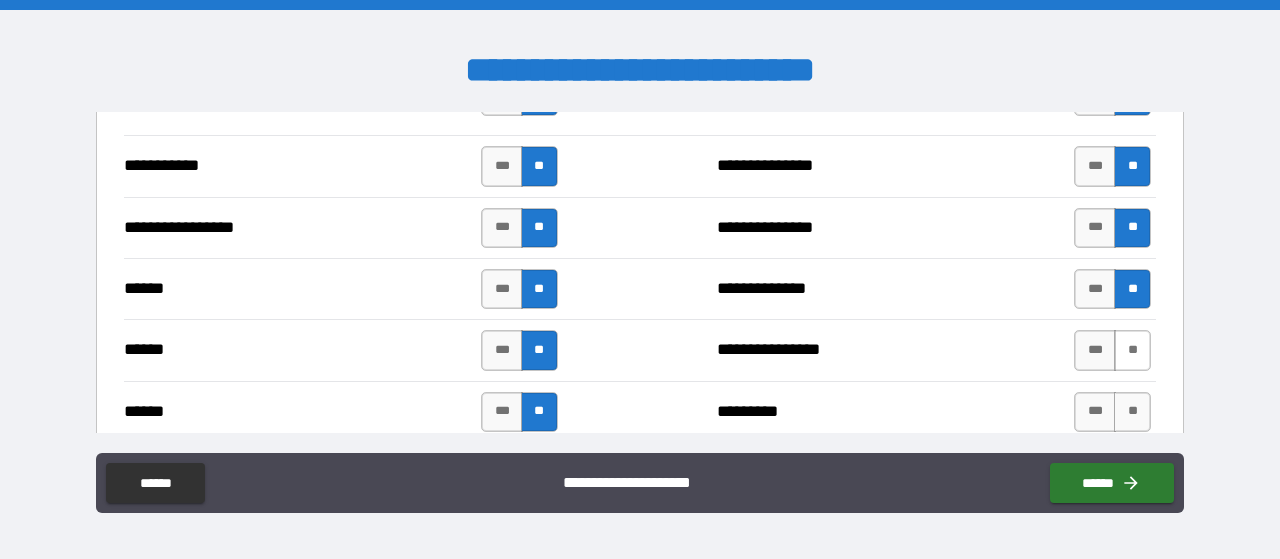 click on "**" at bounding box center [1132, 350] 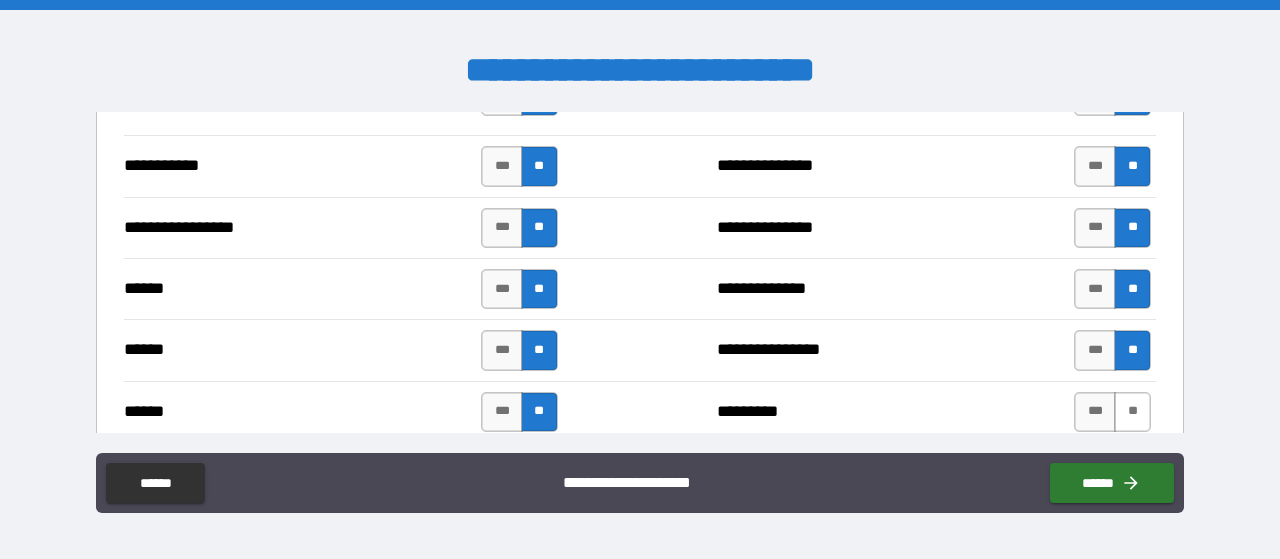 click on "**" at bounding box center (1132, 412) 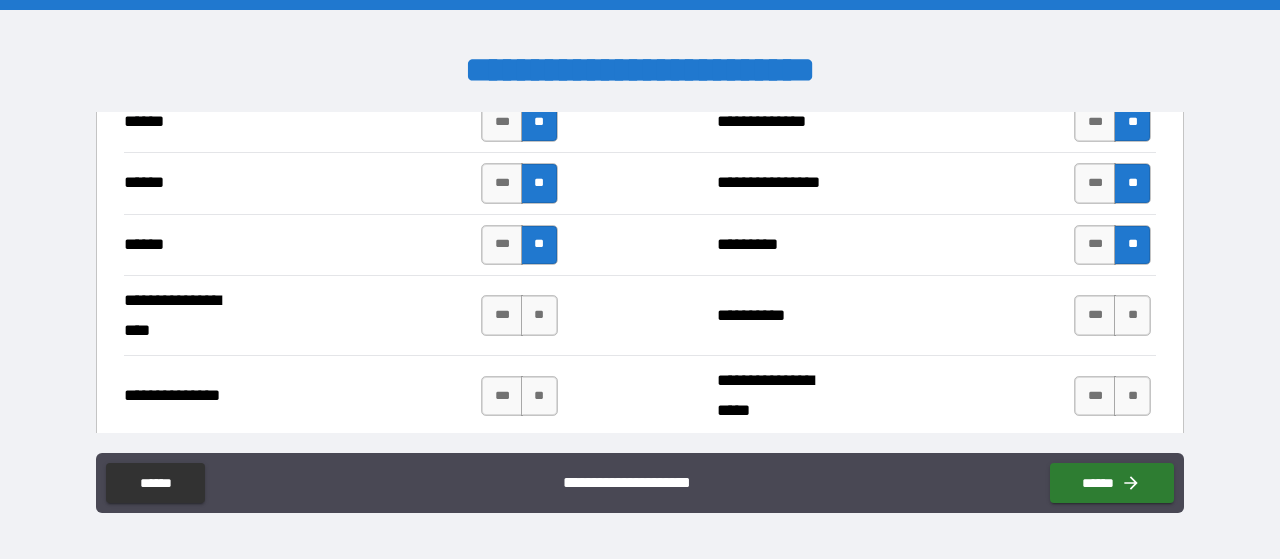 scroll, scrollTop: 2500, scrollLeft: 0, axis: vertical 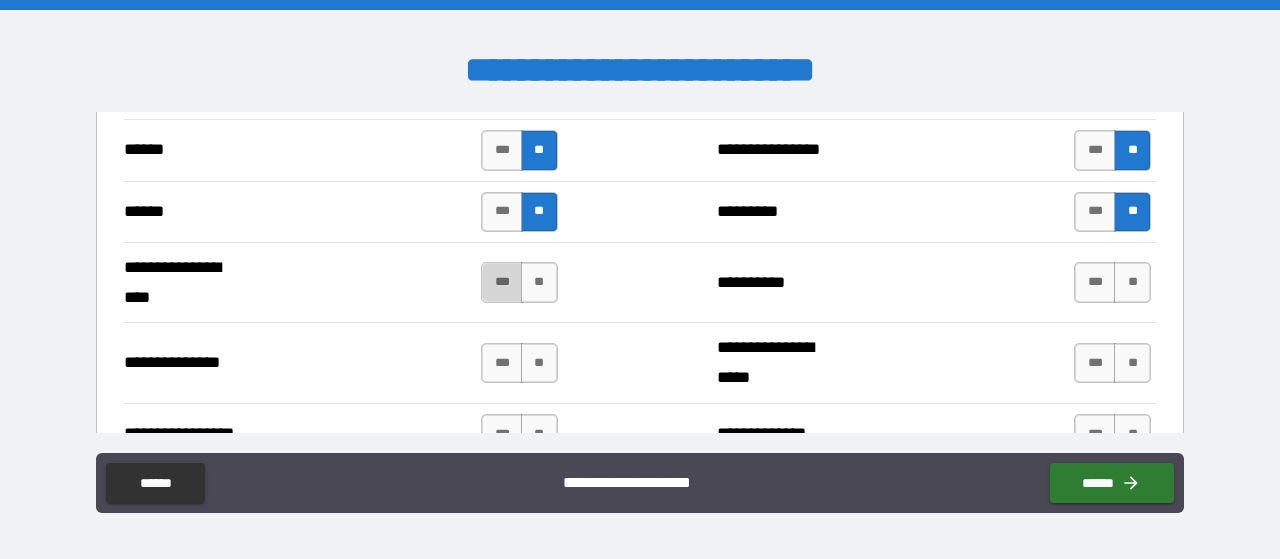 click on "***" at bounding box center (502, 282) 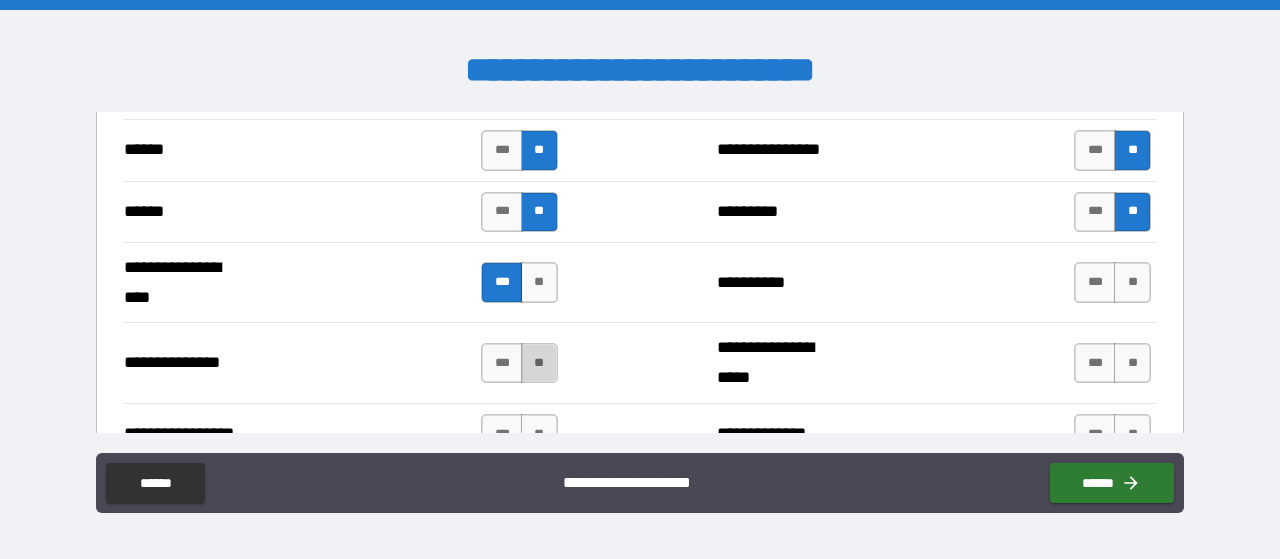 click on "**" at bounding box center [539, 363] 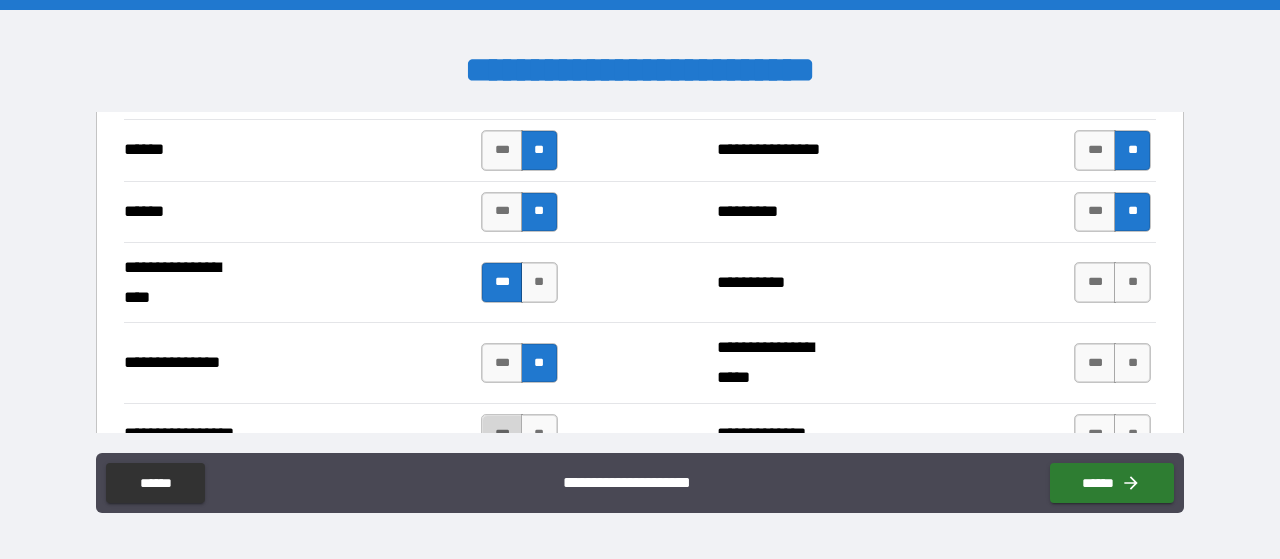 click on "***" at bounding box center (502, 434) 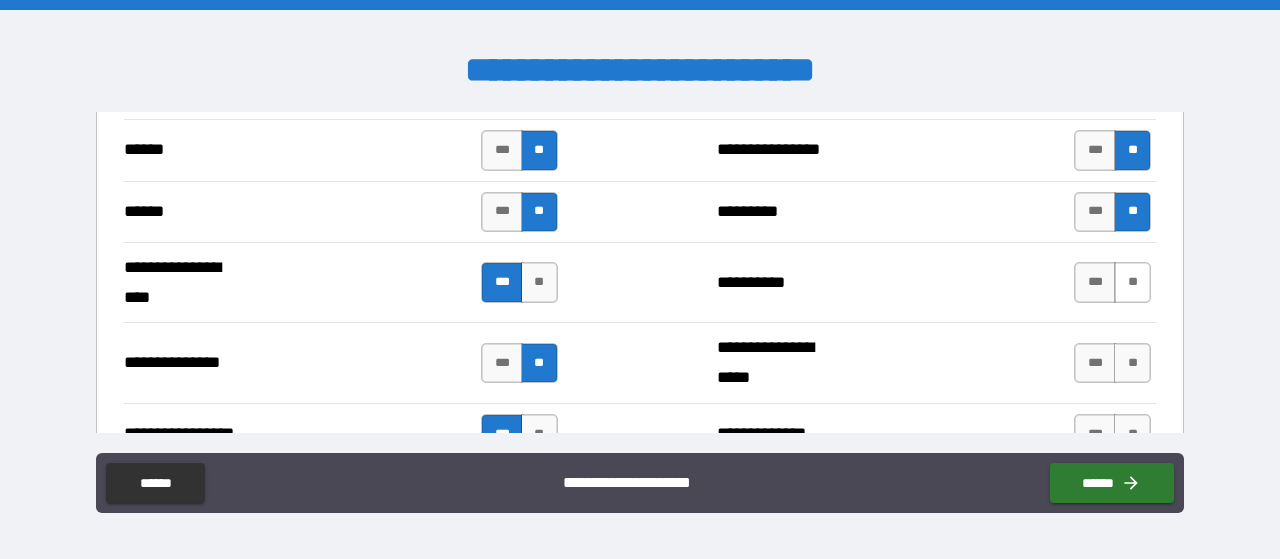 click on "**" at bounding box center (1132, 282) 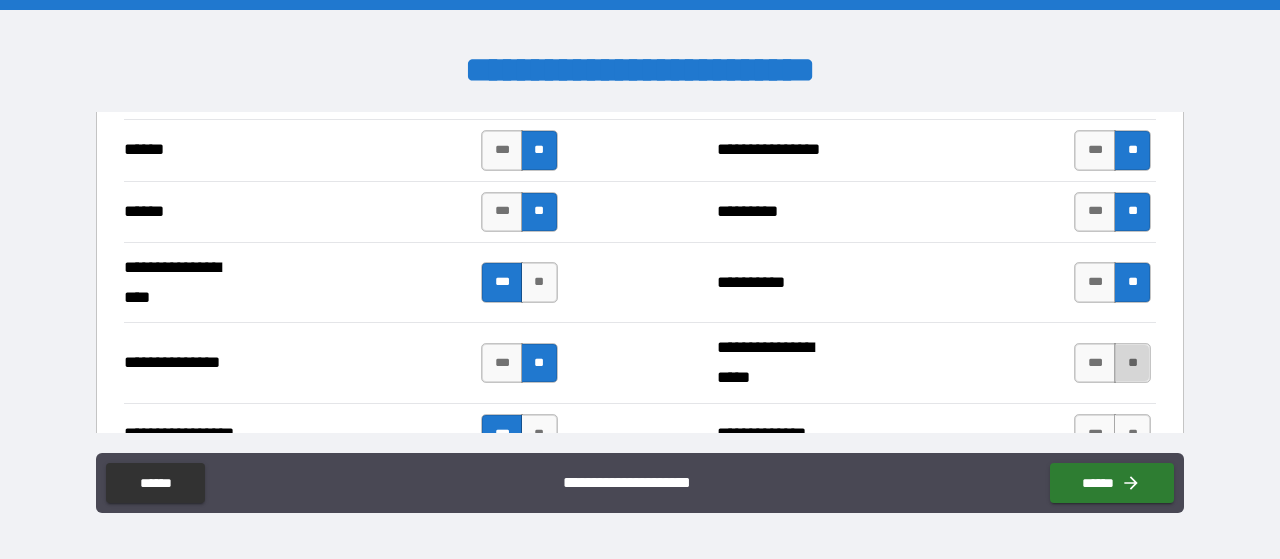click on "**" at bounding box center (1132, 363) 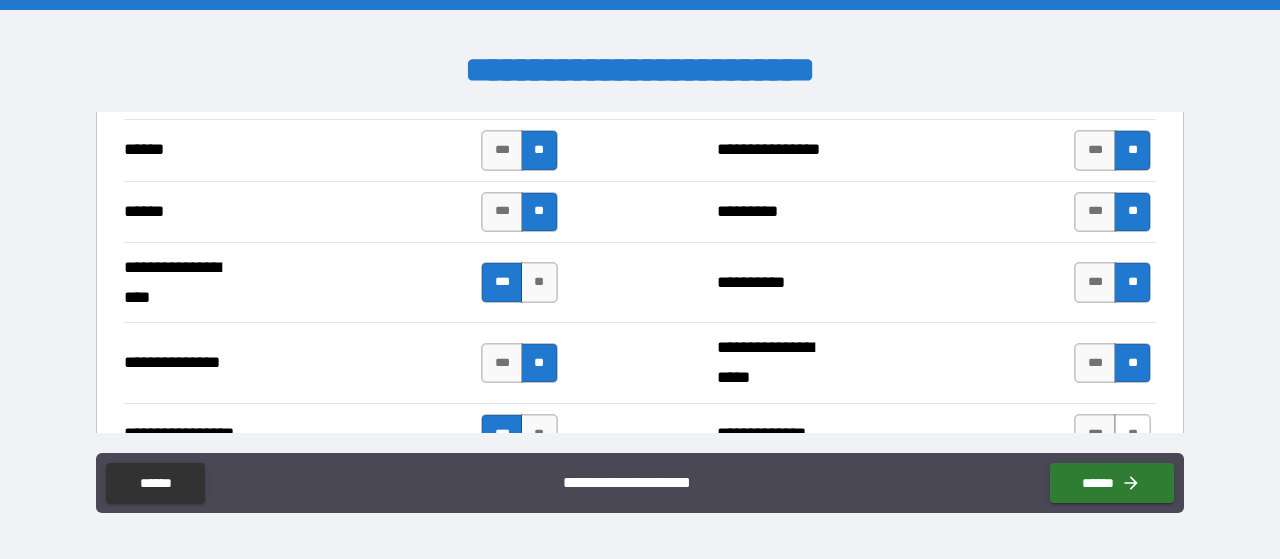 click on "**" at bounding box center (1132, 434) 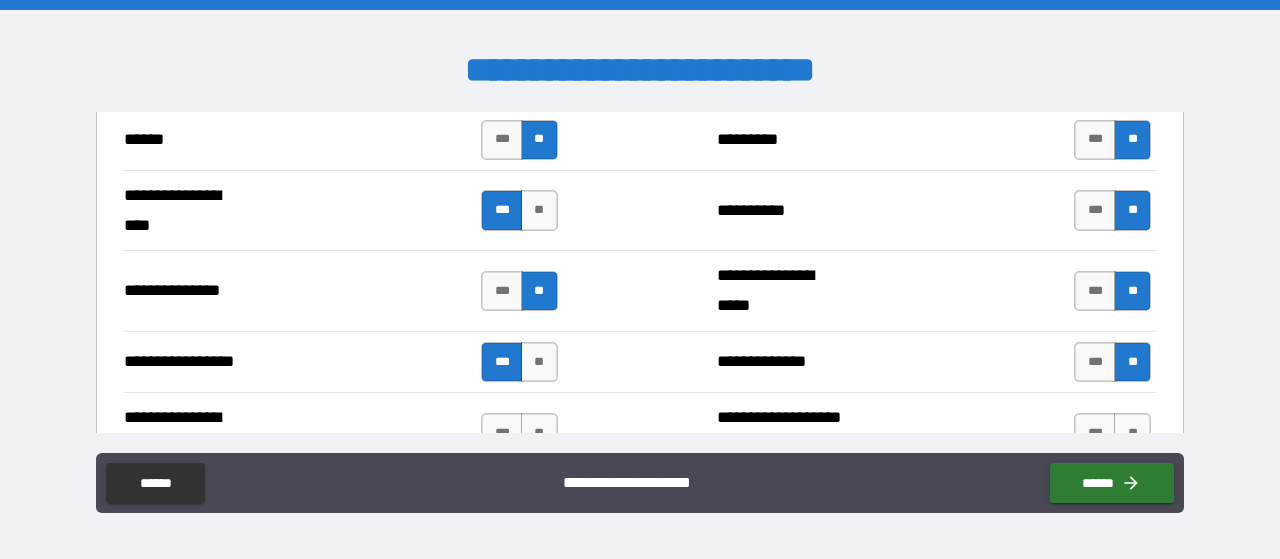 scroll, scrollTop: 2700, scrollLeft: 0, axis: vertical 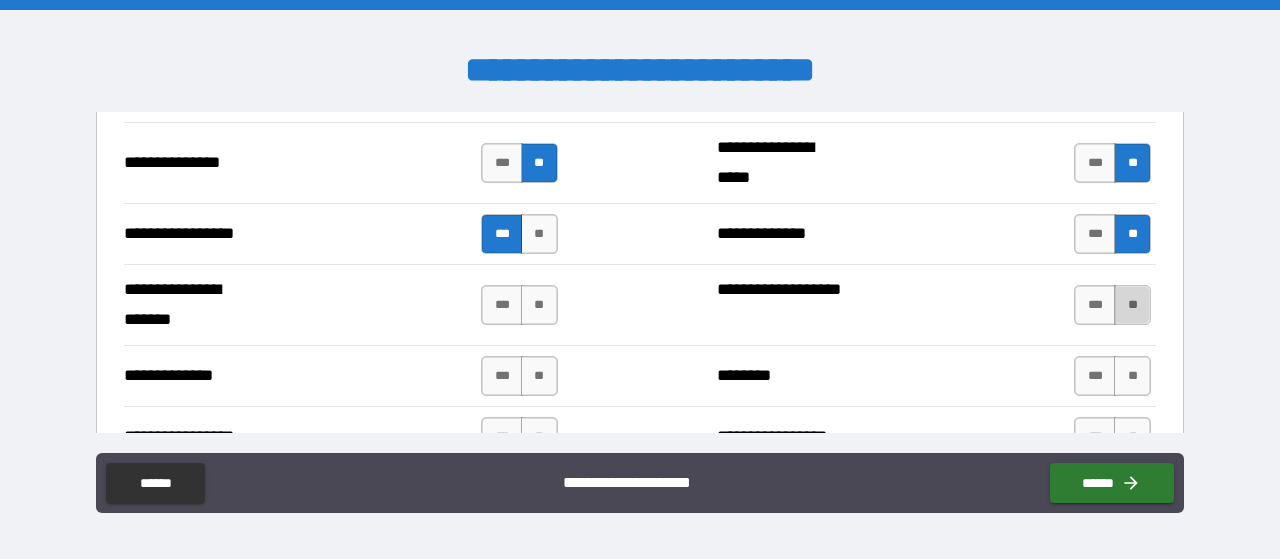 click on "**" at bounding box center [1132, 305] 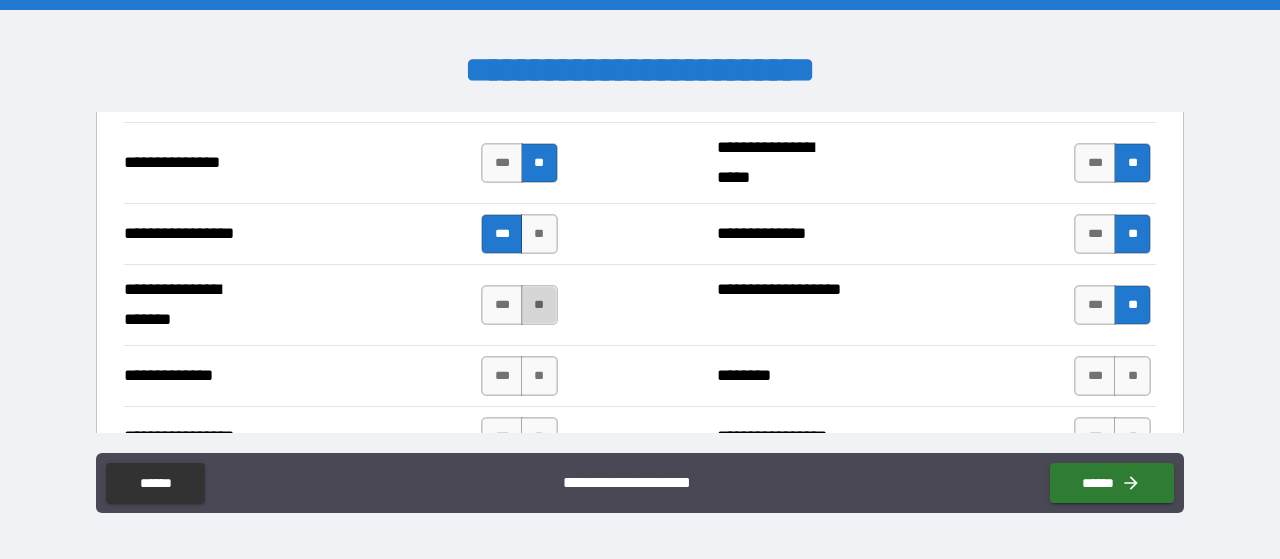 click on "**" at bounding box center (539, 305) 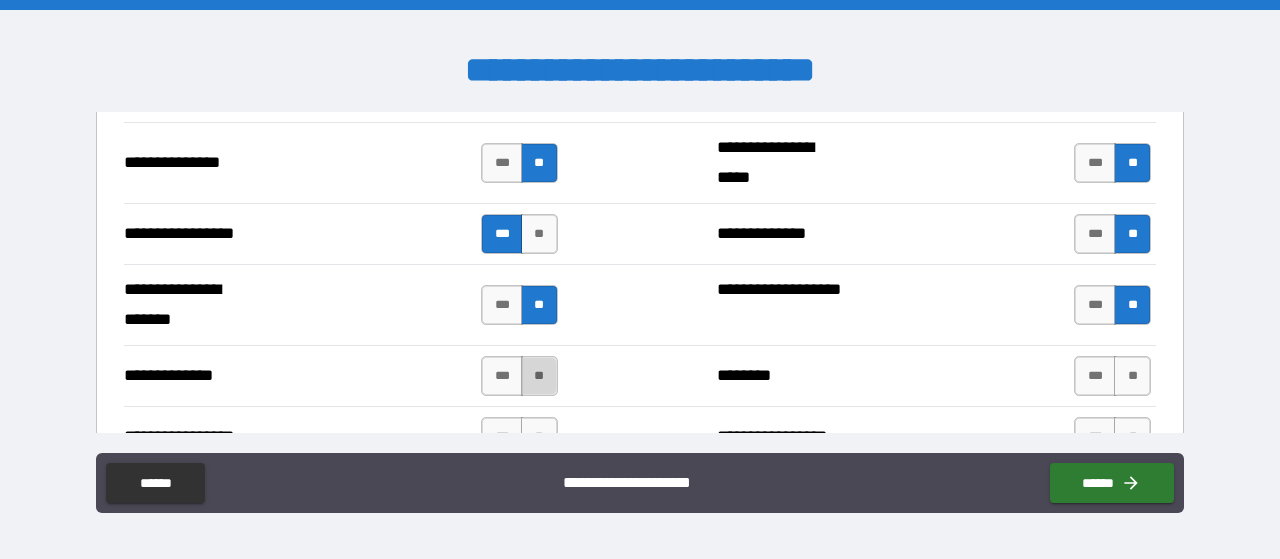 click on "**" at bounding box center [539, 376] 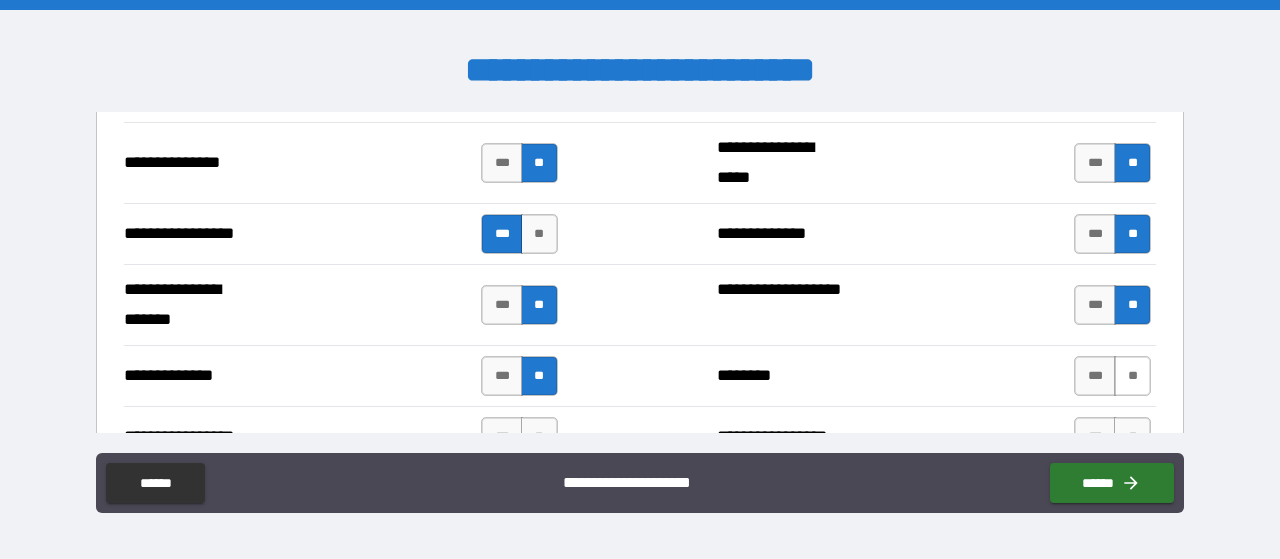click on "**" at bounding box center (1132, 376) 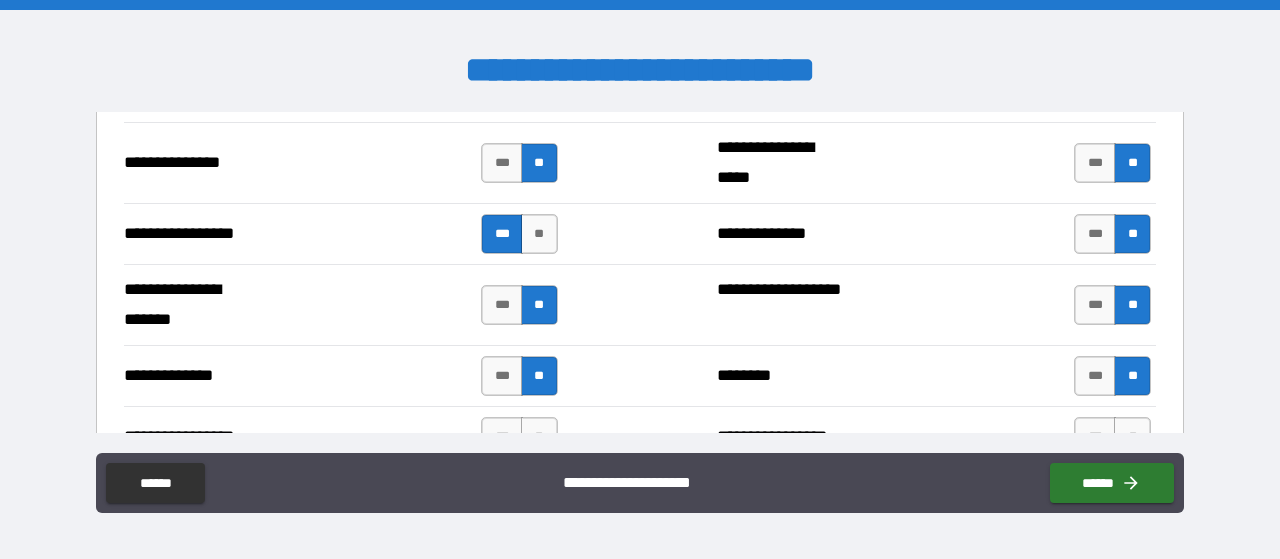 scroll, scrollTop: 2800, scrollLeft: 0, axis: vertical 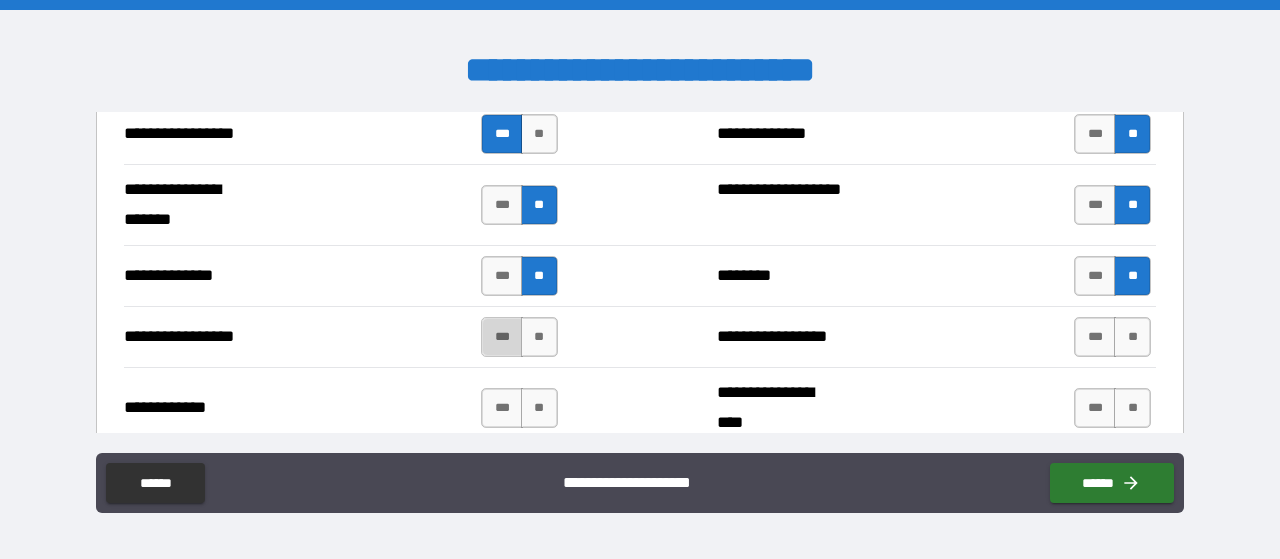 click on "***" at bounding box center (502, 337) 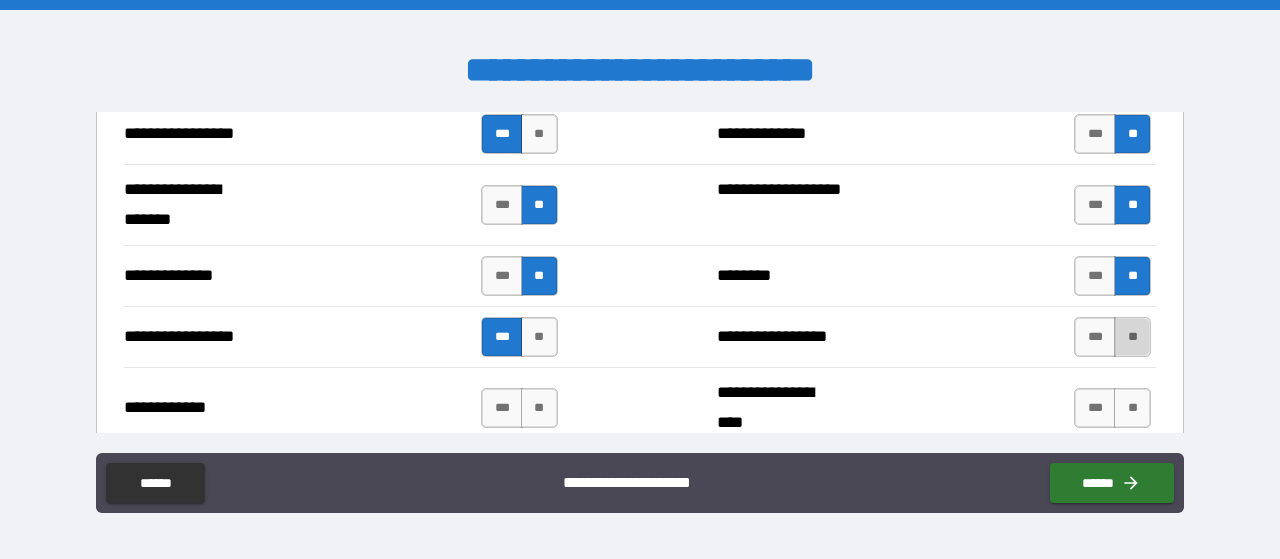 click on "**" at bounding box center [1132, 337] 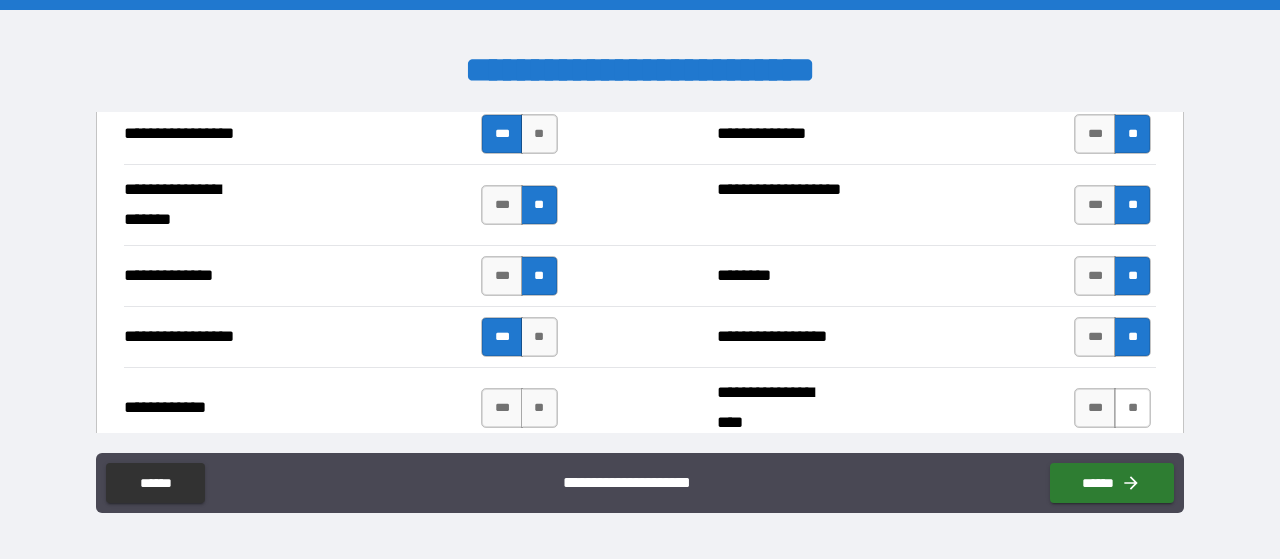 click on "**" at bounding box center [1132, 408] 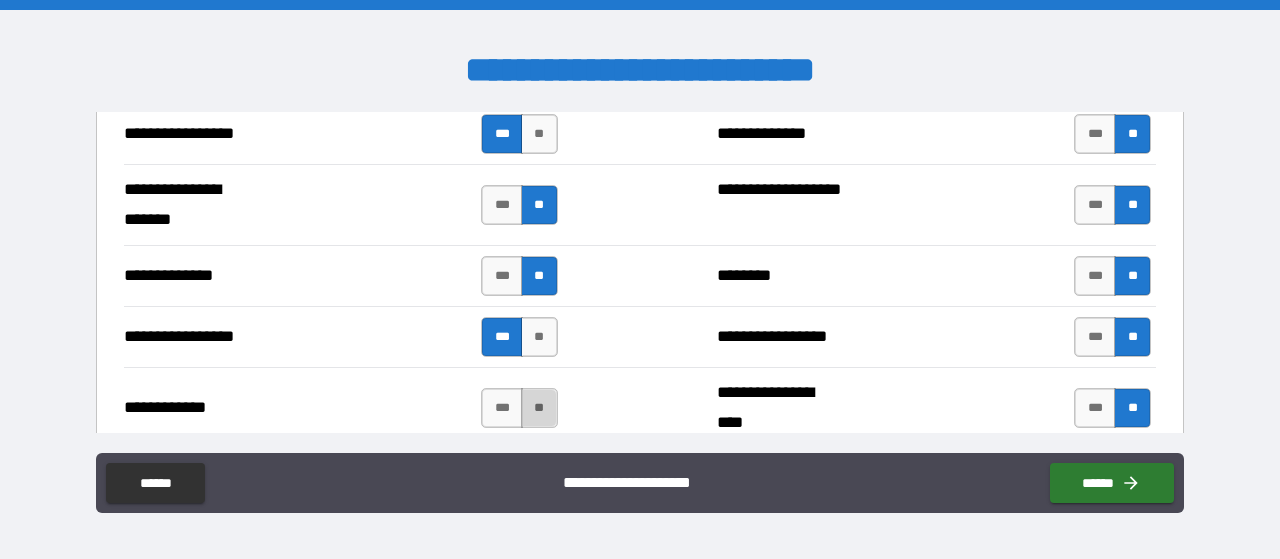 click on "**" at bounding box center [539, 408] 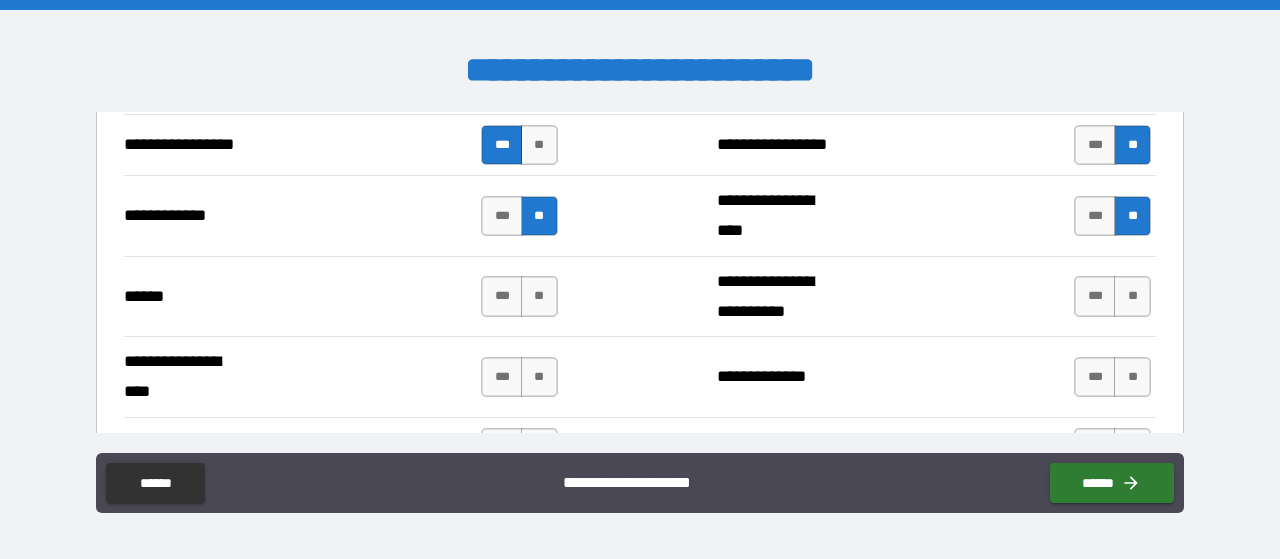 scroll, scrollTop: 3000, scrollLeft: 0, axis: vertical 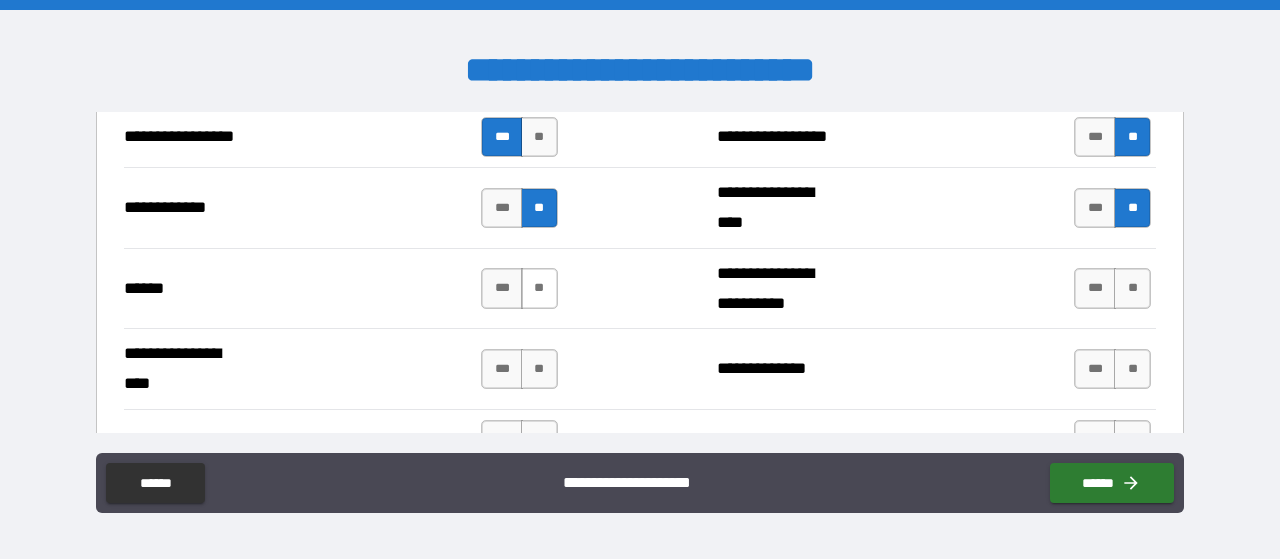 click on "**" at bounding box center [539, 288] 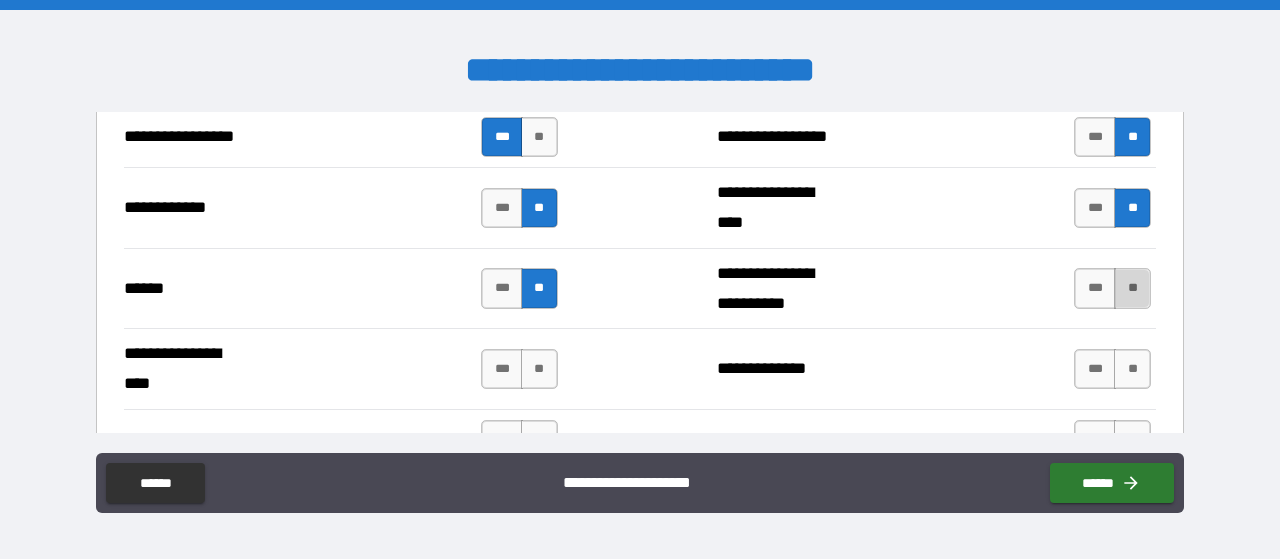 click on "**" at bounding box center (1132, 288) 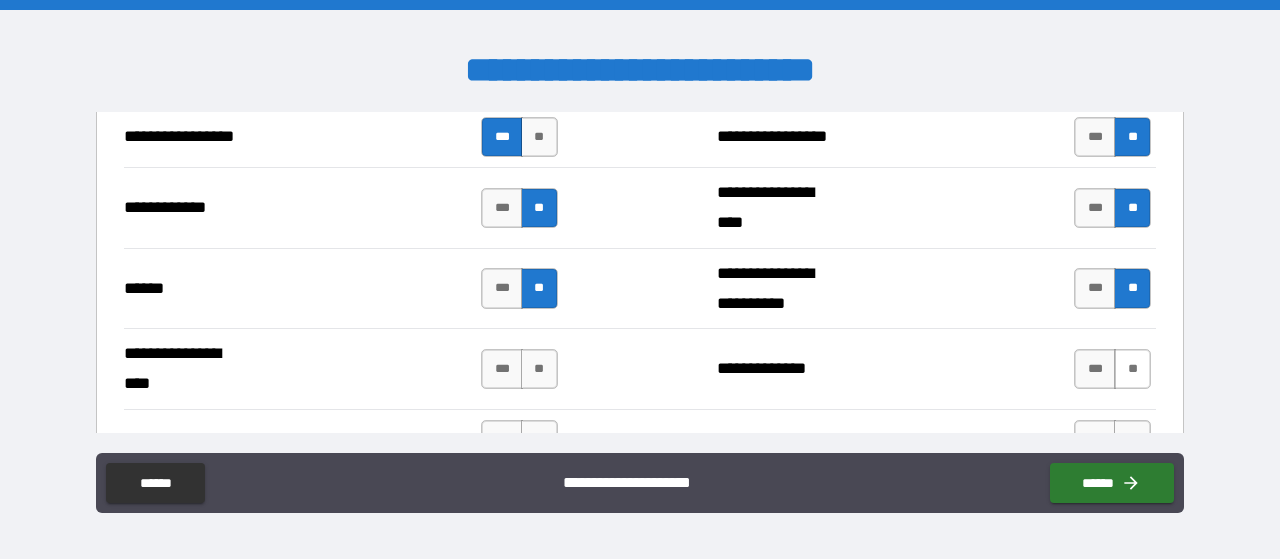 click on "**" at bounding box center [1132, 369] 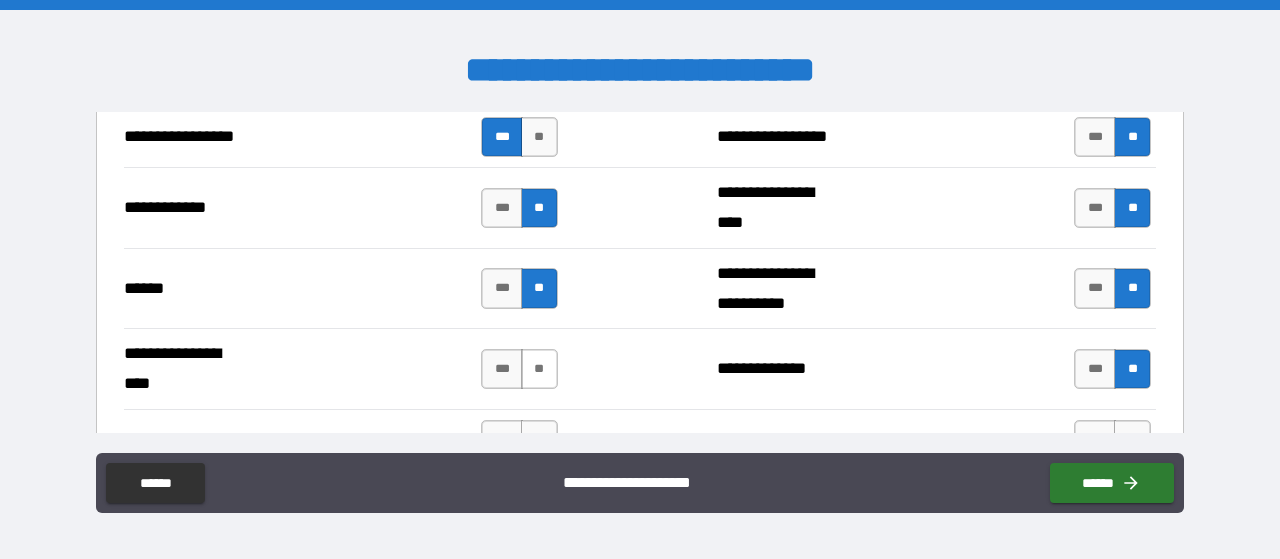 click on "**" at bounding box center (539, 369) 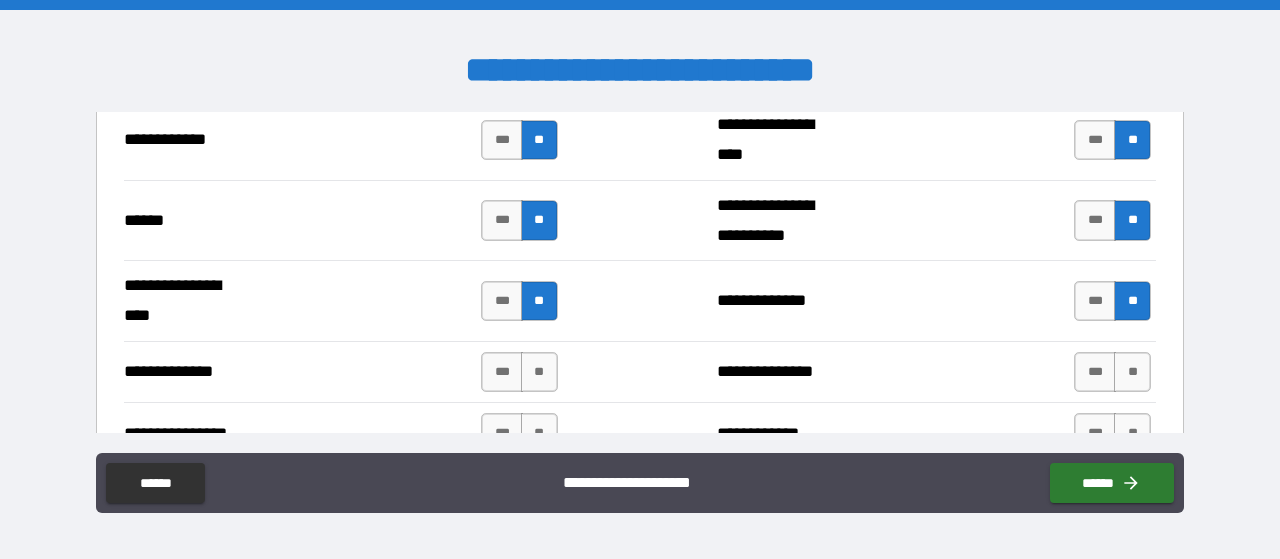 scroll, scrollTop: 3100, scrollLeft: 0, axis: vertical 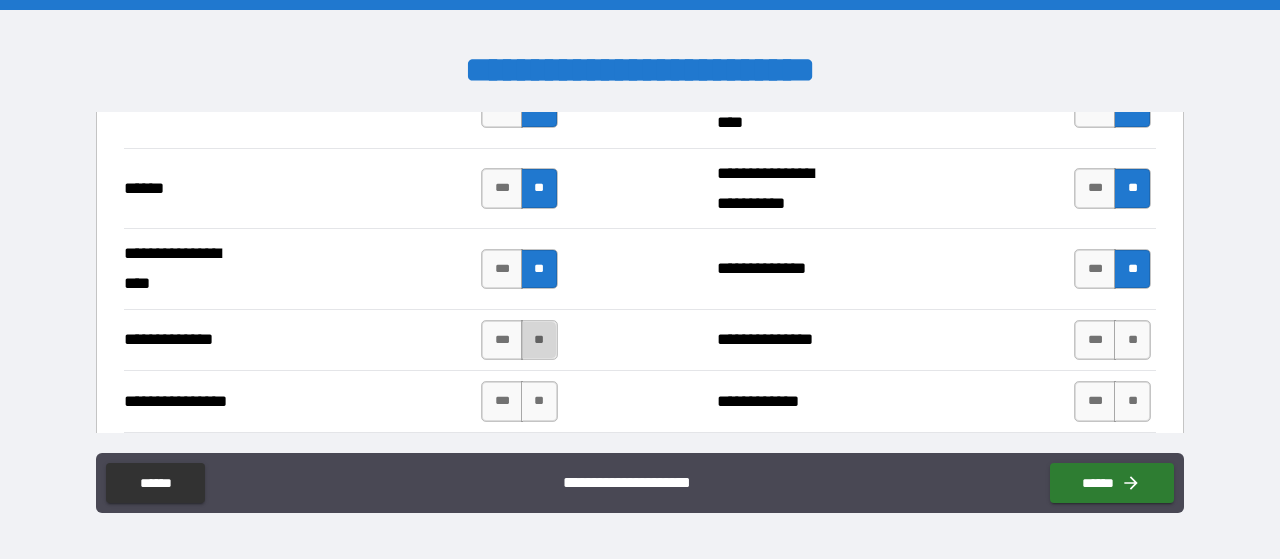 click on "**" at bounding box center [539, 340] 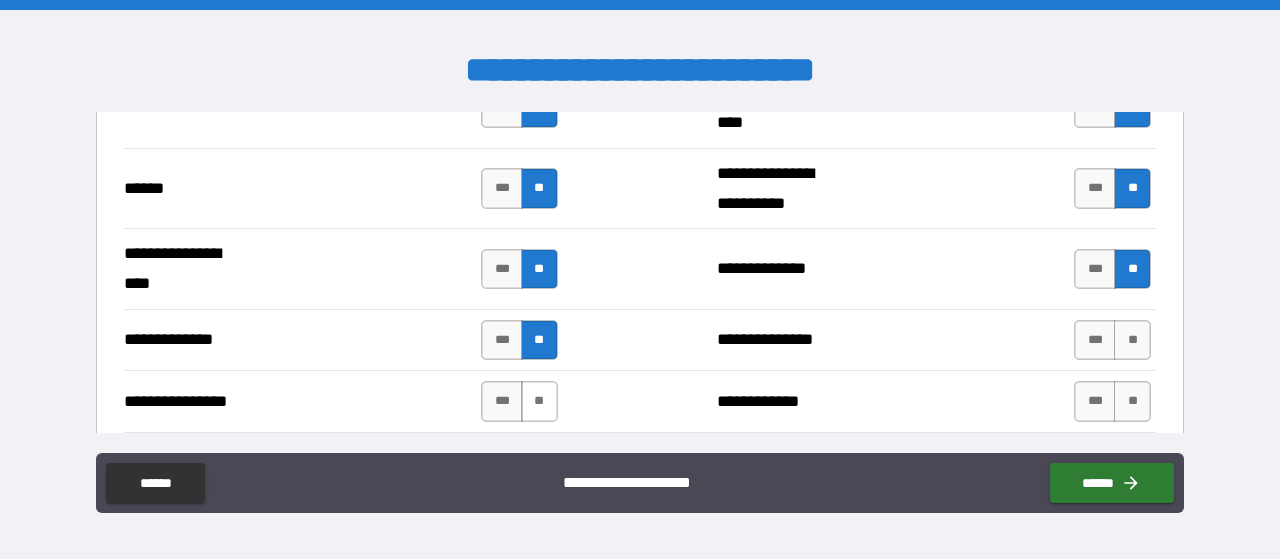 click on "**" at bounding box center (539, 401) 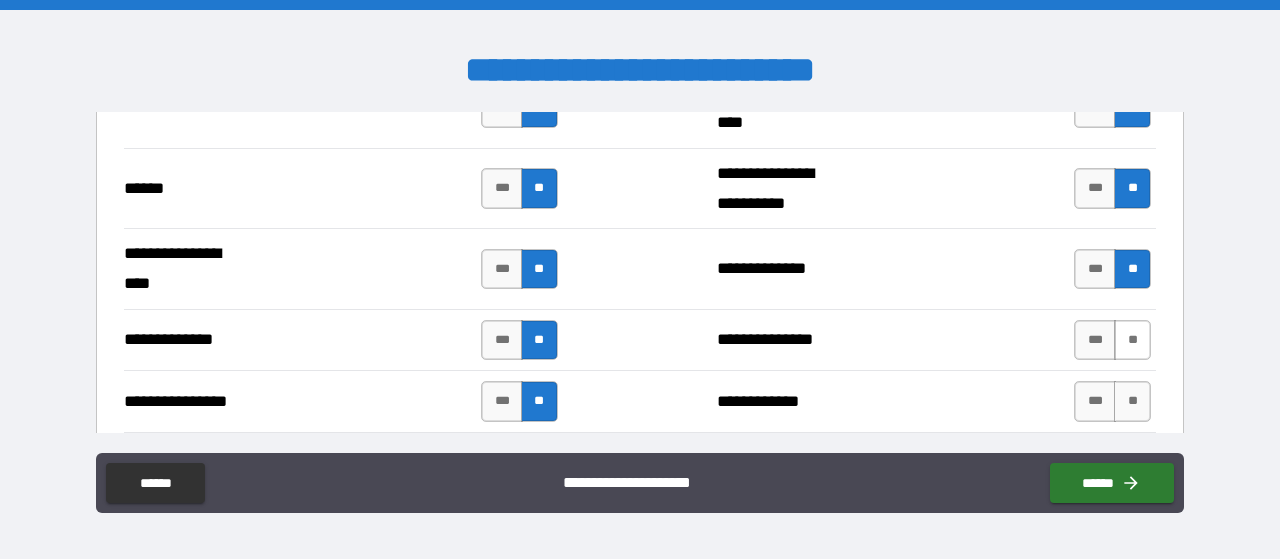 click on "**" at bounding box center [1132, 340] 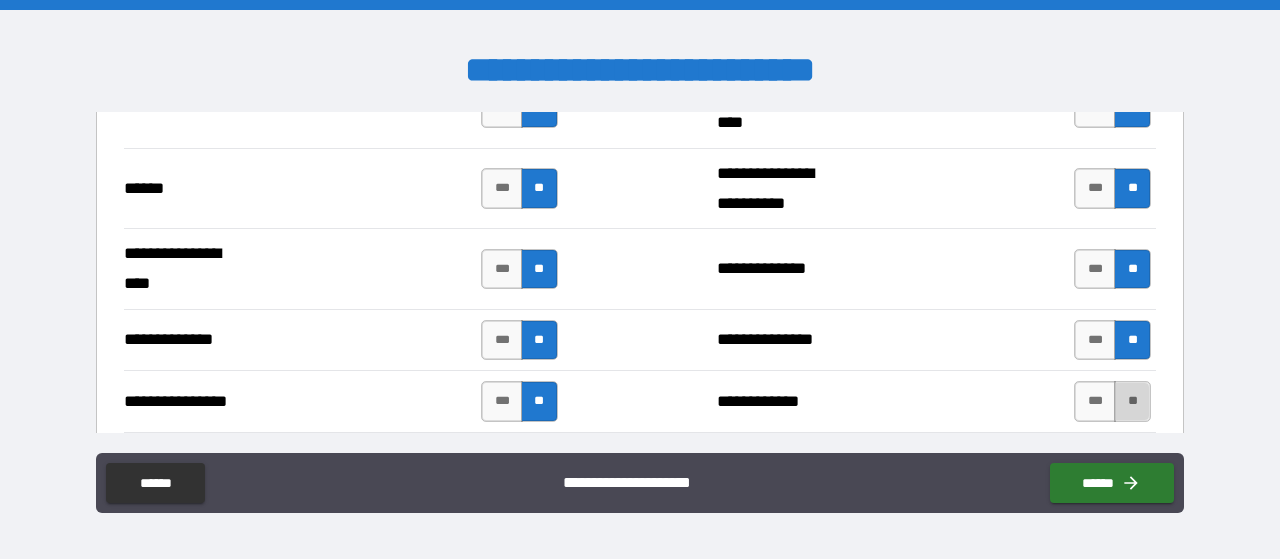 click on "**" at bounding box center [1132, 401] 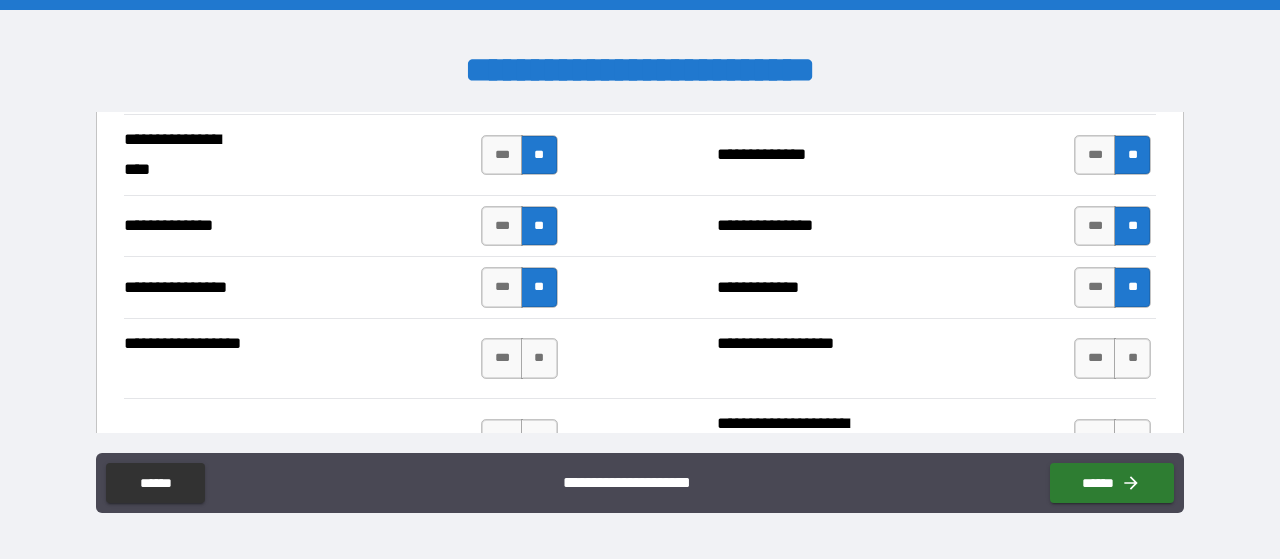 scroll, scrollTop: 3300, scrollLeft: 0, axis: vertical 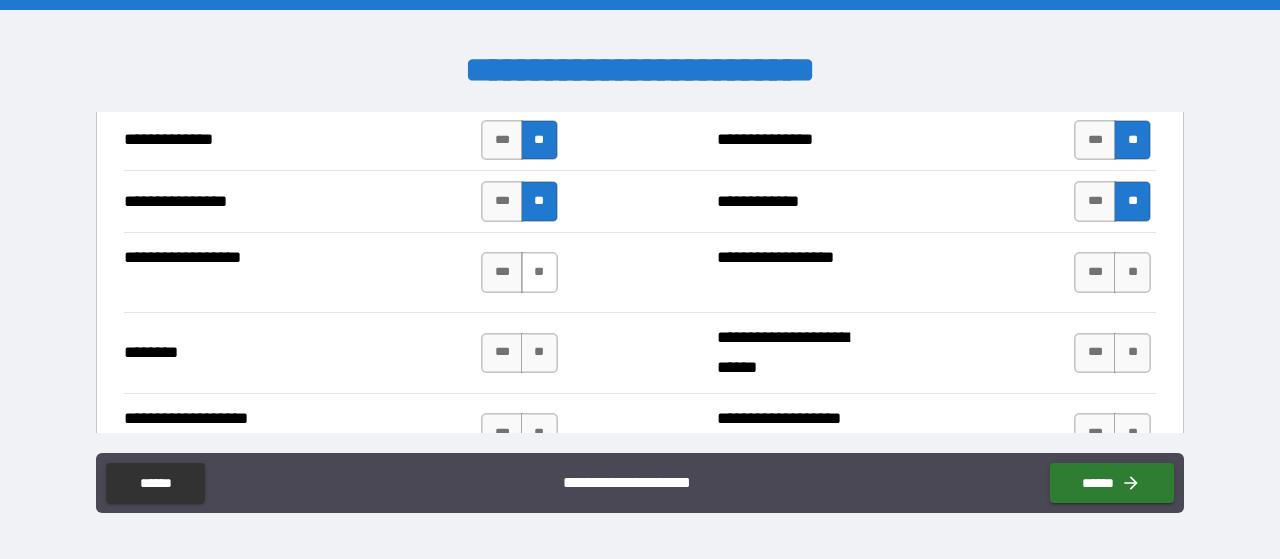 click on "**" at bounding box center (539, 272) 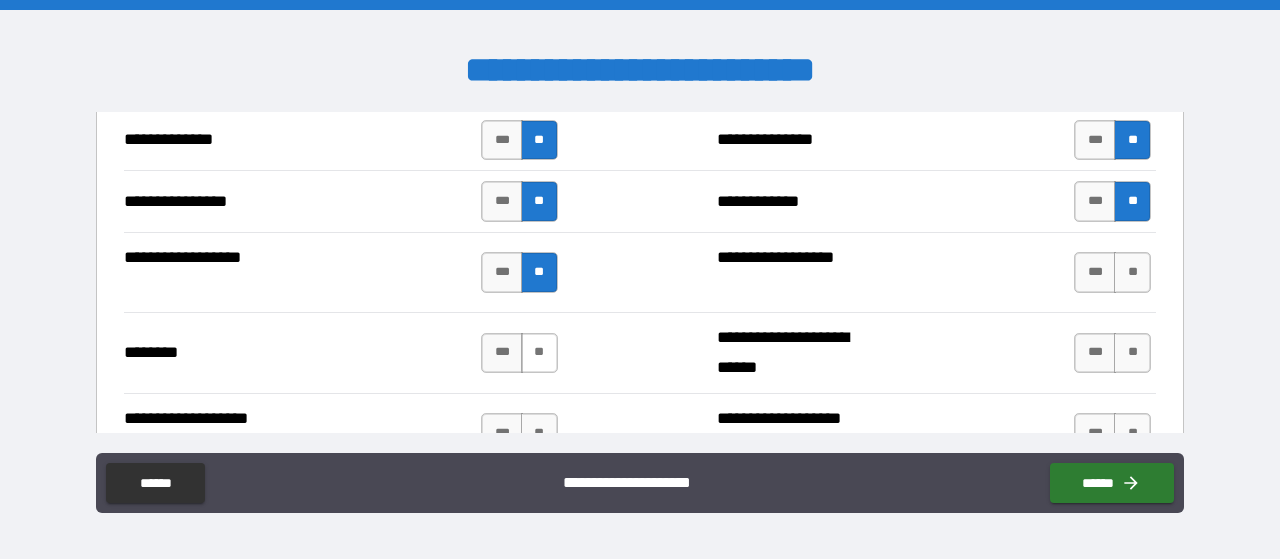 click on "**" at bounding box center (539, 353) 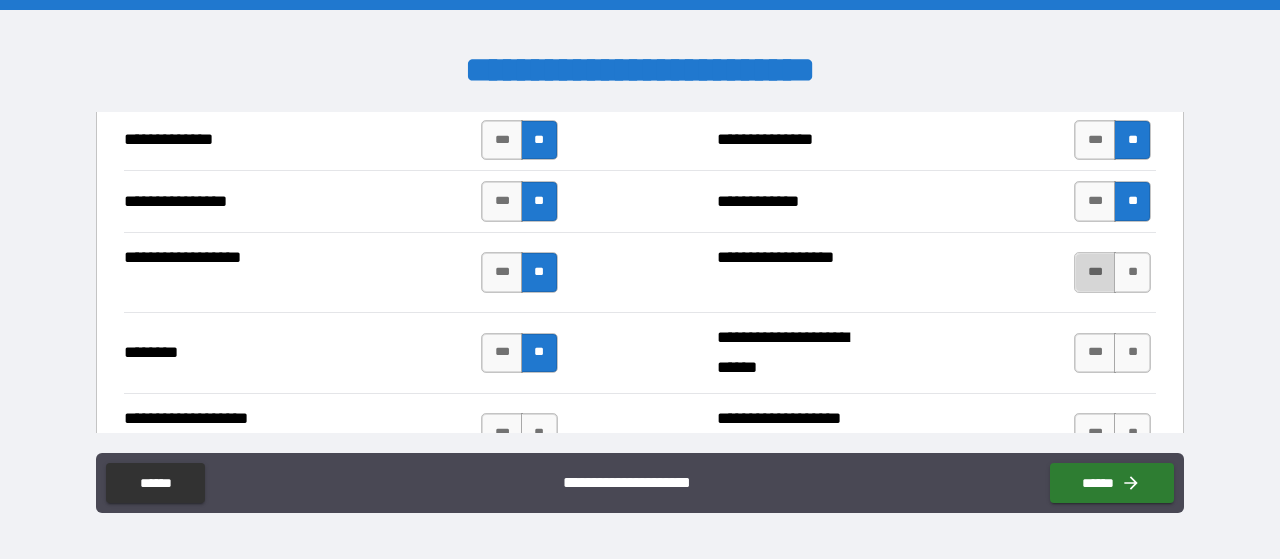 click on "***" at bounding box center (1095, 272) 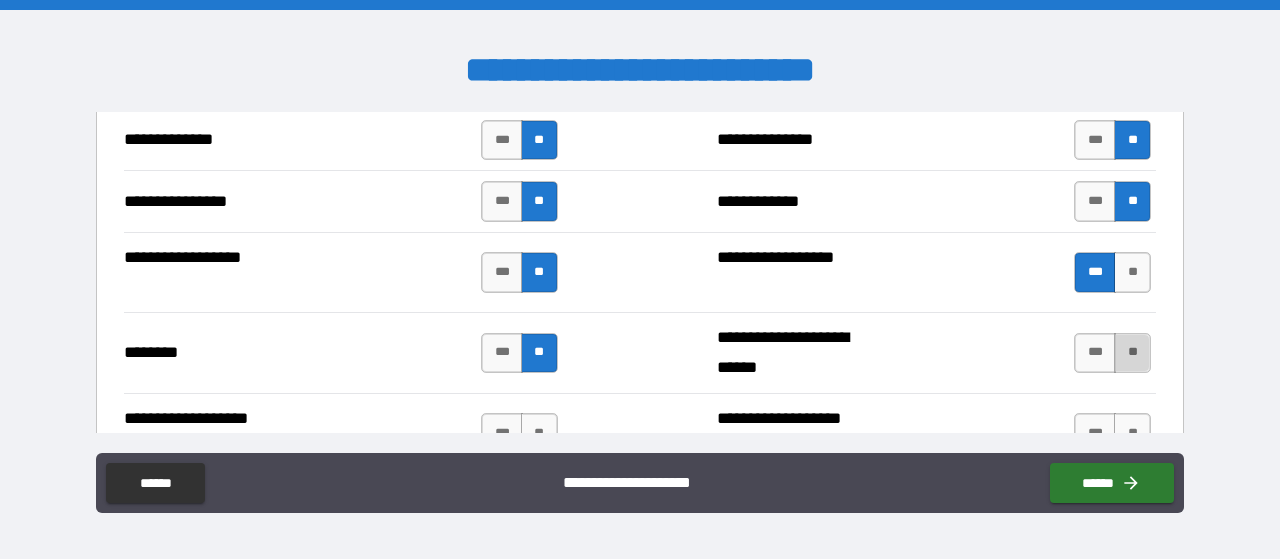 click on "**" at bounding box center [1132, 353] 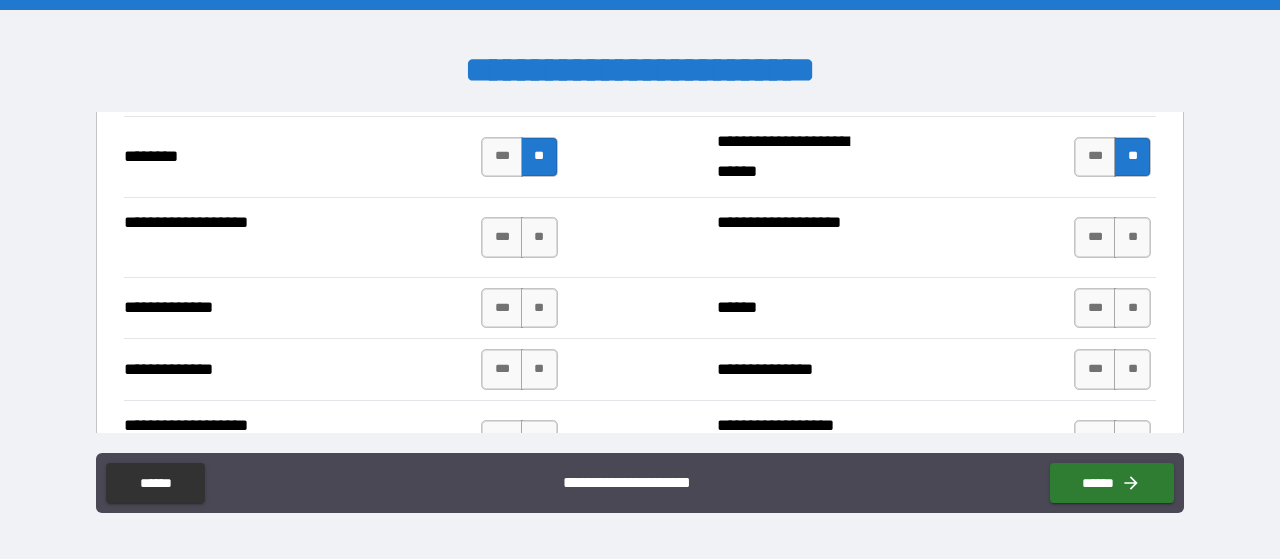 scroll, scrollTop: 3500, scrollLeft: 0, axis: vertical 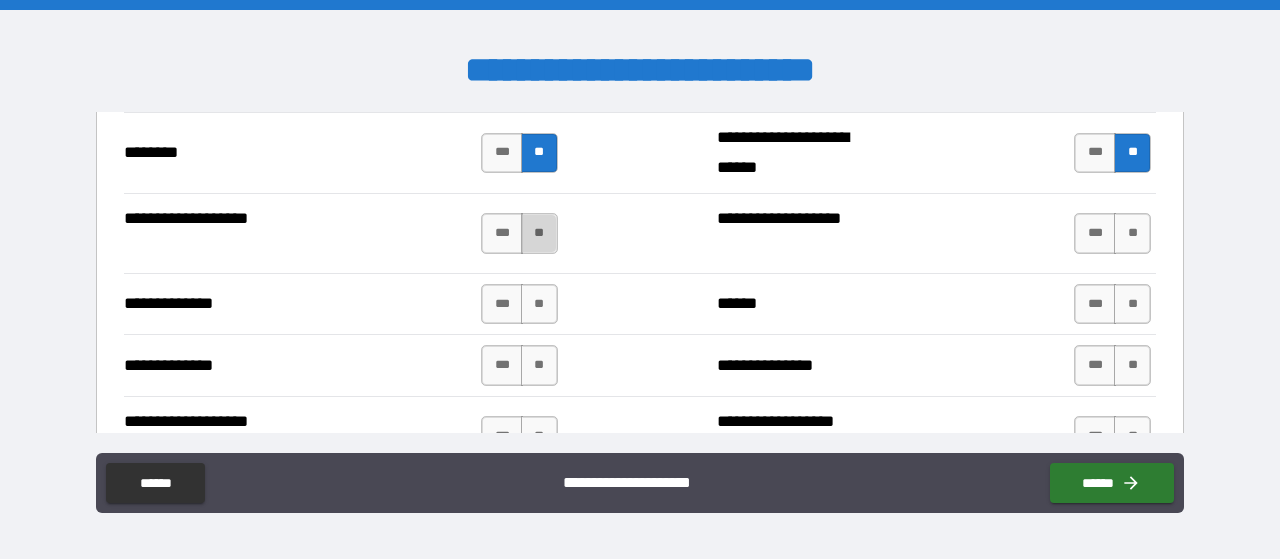 click on "**" at bounding box center [539, 233] 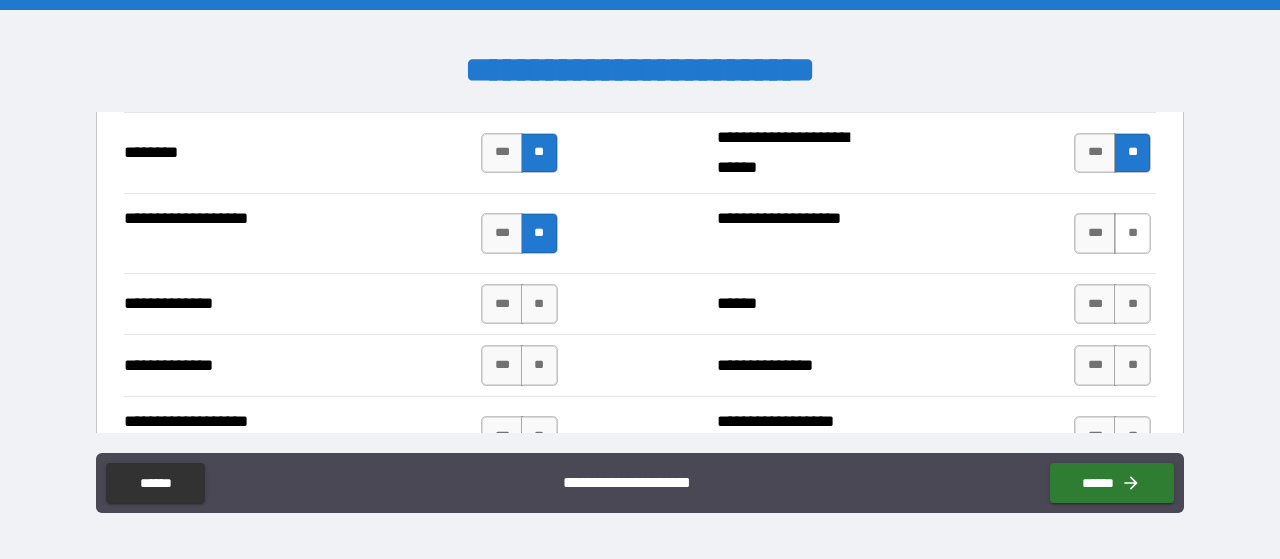 click on "**" at bounding box center (1132, 233) 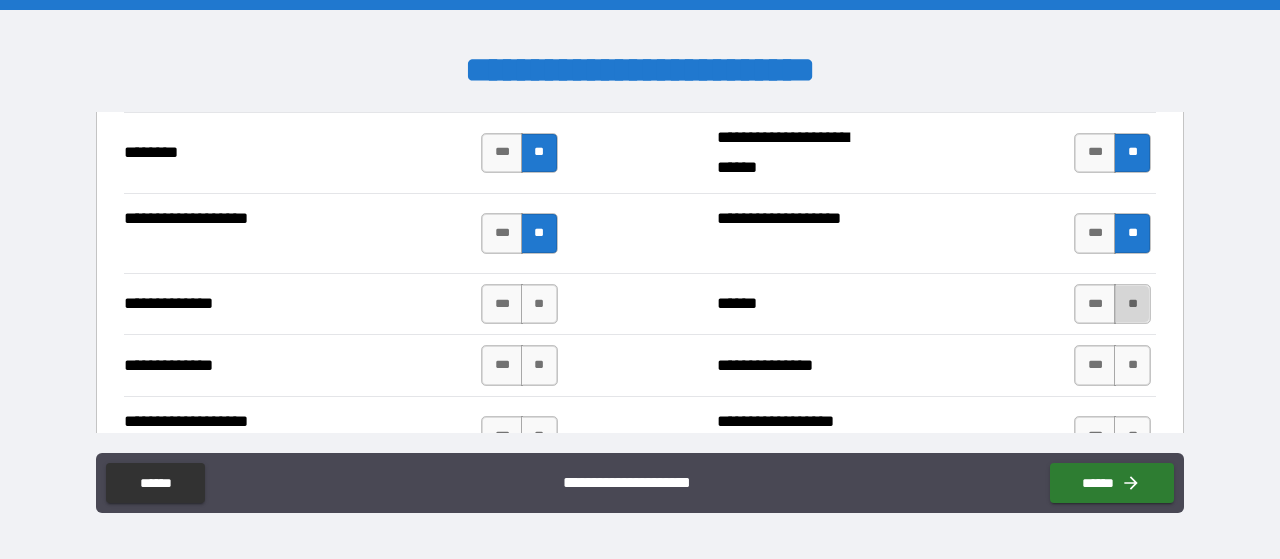 click on "**" at bounding box center [1132, 304] 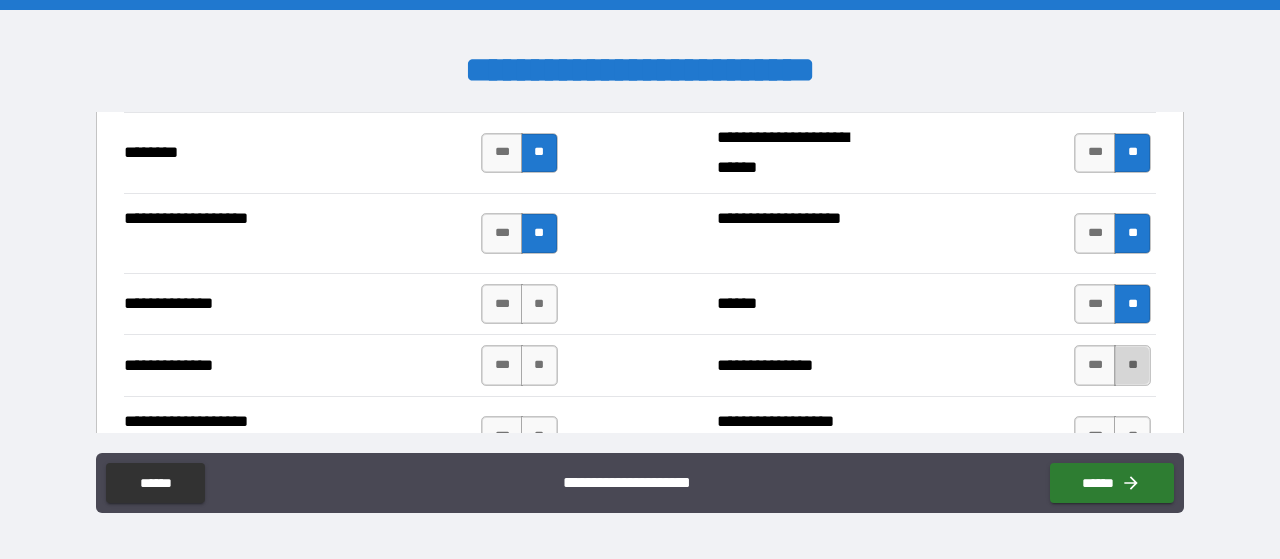 click on "**" at bounding box center (1132, 365) 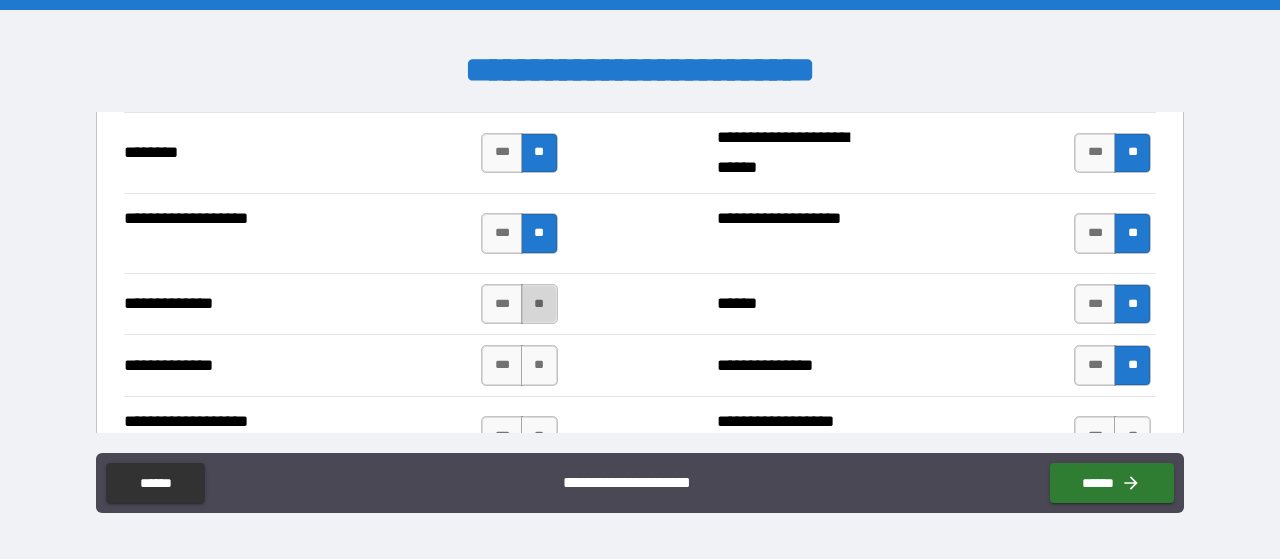 click on "**" at bounding box center [539, 304] 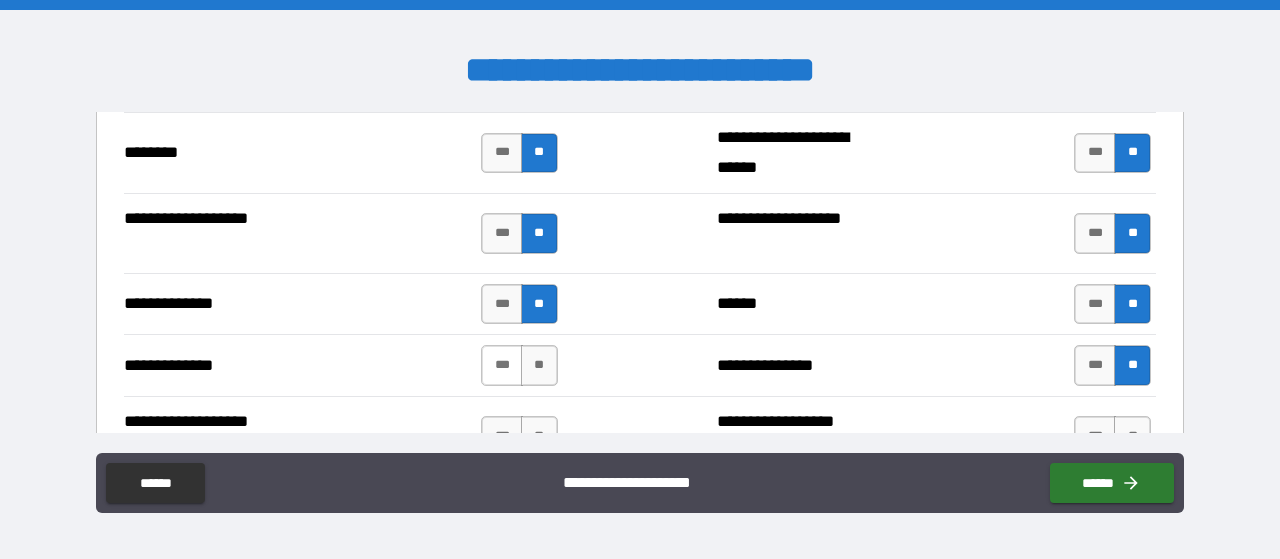 click on "***" at bounding box center (502, 365) 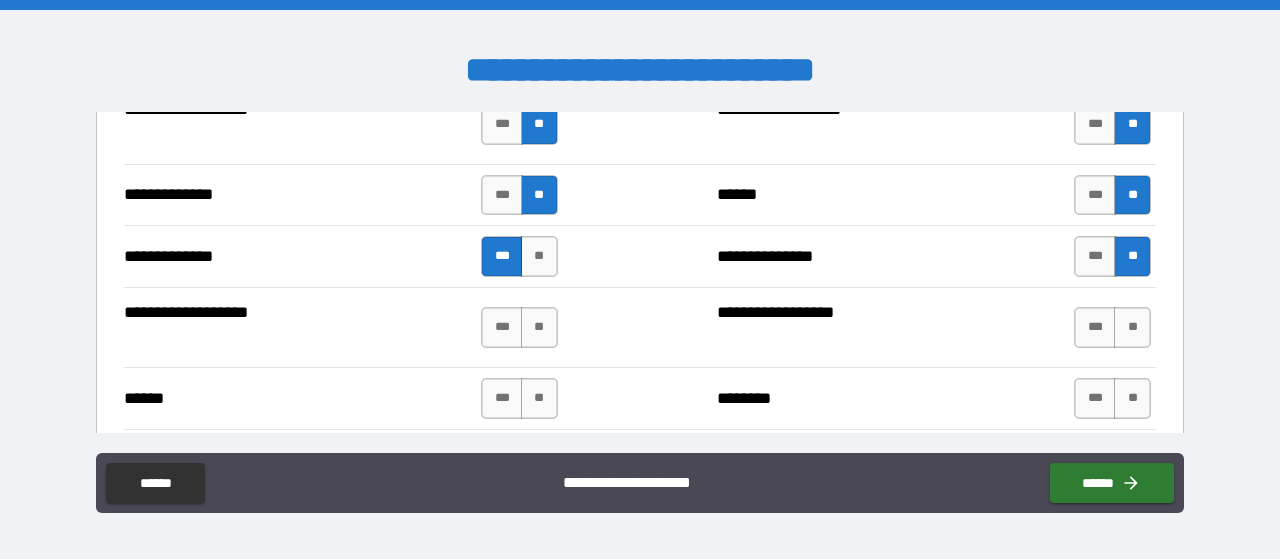 scroll, scrollTop: 3700, scrollLeft: 0, axis: vertical 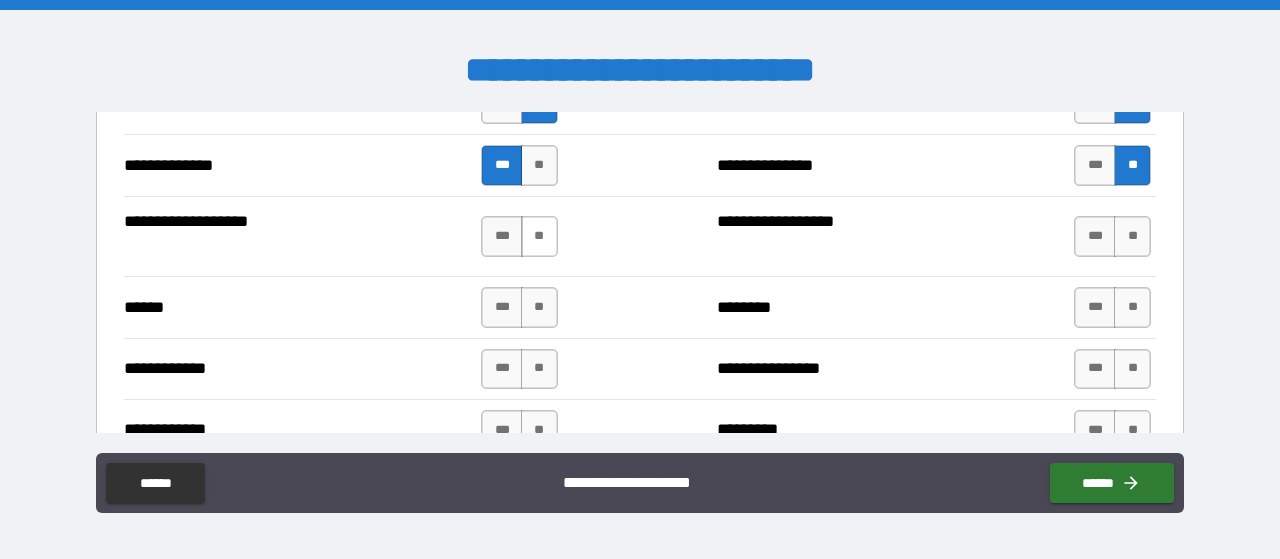 click on "**" at bounding box center [539, 236] 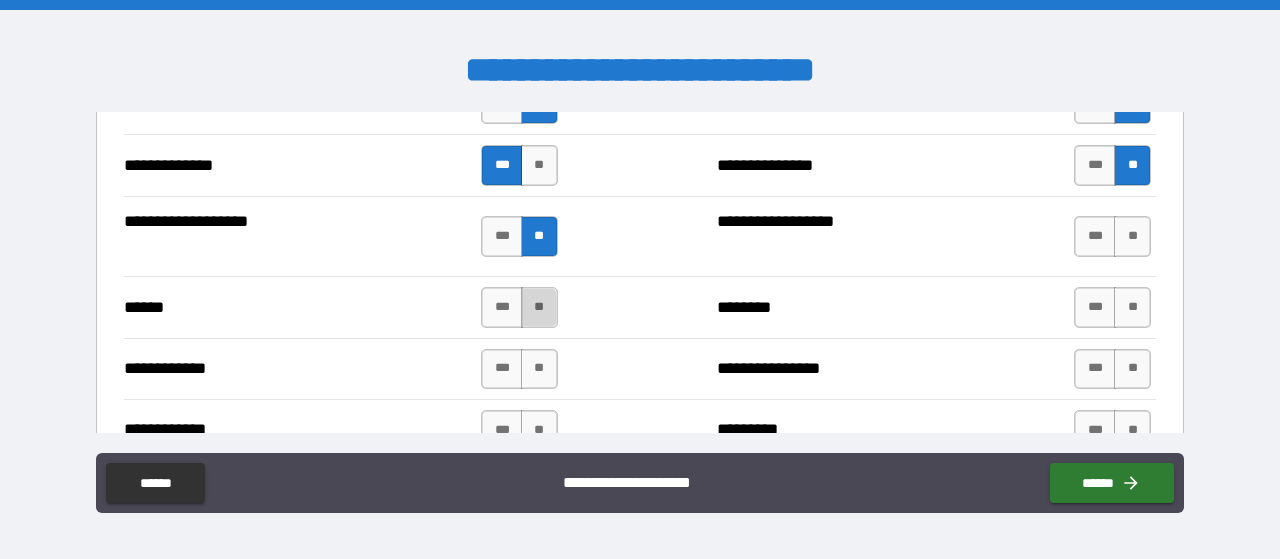 click on "**" at bounding box center [539, 307] 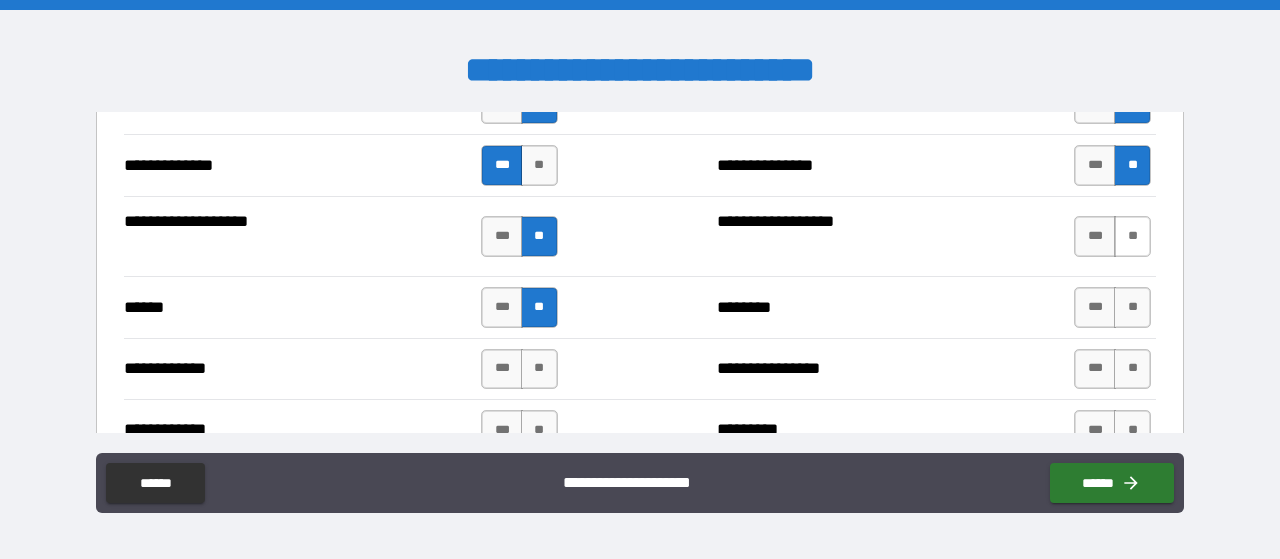 click on "**" at bounding box center (1132, 236) 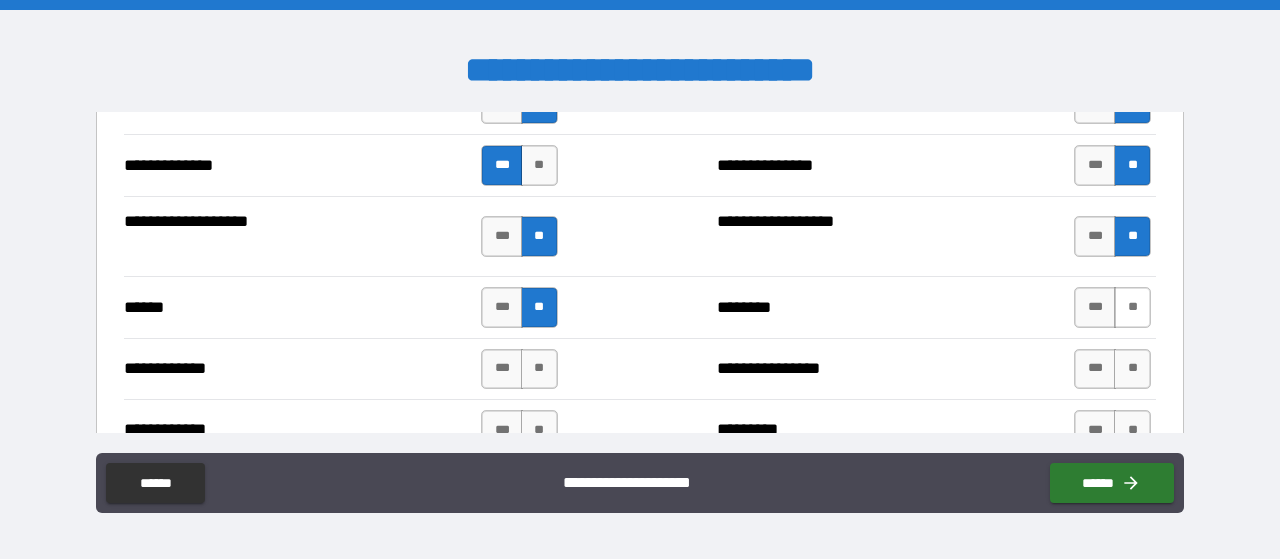 click on "**" at bounding box center (1132, 307) 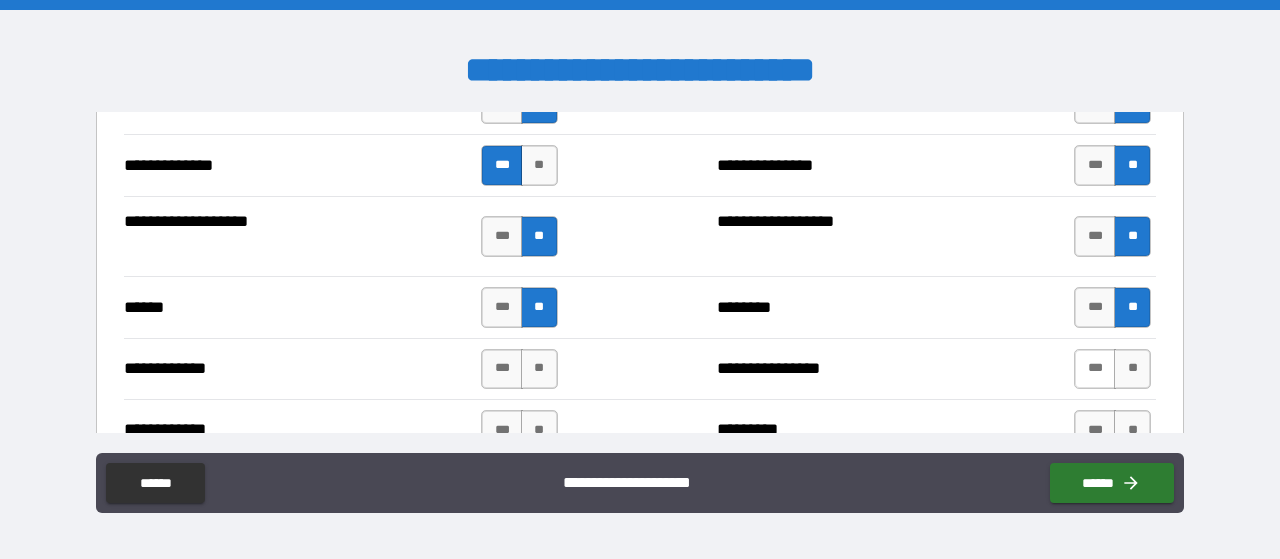 drag, startPoint x: 1083, startPoint y: 353, endPoint x: 759, endPoint y: 351, distance: 324.00616 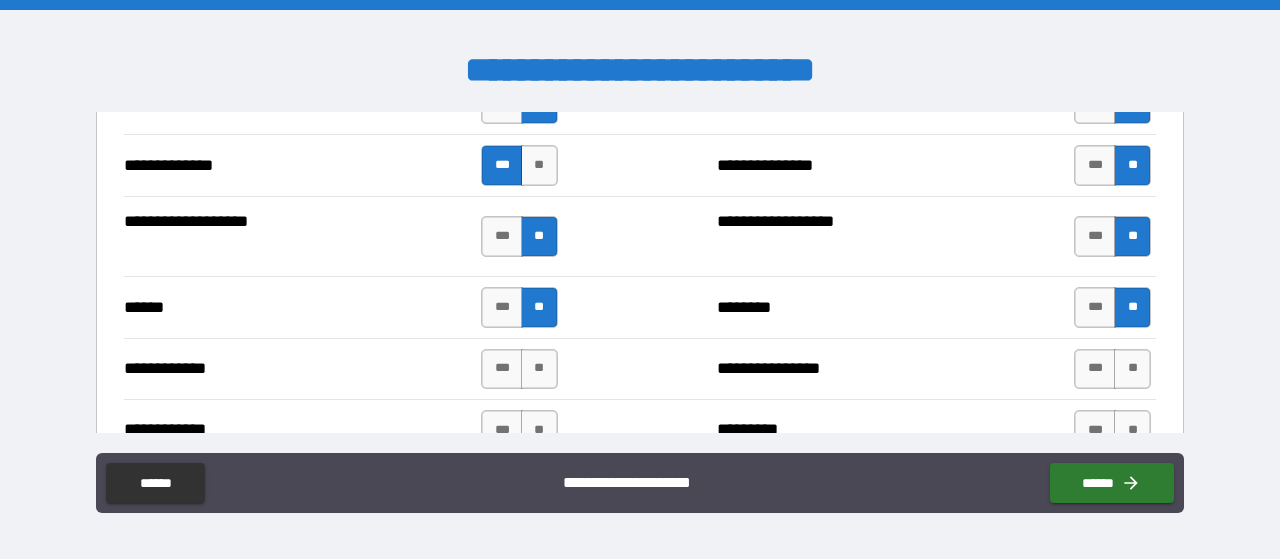 click on "***" at bounding box center (1095, 369) 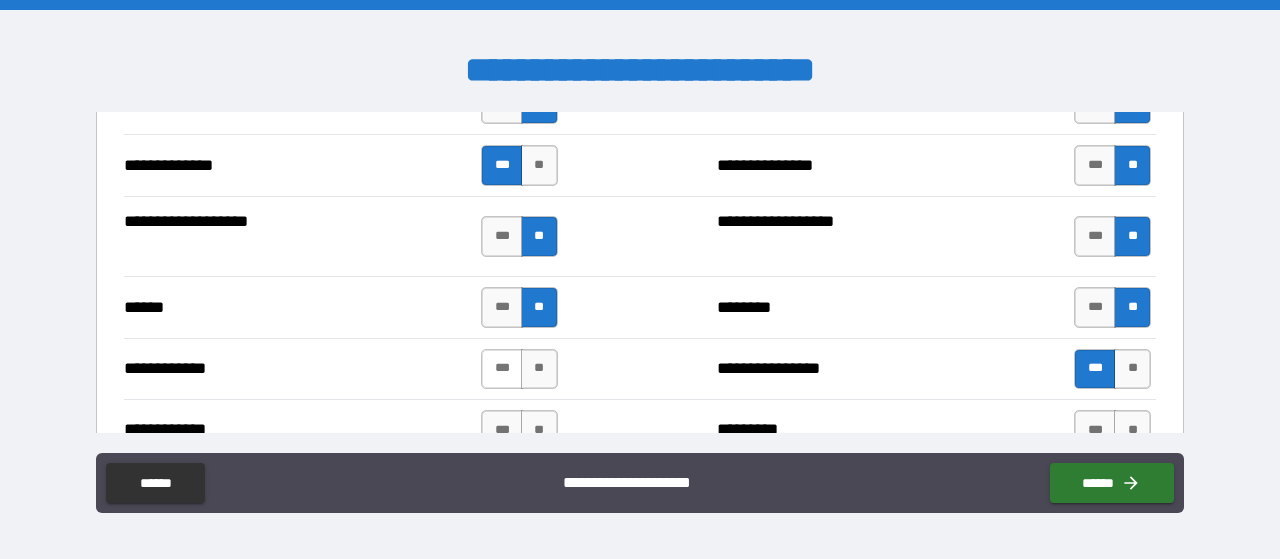 click on "***" at bounding box center [502, 369] 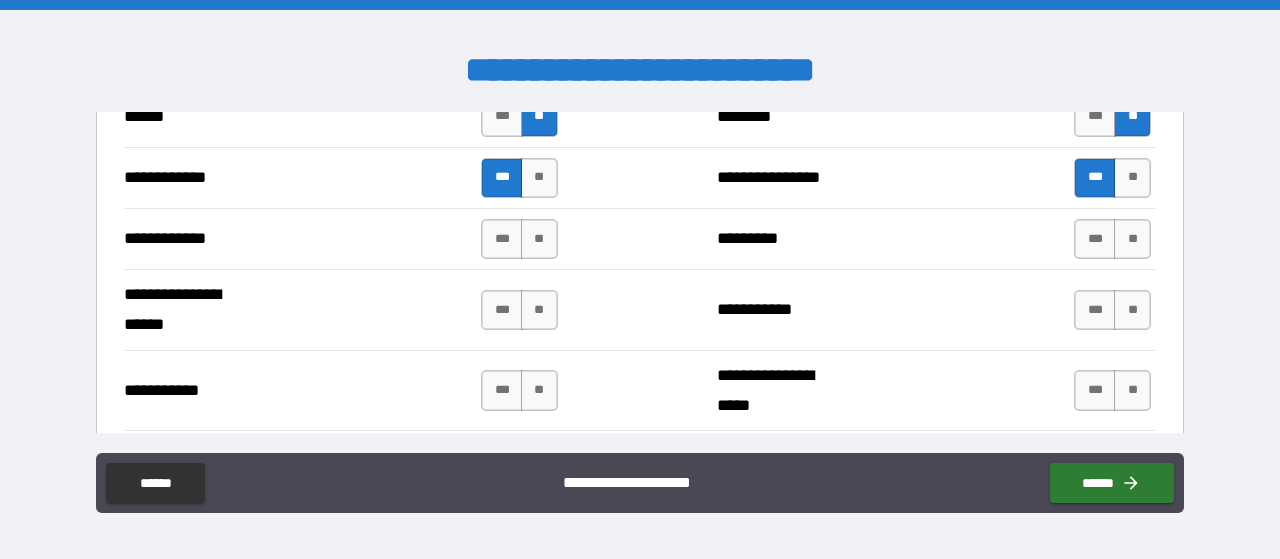 scroll, scrollTop: 3900, scrollLeft: 0, axis: vertical 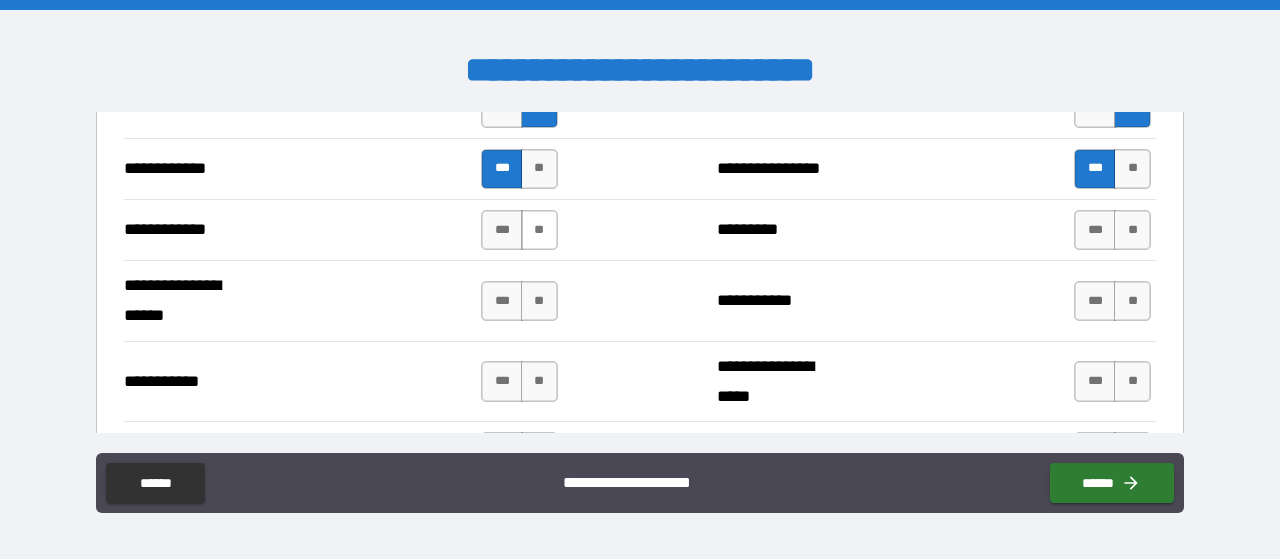 click on "**" at bounding box center (539, 230) 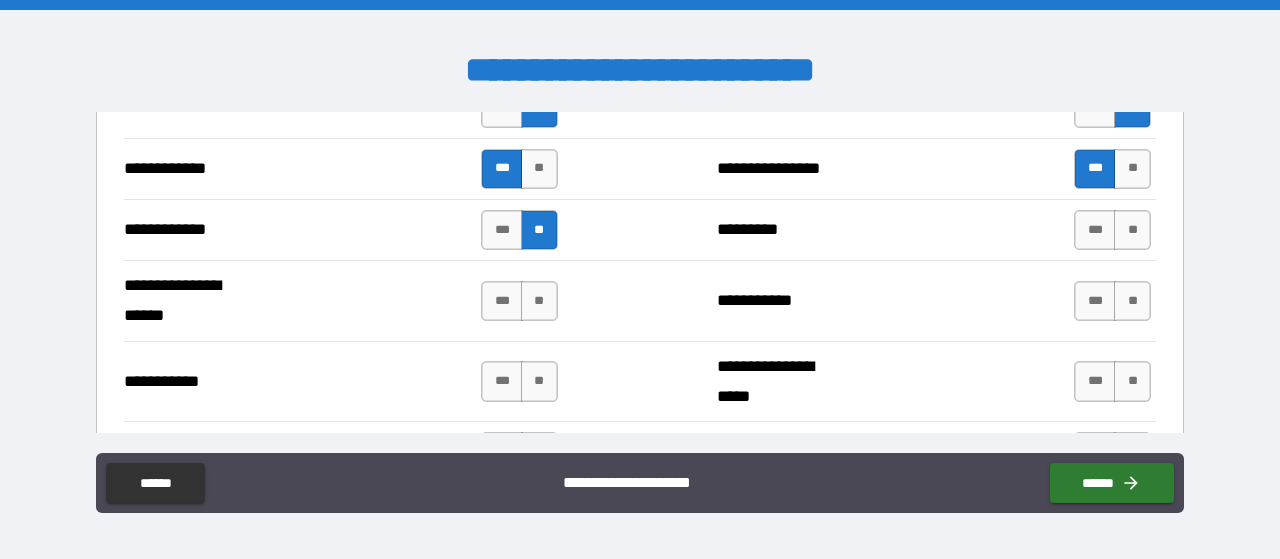 drag, startPoint x: 543, startPoint y: 289, endPoint x: 534, endPoint y: 342, distance: 53.75872 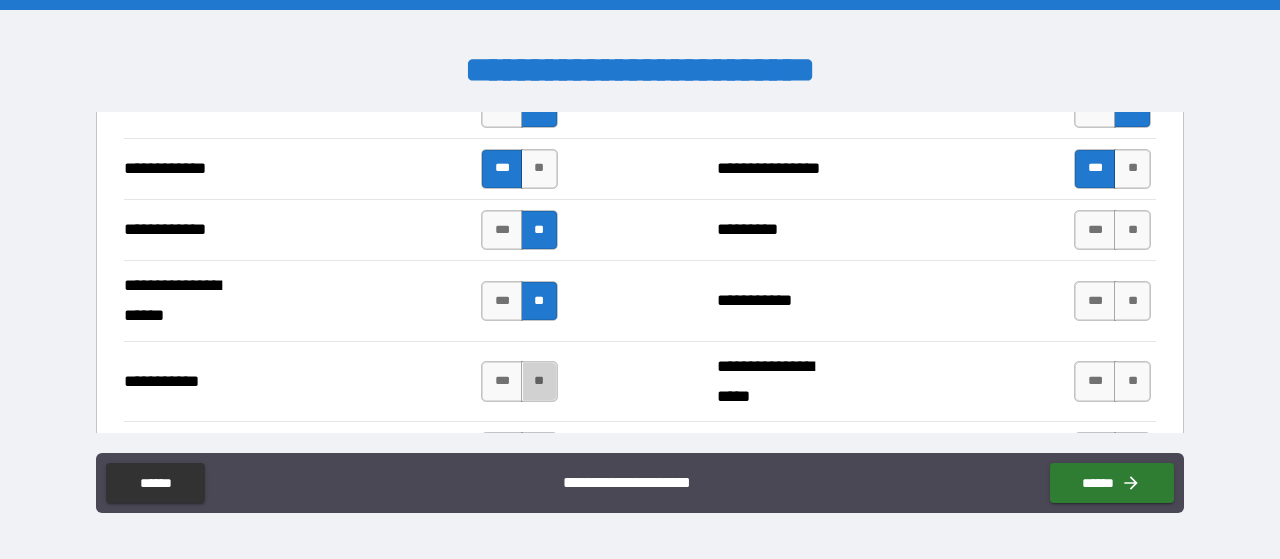 drag, startPoint x: 533, startPoint y: 367, endPoint x: 934, endPoint y: 302, distance: 406.23392 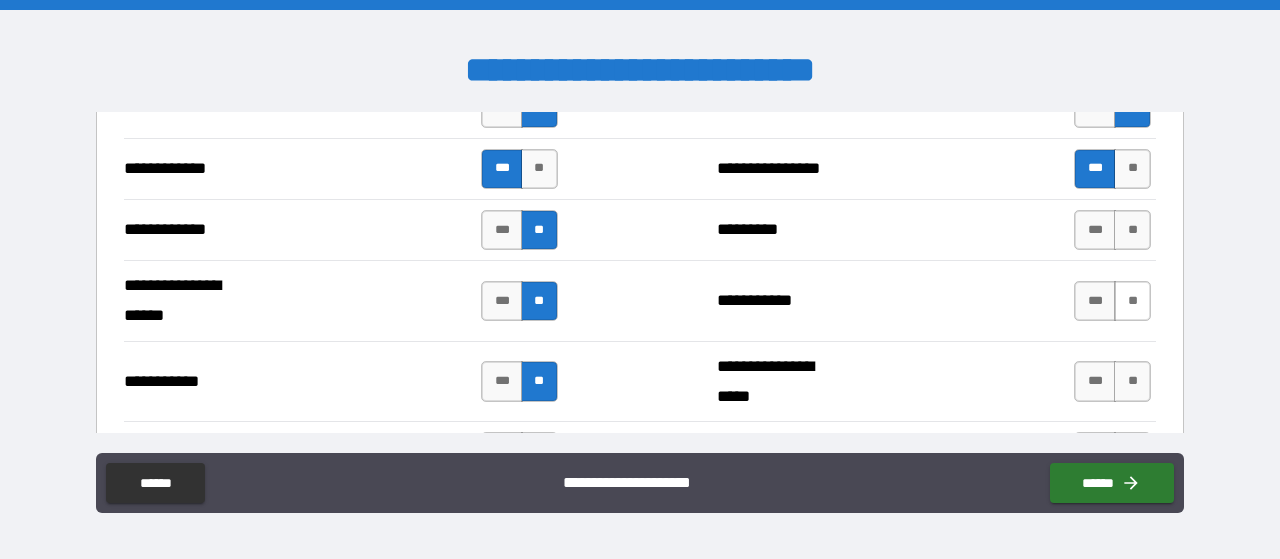 click on "**" at bounding box center (1132, 230) 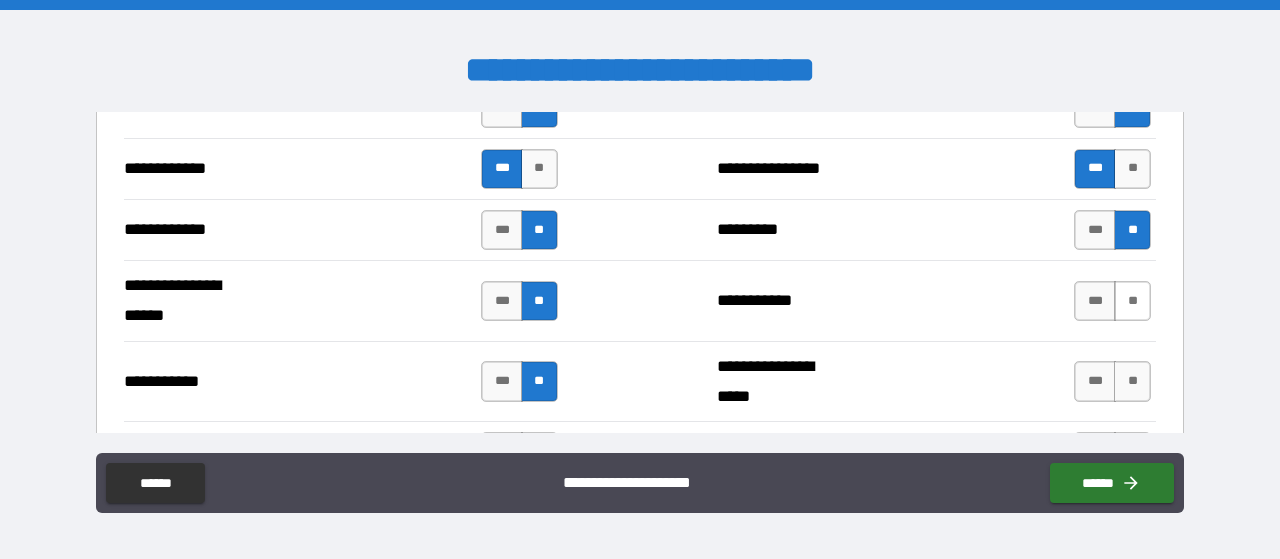 click on "**" at bounding box center [1132, 301] 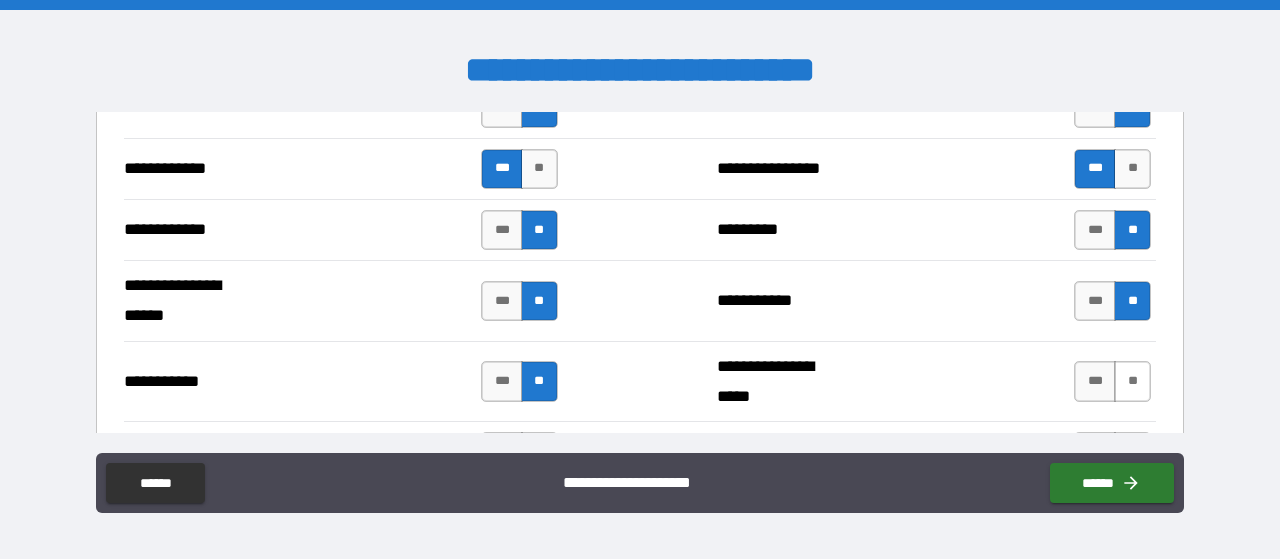 click on "**" at bounding box center (1132, 381) 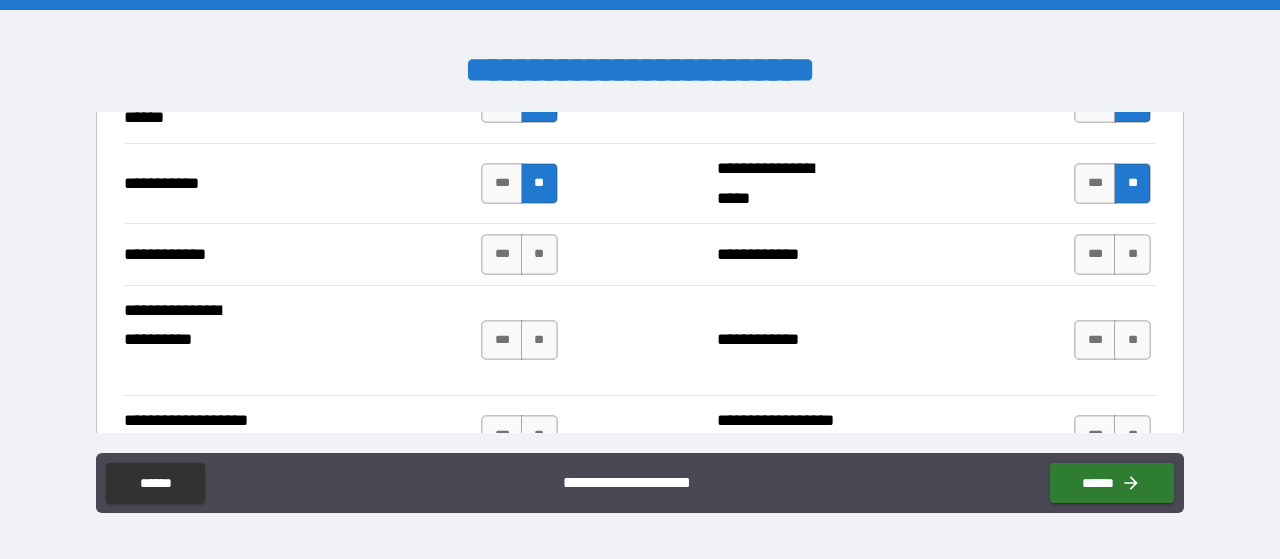 scroll, scrollTop: 4100, scrollLeft: 0, axis: vertical 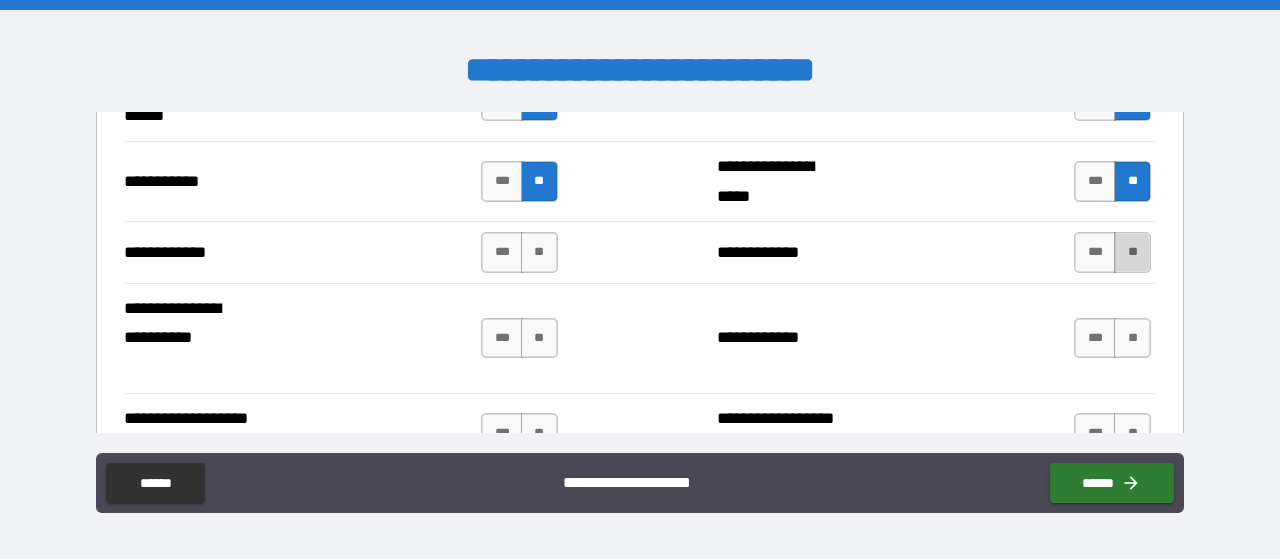 click on "**" at bounding box center (1132, 252) 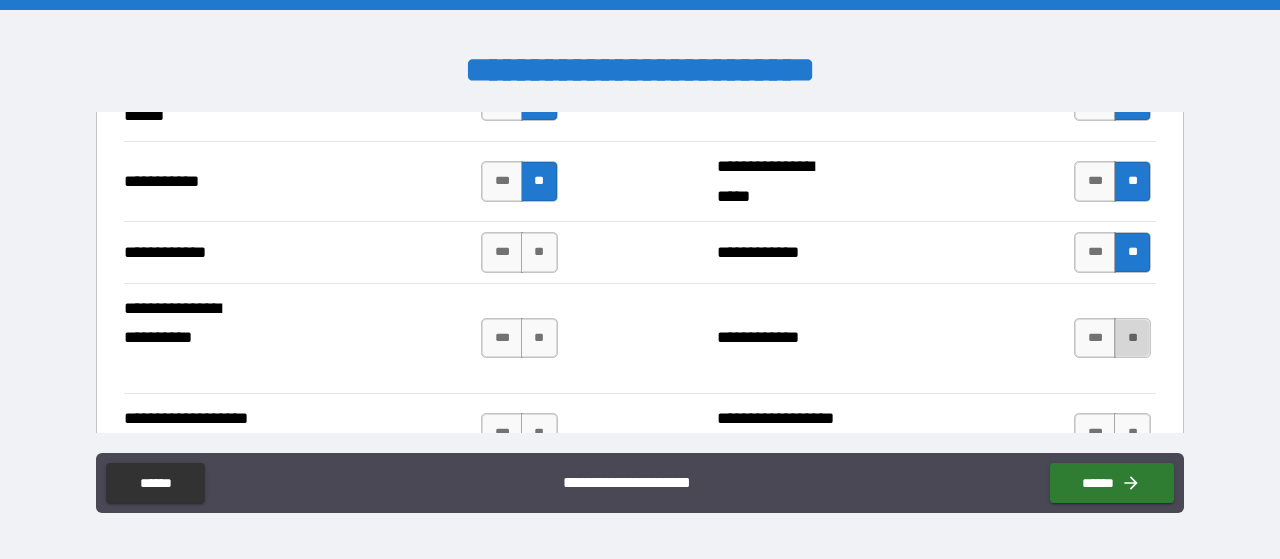 click on "**" at bounding box center (1132, 338) 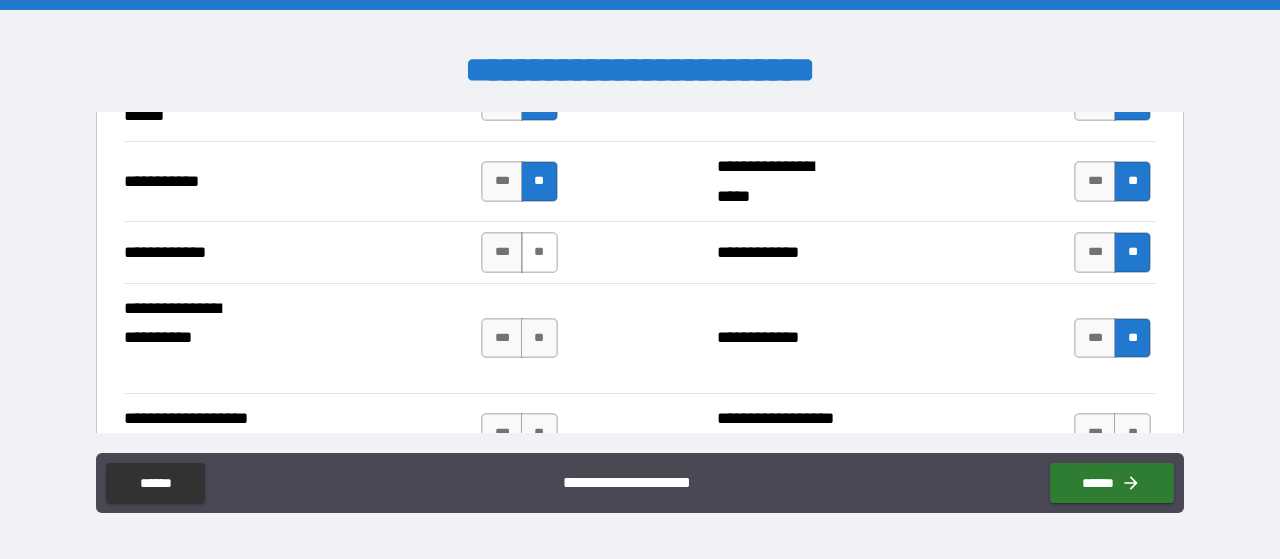 click on "**" at bounding box center [539, 252] 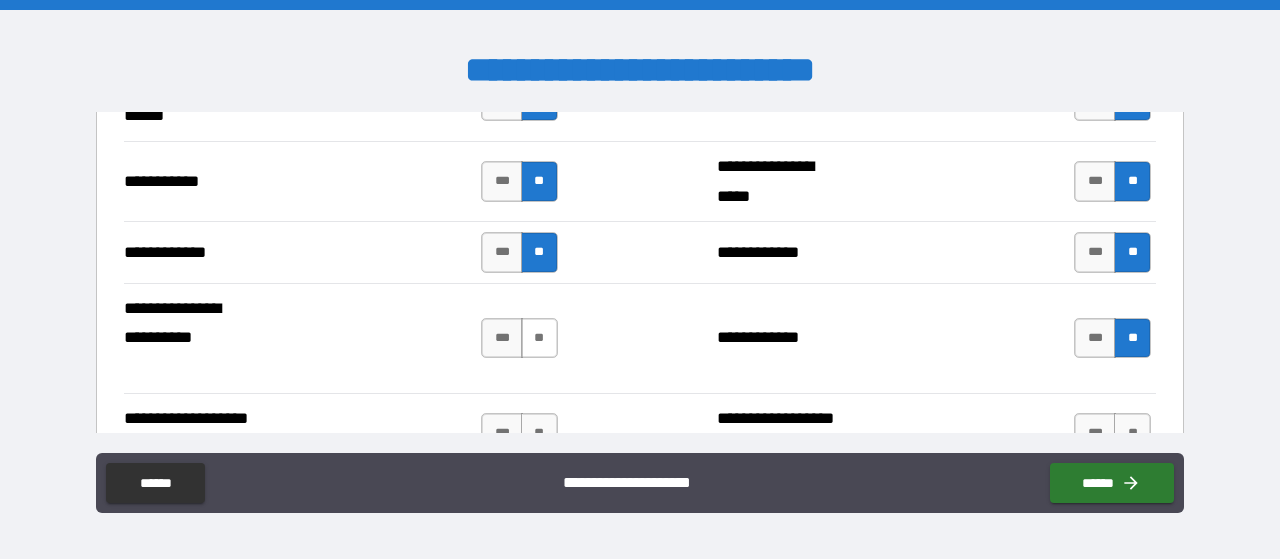 click on "**" at bounding box center (539, 338) 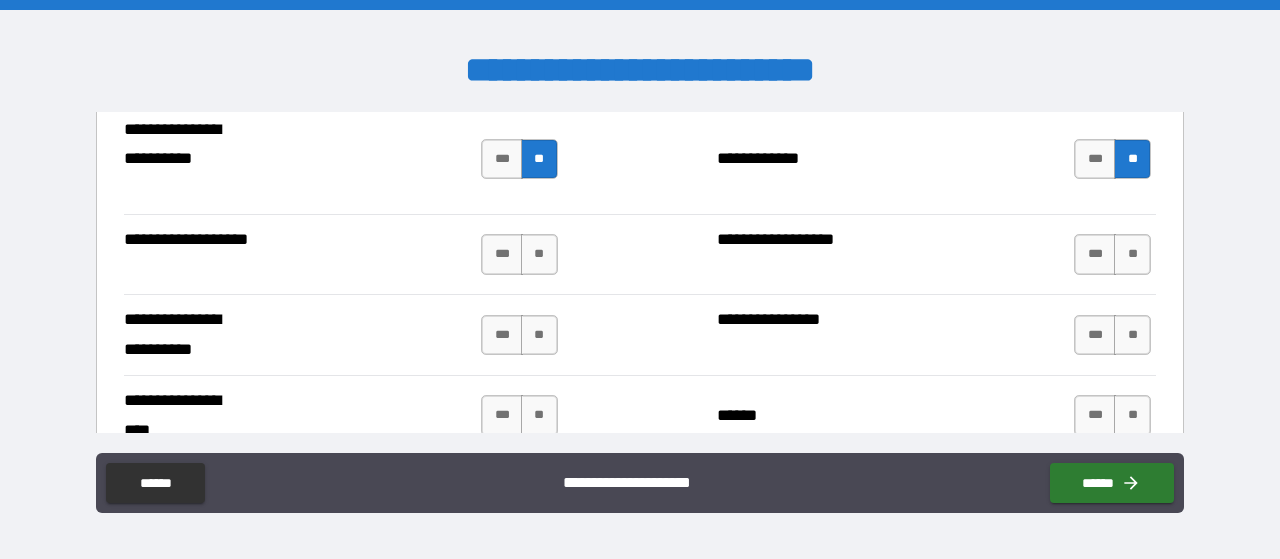 scroll, scrollTop: 4300, scrollLeft: 0, axis: vertical 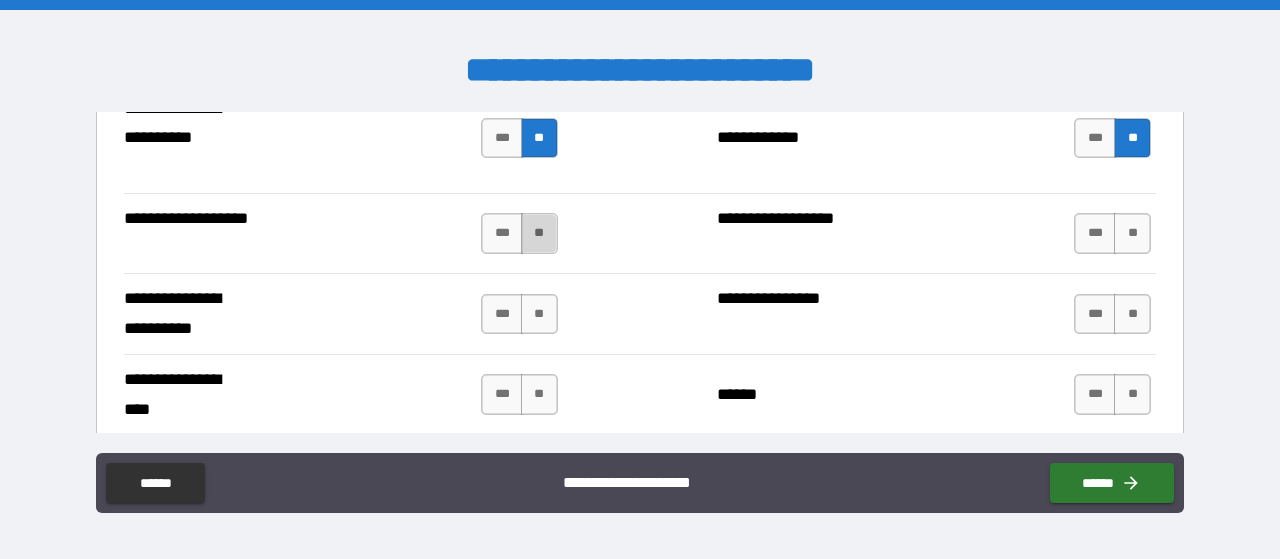 click on "**" at bounding box center [539, 233] 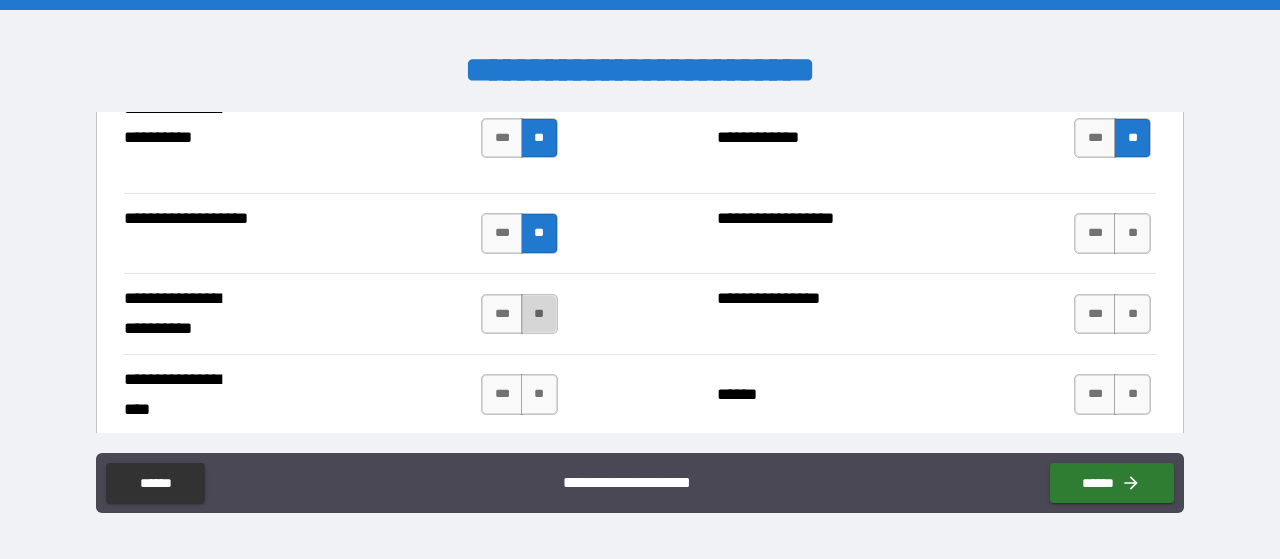 click on "**" at bounding box center [539, 314] 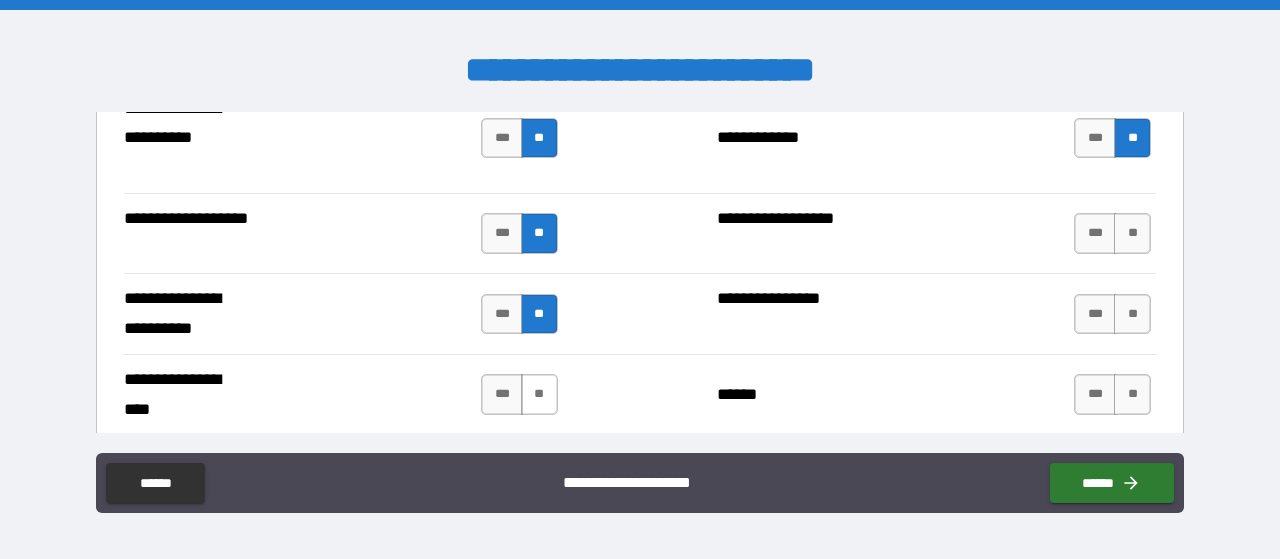 click on "**" at bounding box center (539, 394) 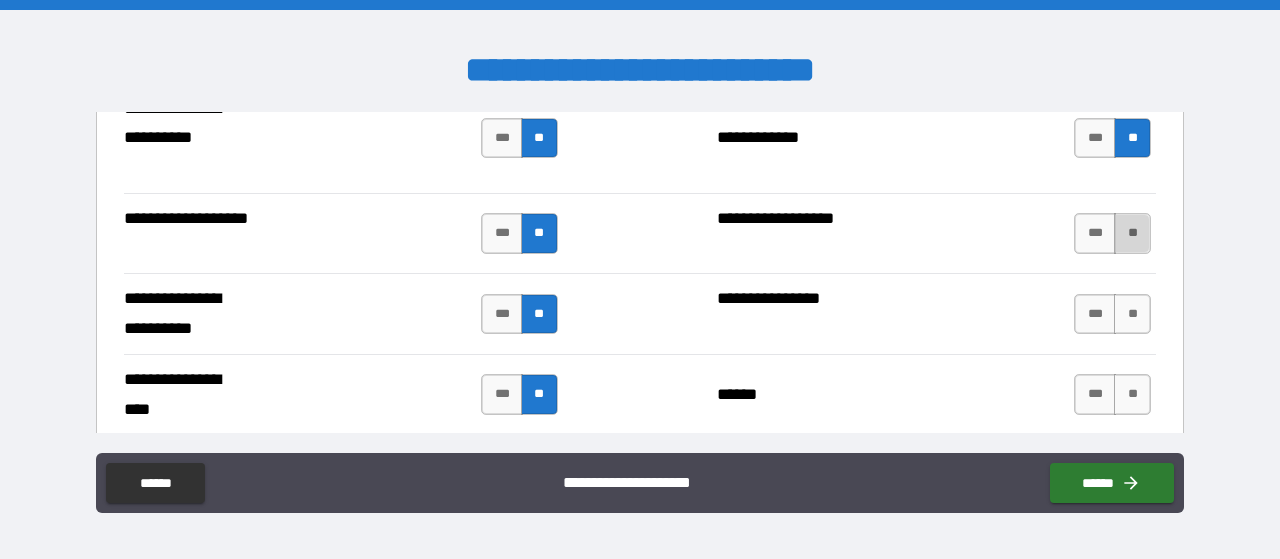 click on "**" at bounding box center [1132, 233] 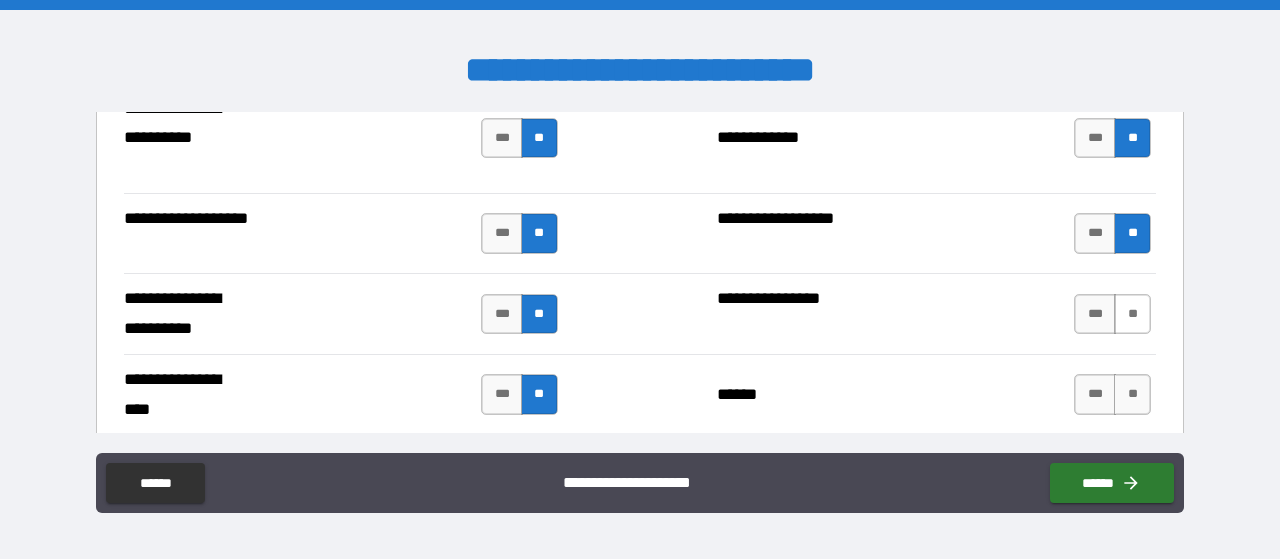click on "**" at bounding box center (1132, 314) 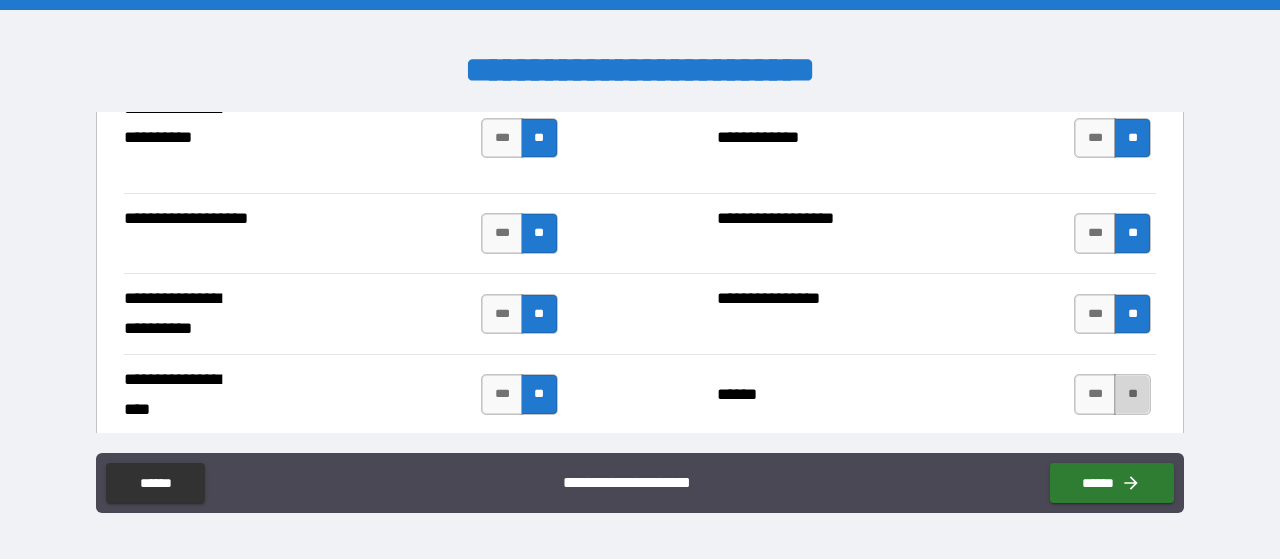 click on "**" at bounding box center (1132, 394) 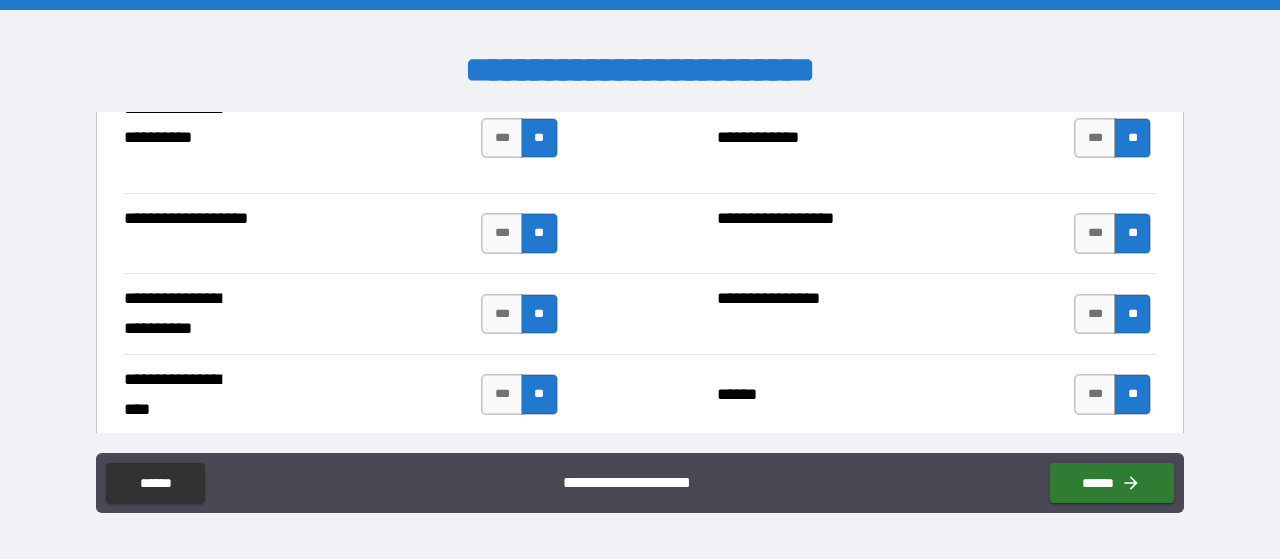 scroll, scrollTop: 4500, scrollLeft: 0, axis: vertical 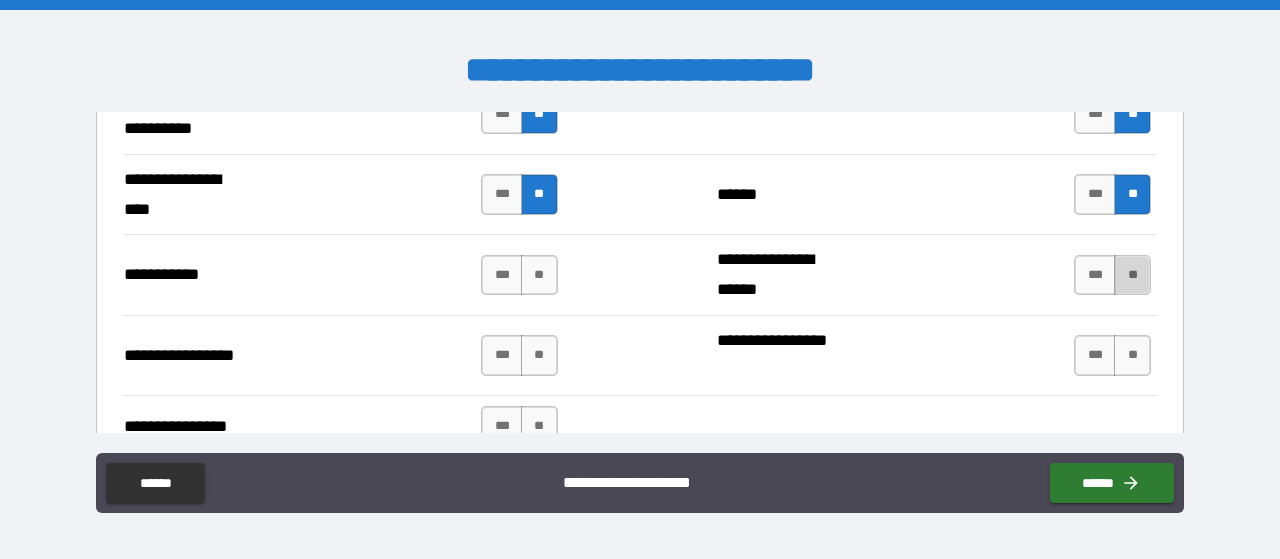 click on "**" at bounding box center (1132, 275) 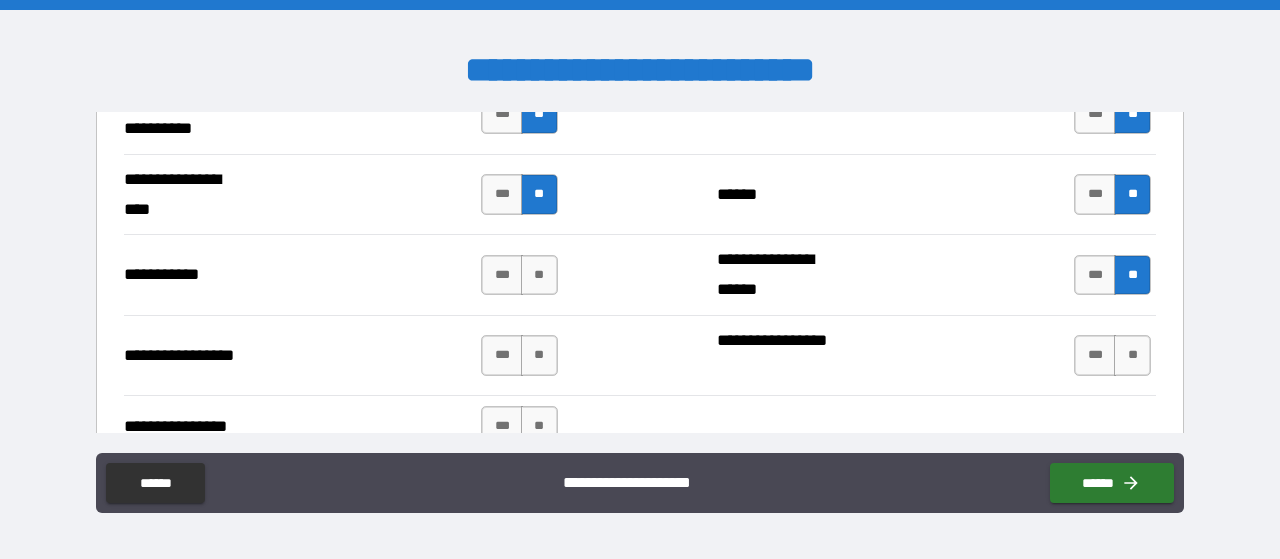 click on "**" at bounding box center [1132, 355] 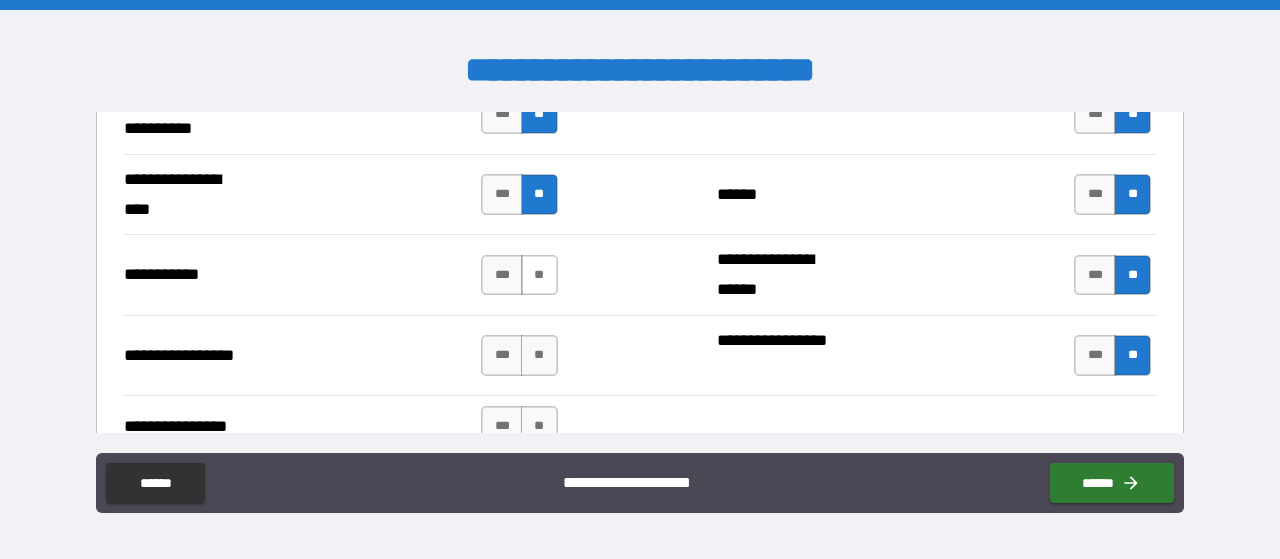 click on "**" at bounding box center (539, 275) 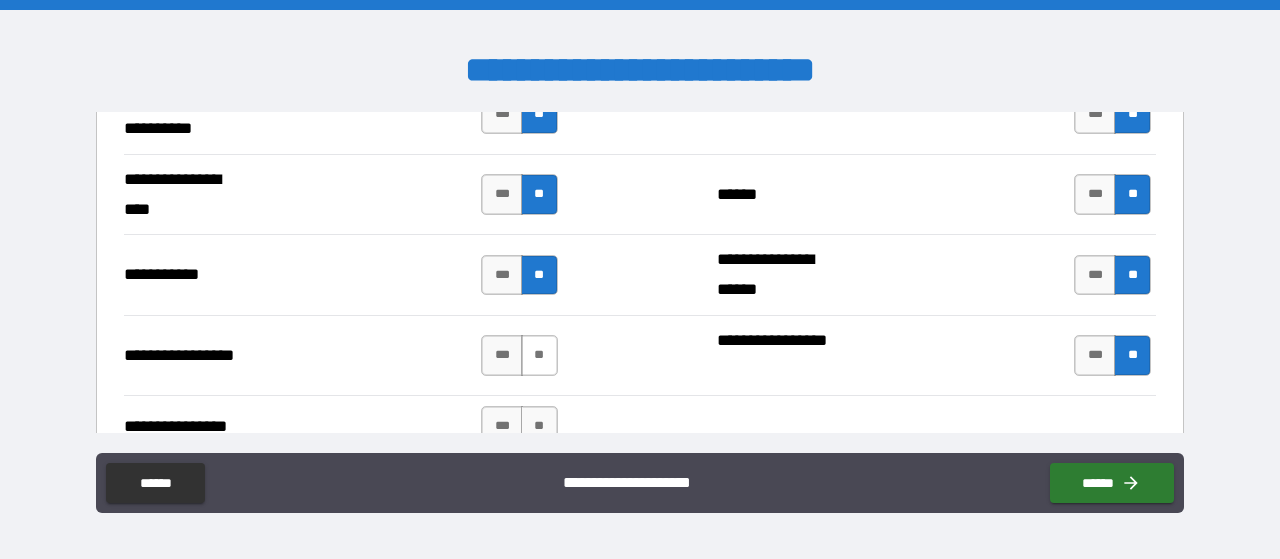 click on "**" at bounding box center (539, 355) 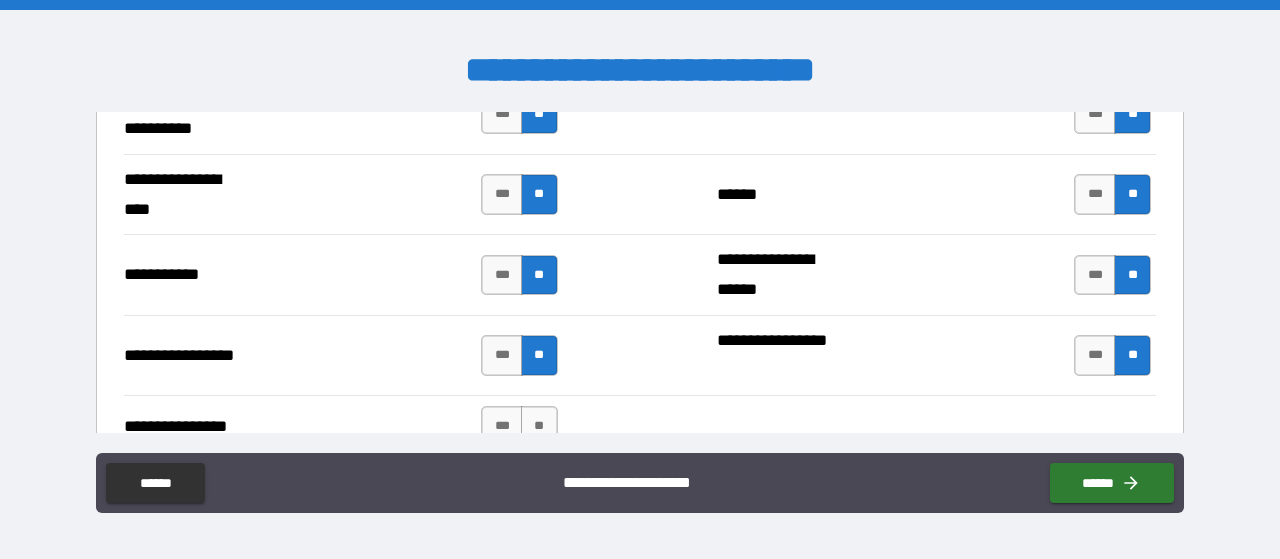 scroll, scrollTop: 4600, scrollLeft: 0, axis: vertical 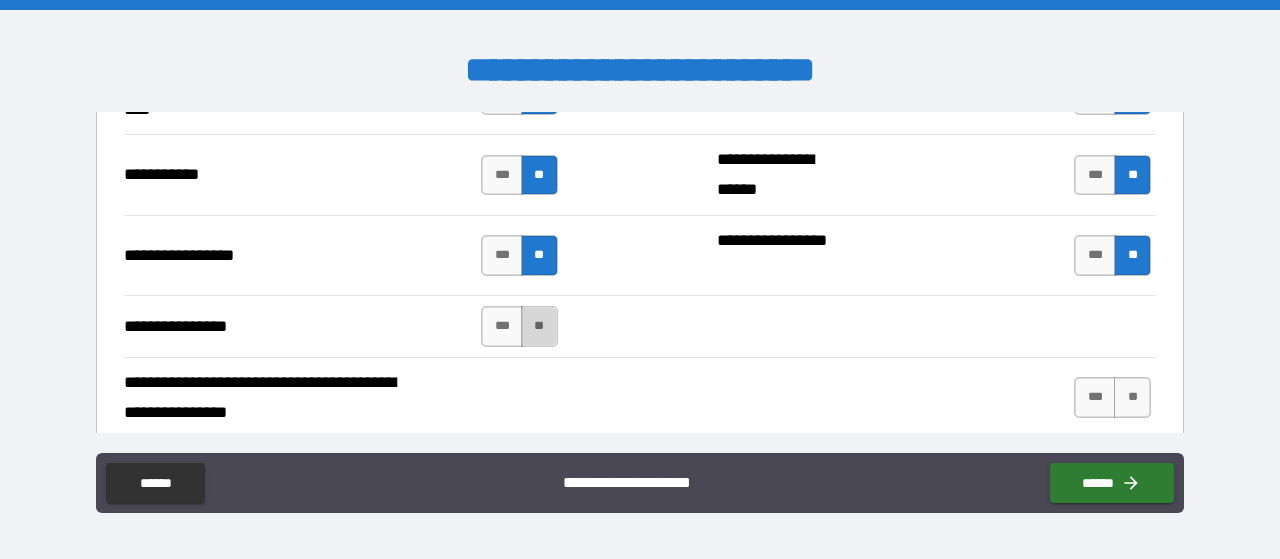 click on "**" at bounding box center [539, 326] 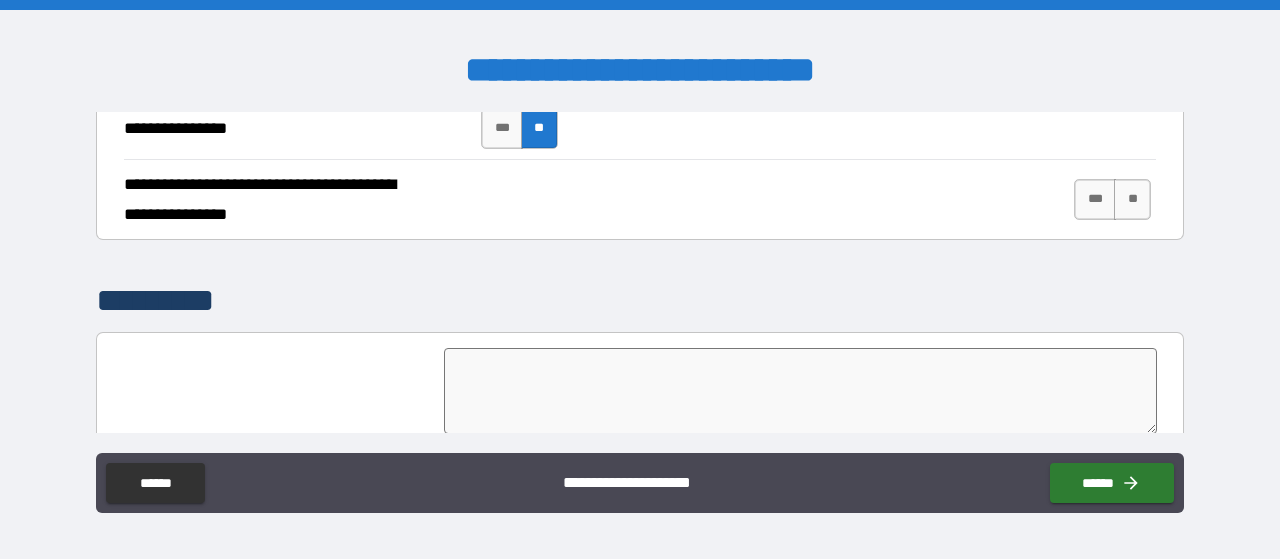scroll, scrollTop: 4800, scrollLeft: 0, axis: vertical 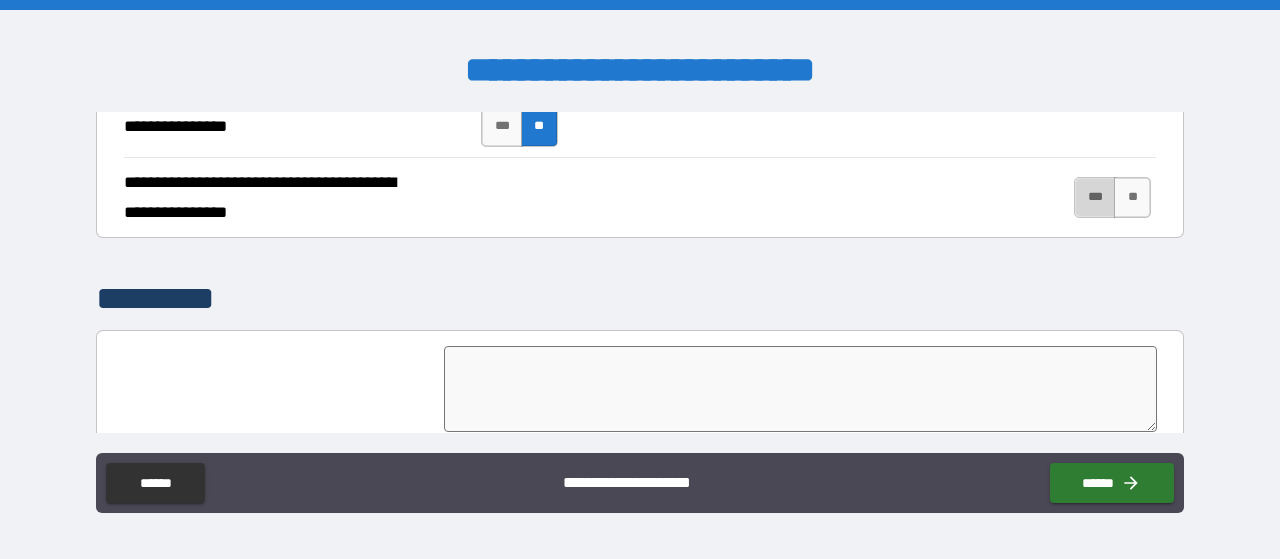 click on "***" at bounding box center (1095, 197) 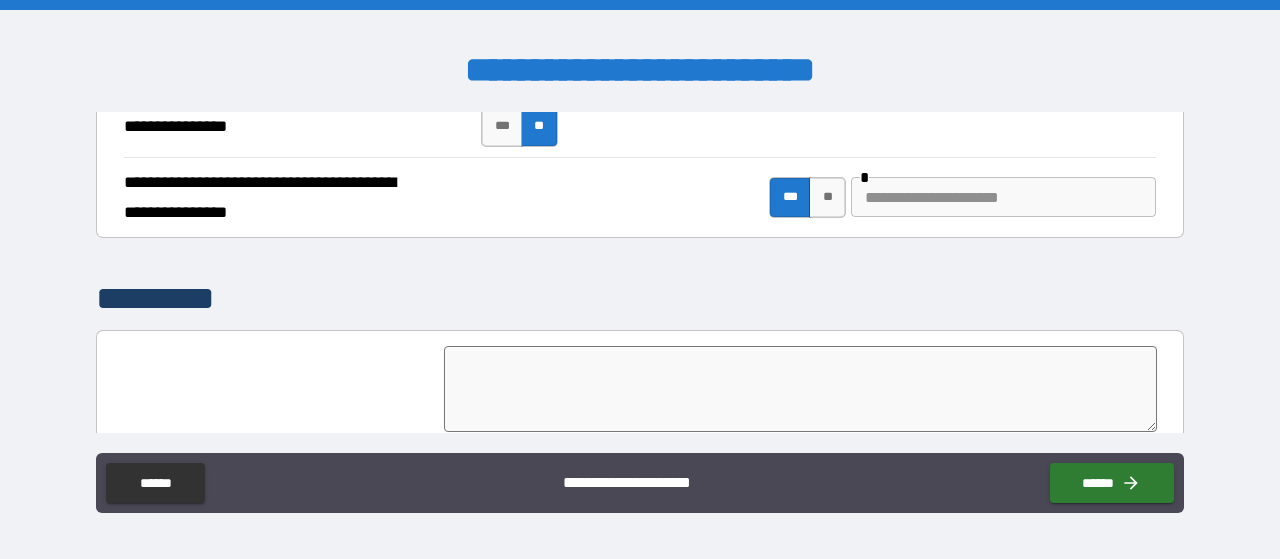 click at bounding box center (1003, 197) 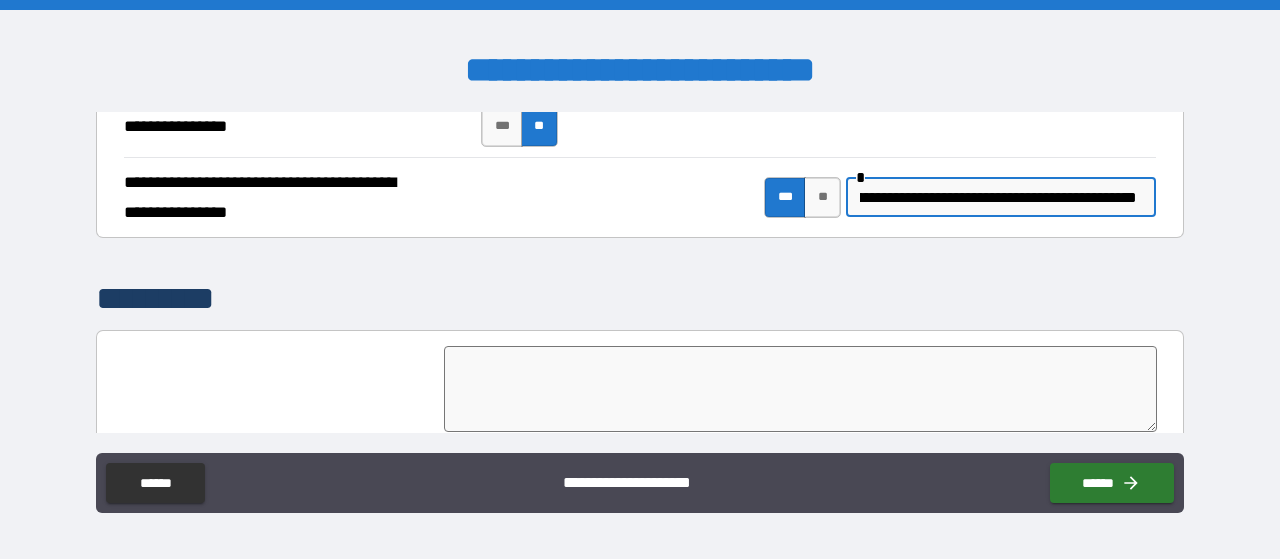 scroll, scrollTop: 0, scrollLeft: 296, axis: horizontal 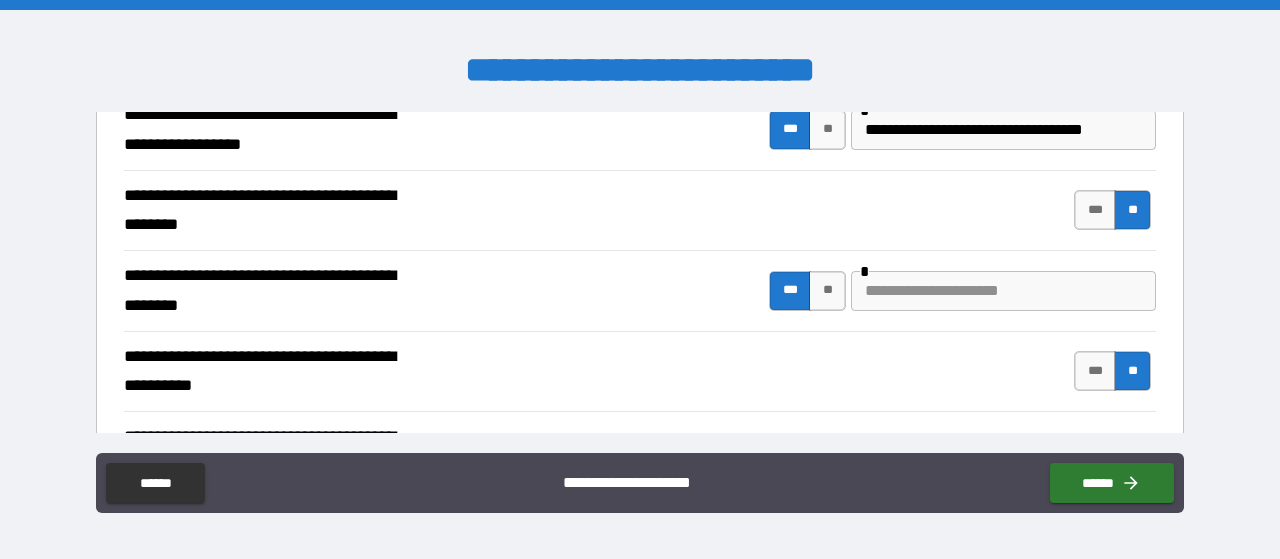 type on "**********" 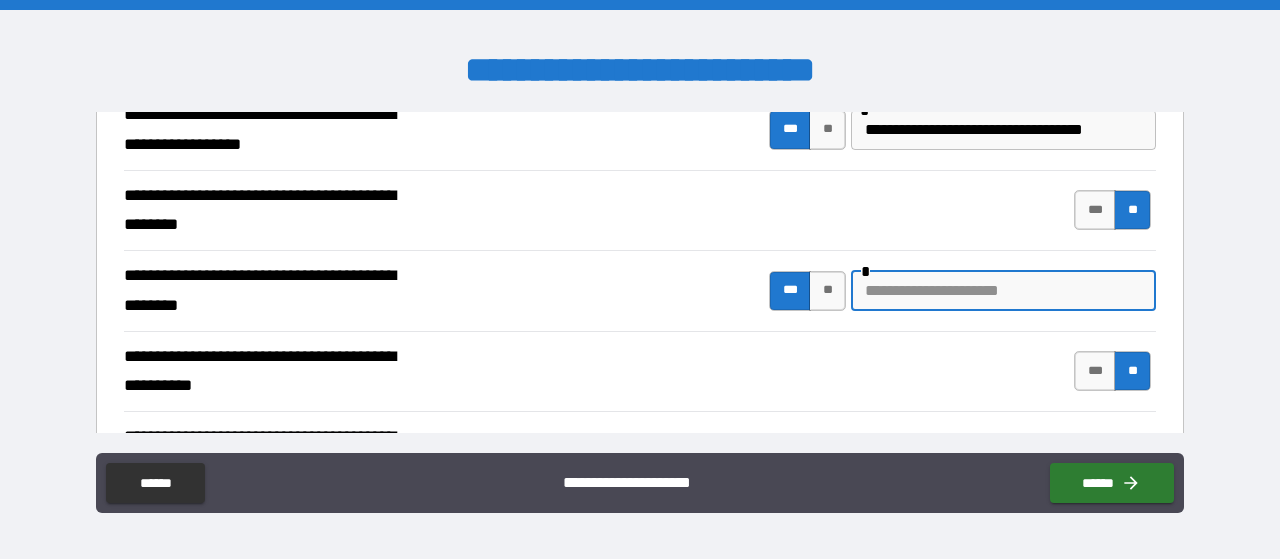 scroll, scrollTop: 0, scrollLeft: 0, axis: both 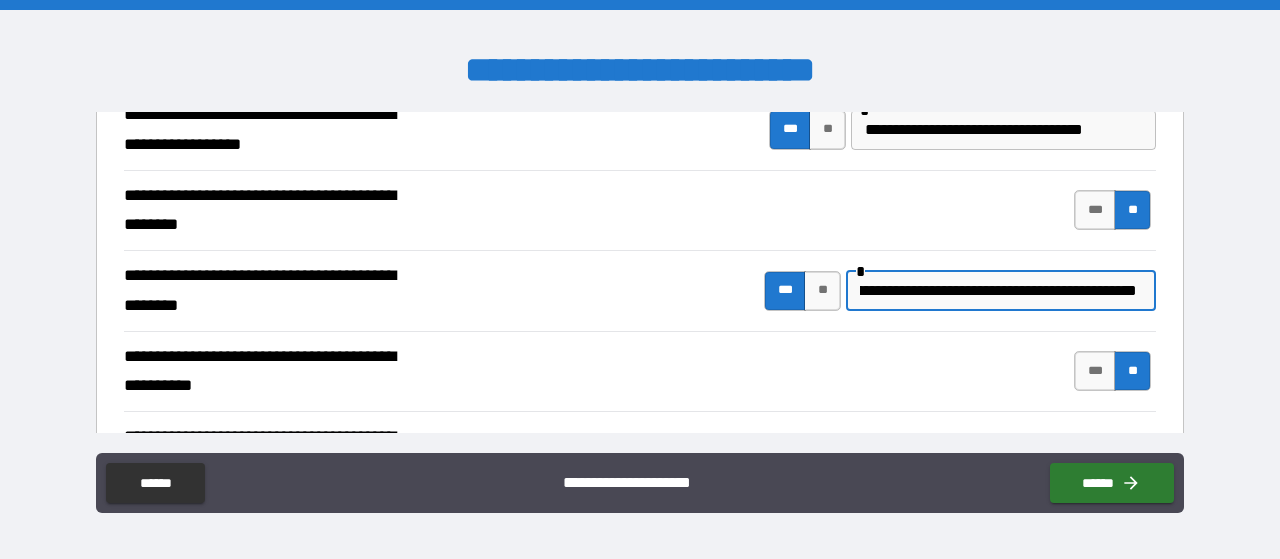 type on "**********" 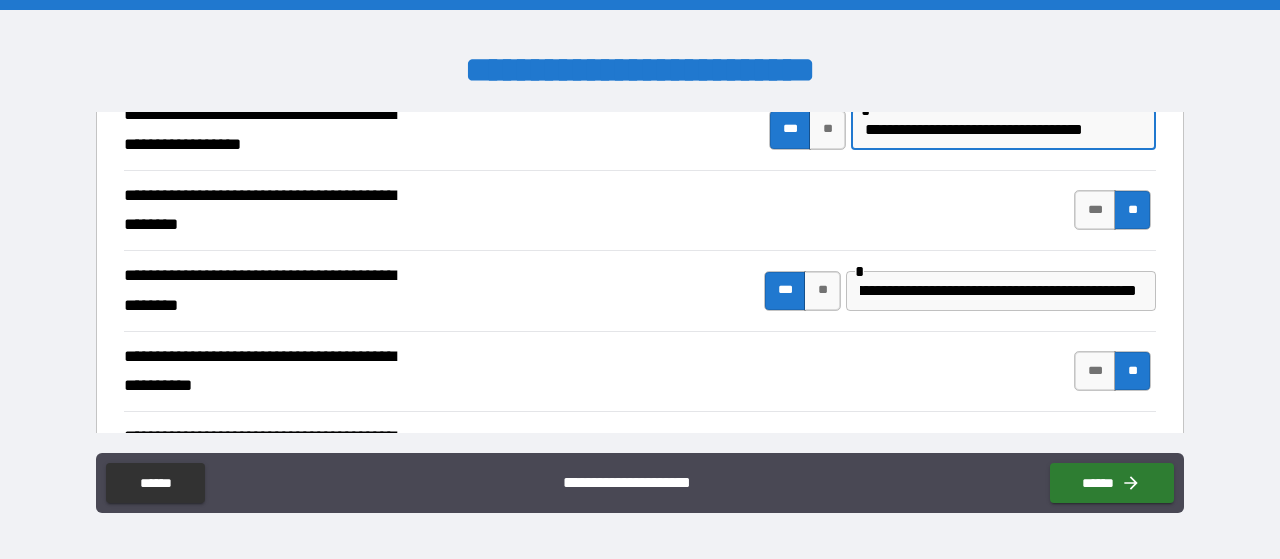 scroll, scrollTop: 0, scrollLeft: 0, axis: both 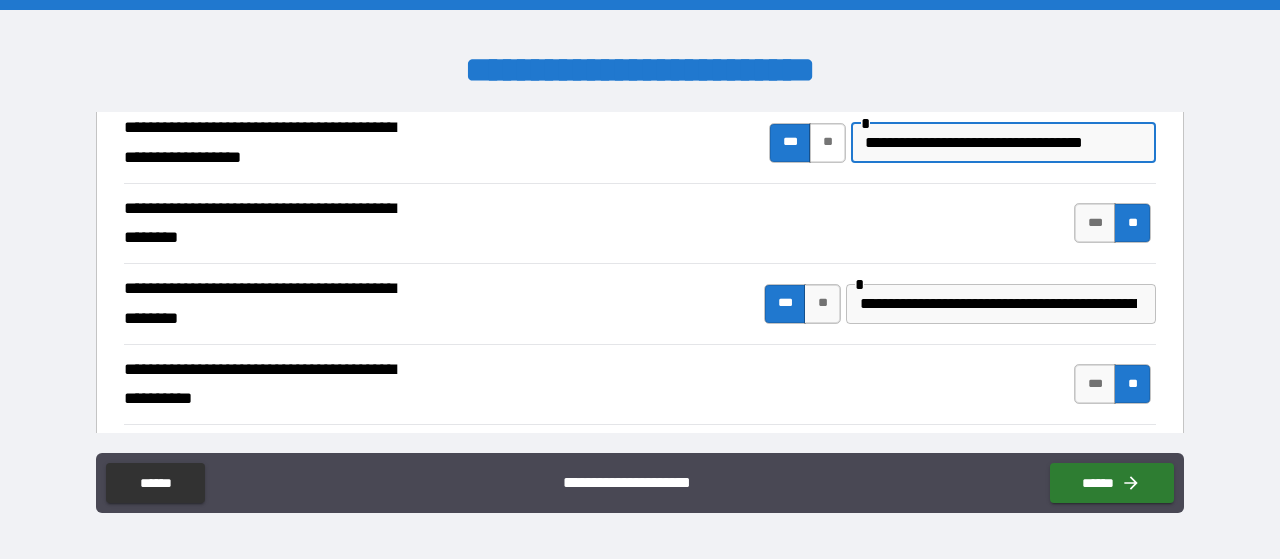 drag, startPoint x: 1113, startPoint y: 127, endPoint x: 812, endPoint y: 141, distance: 301.3254 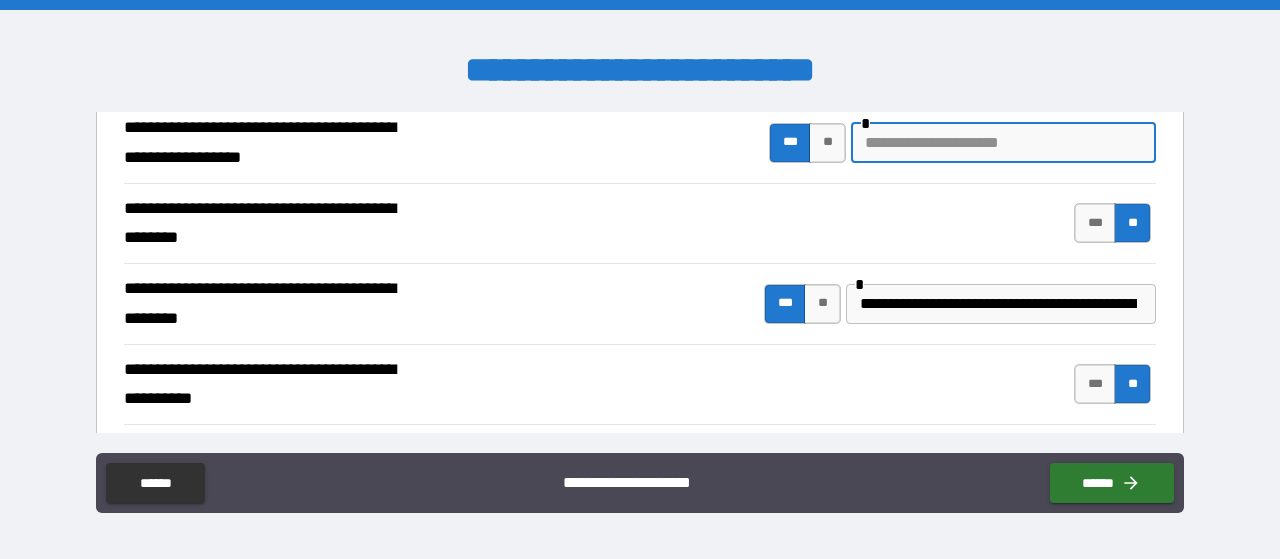 click at bounding box center [1003, 143] 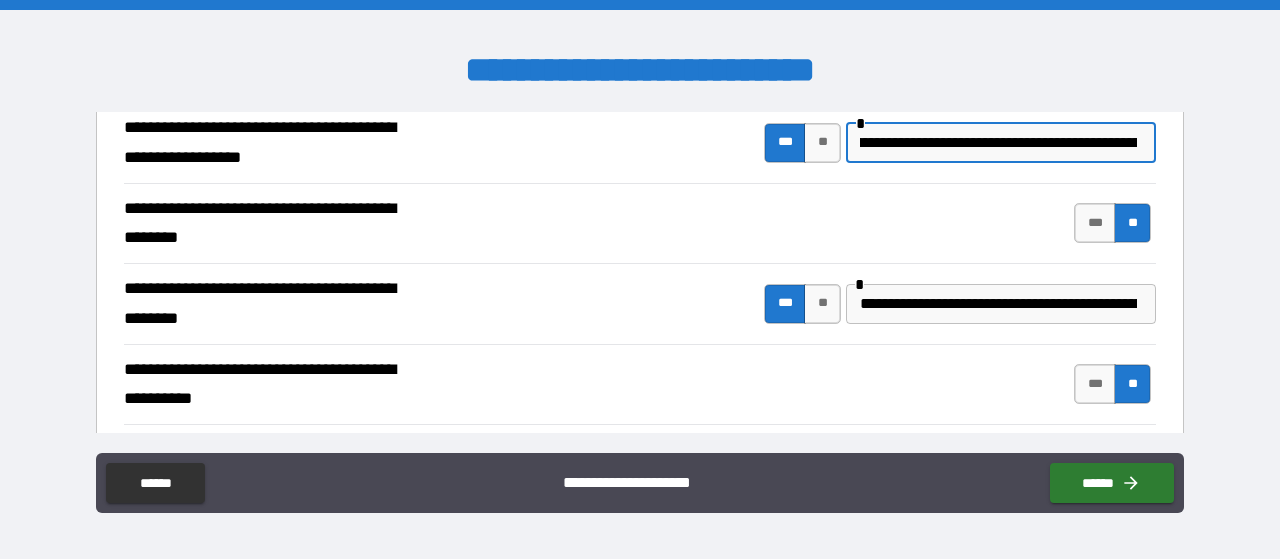 scroll, scrollTop: 0, scrollLeft: 0, axis: both 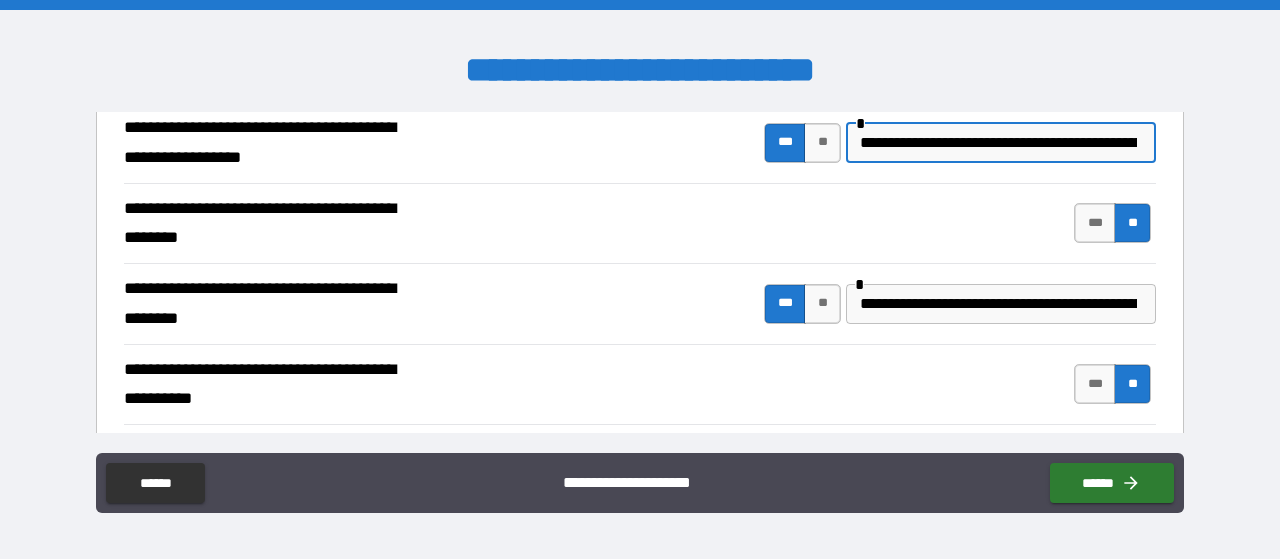 type on "**********" 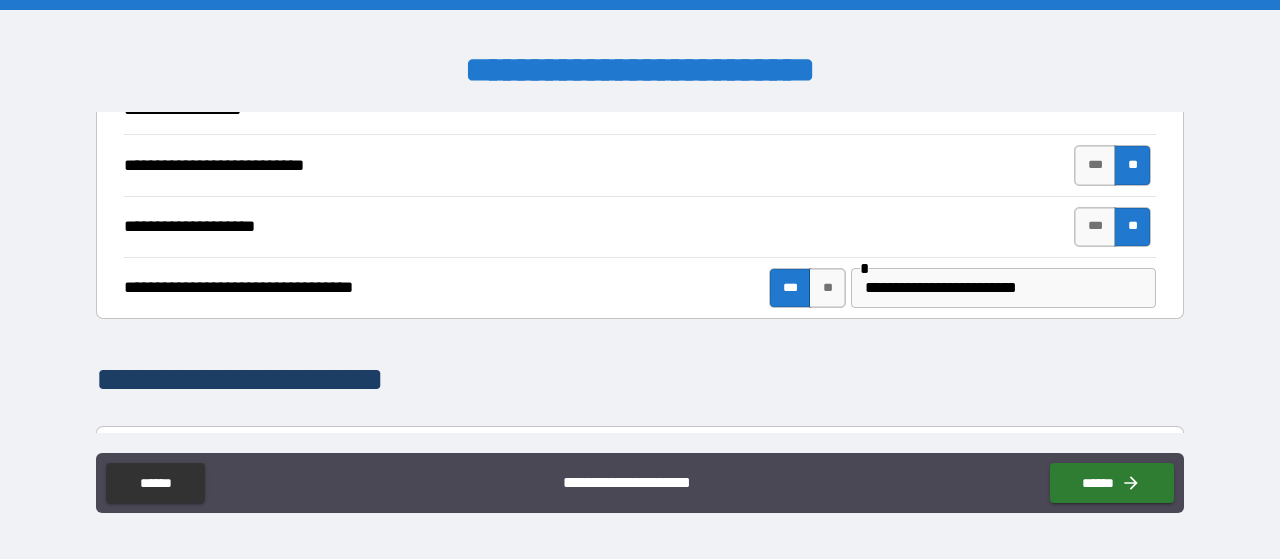 scroll, scrollTop: 787, scrollLeft: 0, axis: vertical 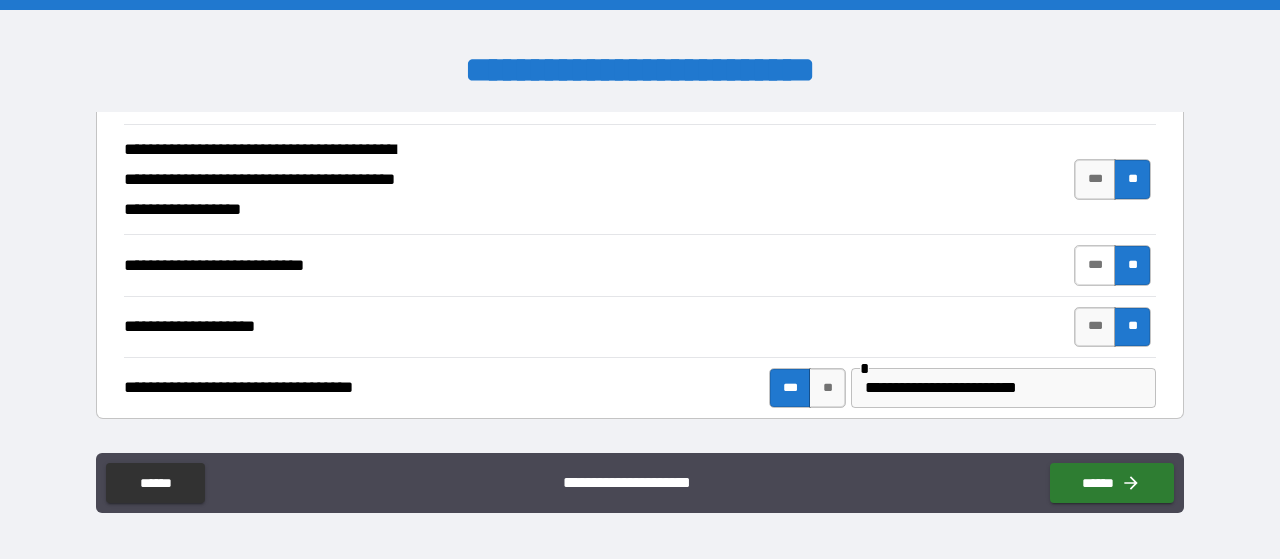 click on "***" at bounding box center (1095, 265) 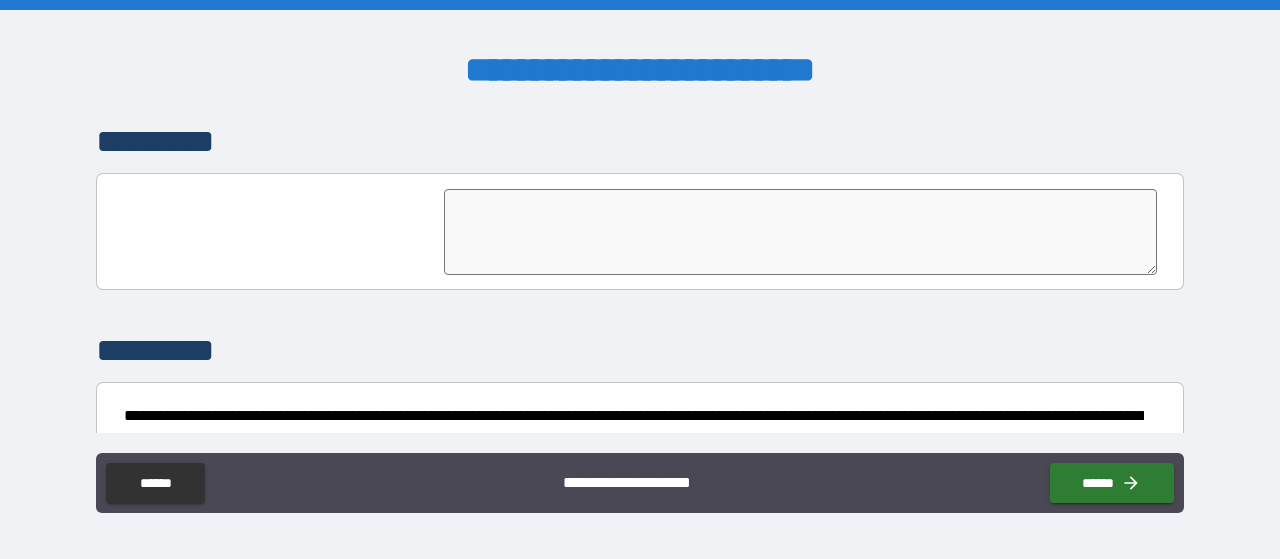 scroll, scrollTop: 5051, scrollLeft: 0, axis: vertical 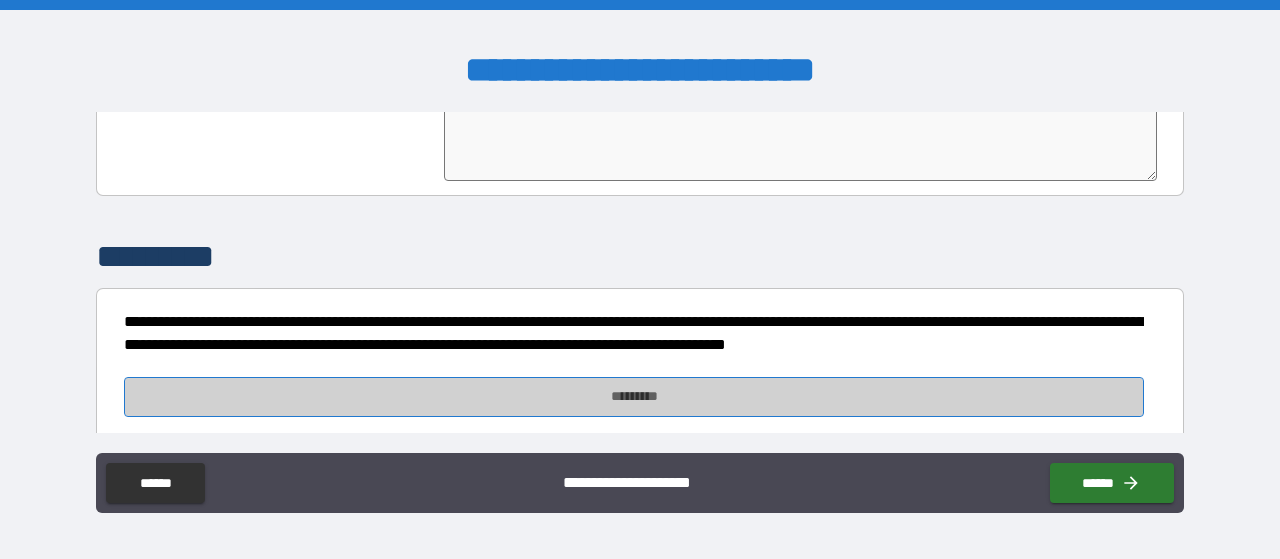 click on "*********" at bounding box center (634, 397) 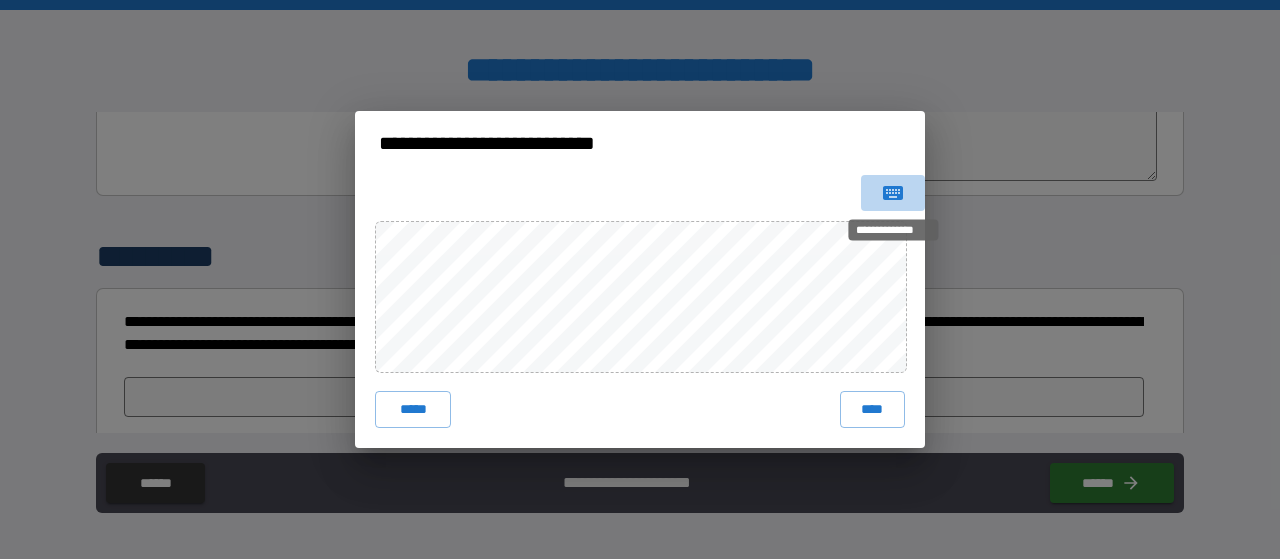 click 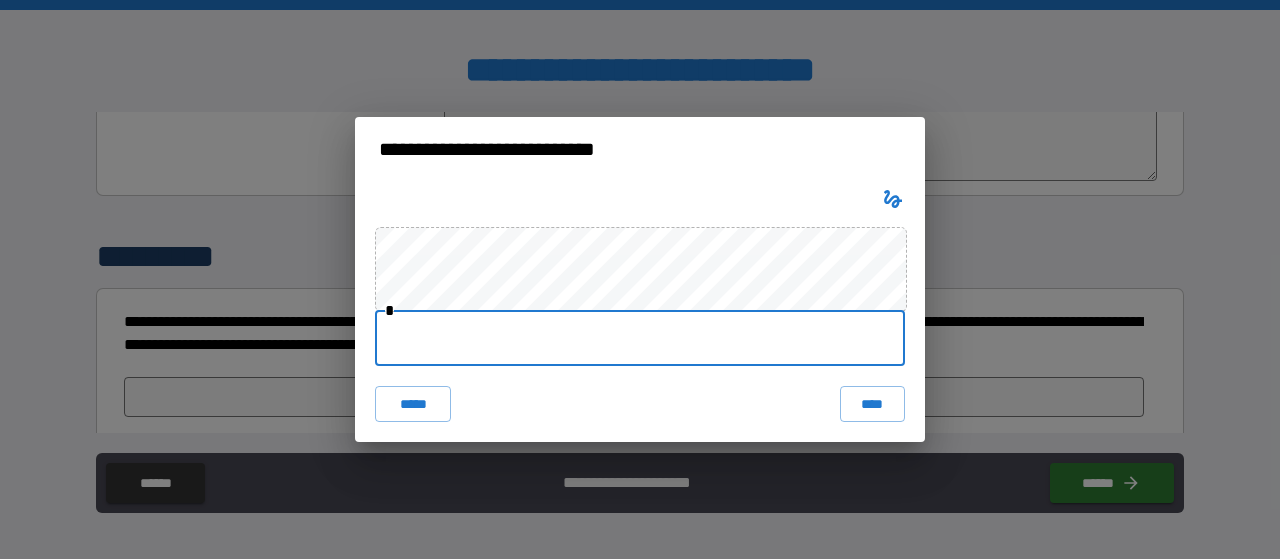 click at bounding box center (640, 338) 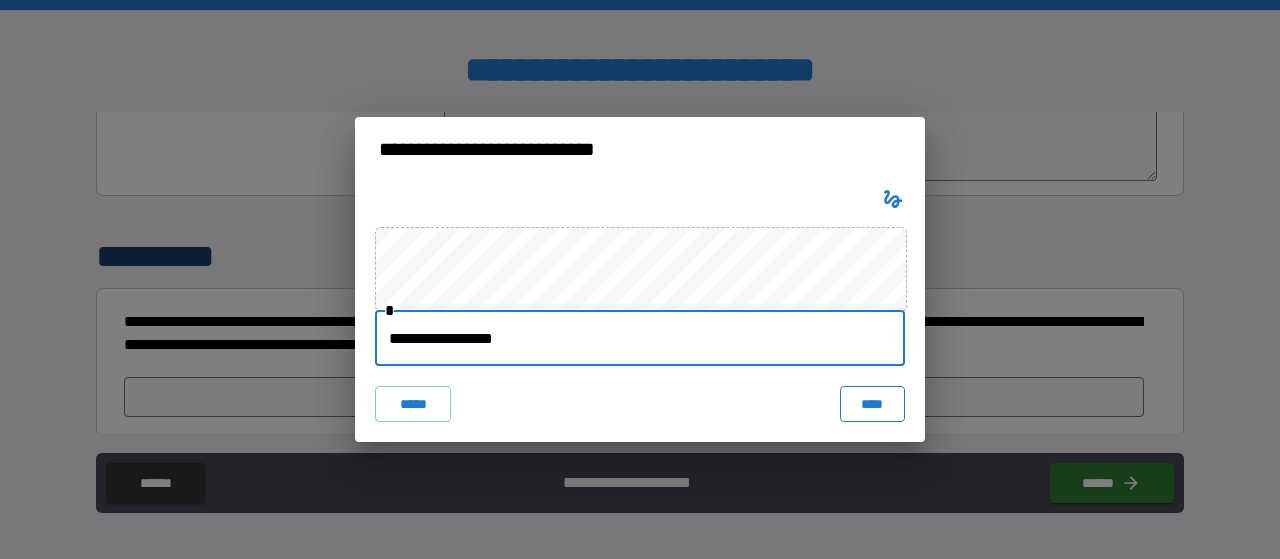 type on "**********" 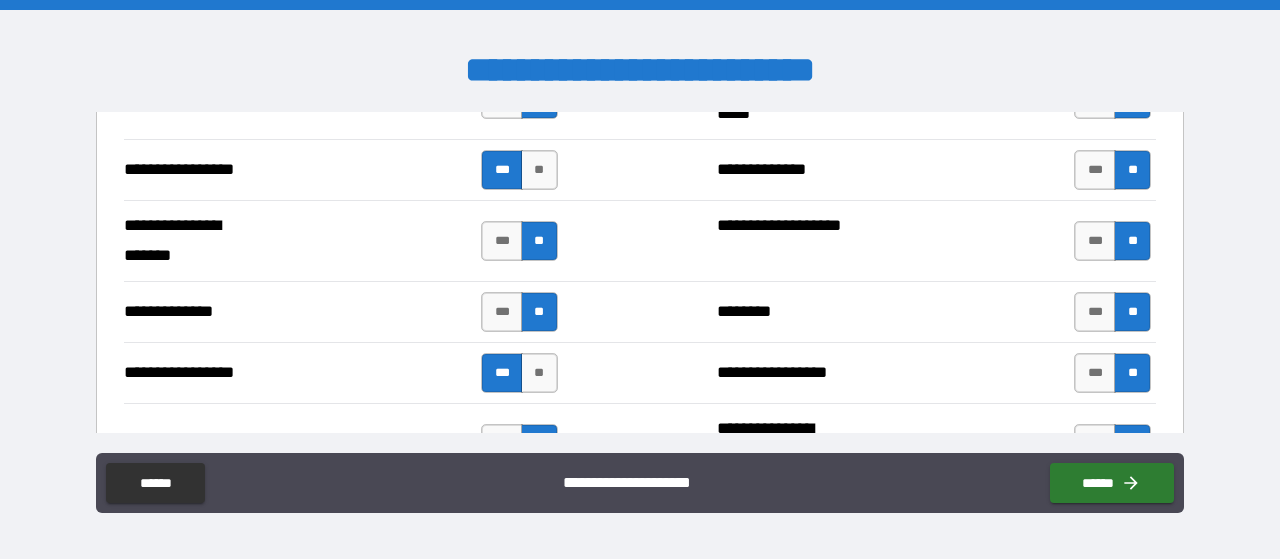 scroll, scrollTop: 2768, scrollLeft: 0, axis: vertical 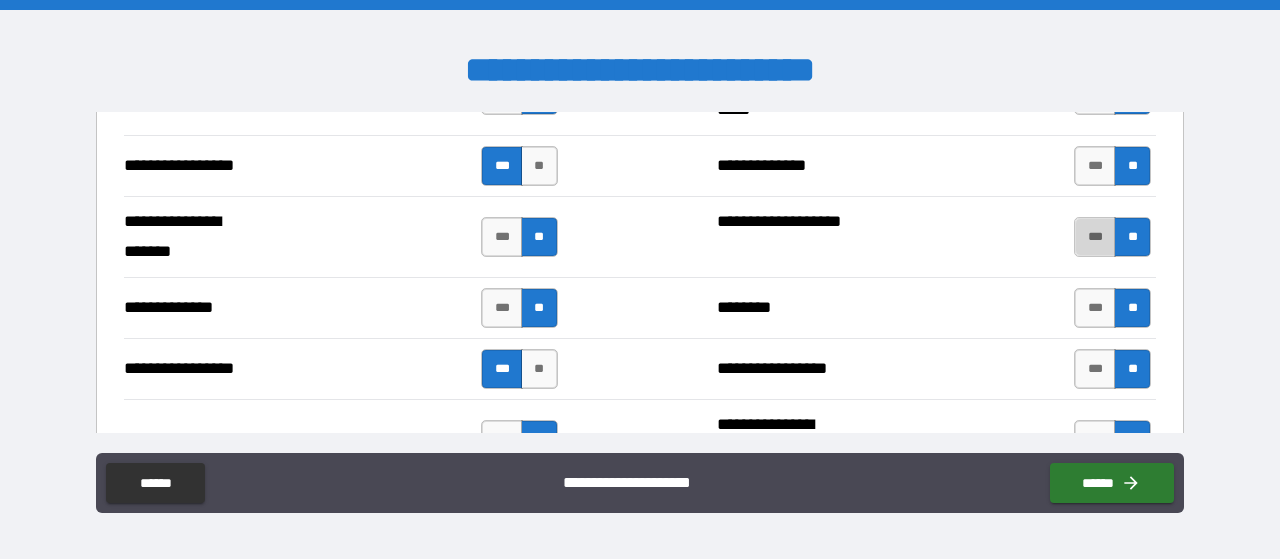 click on "***" at bounding box center (1095, 237) 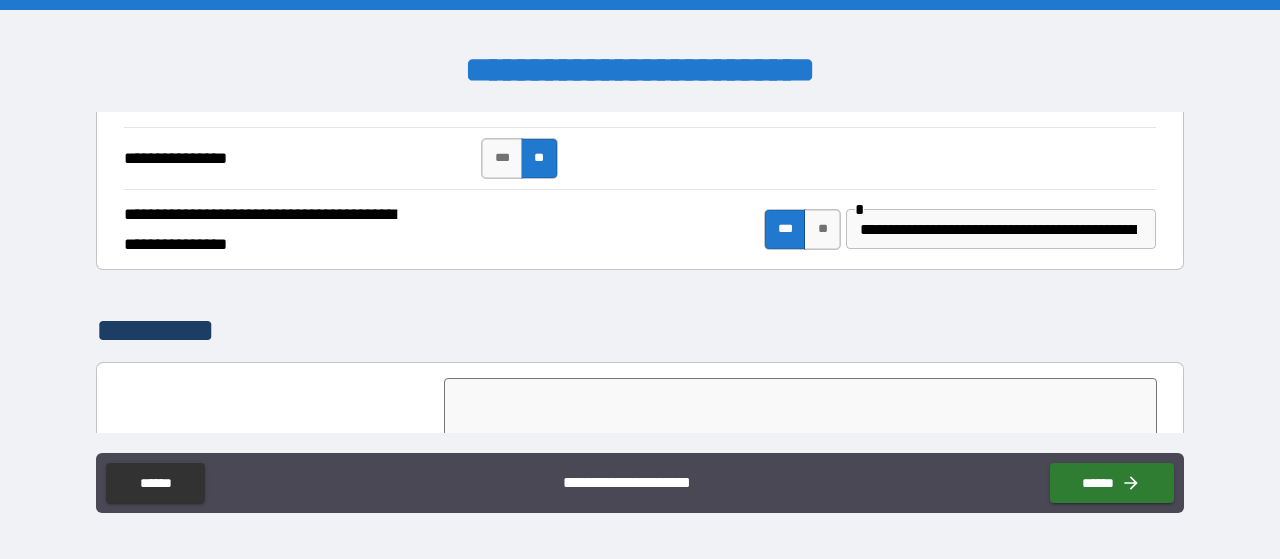 scroll, scrollTop: 5068, scrollLeft: 0, axis: vertical 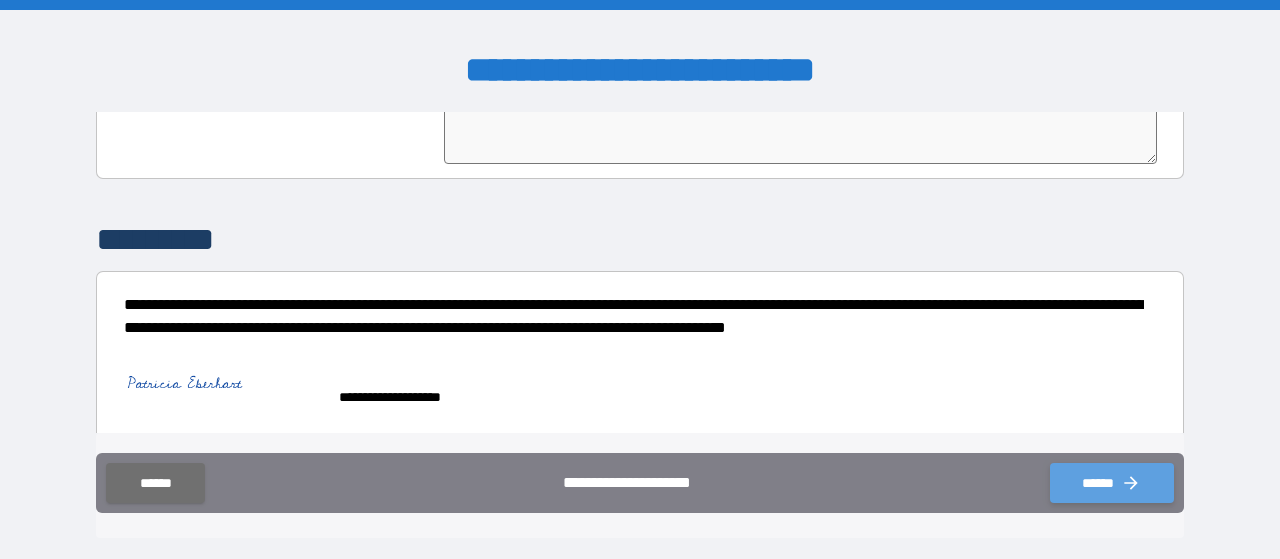 click on "******" at bounding box center [1112, 483] 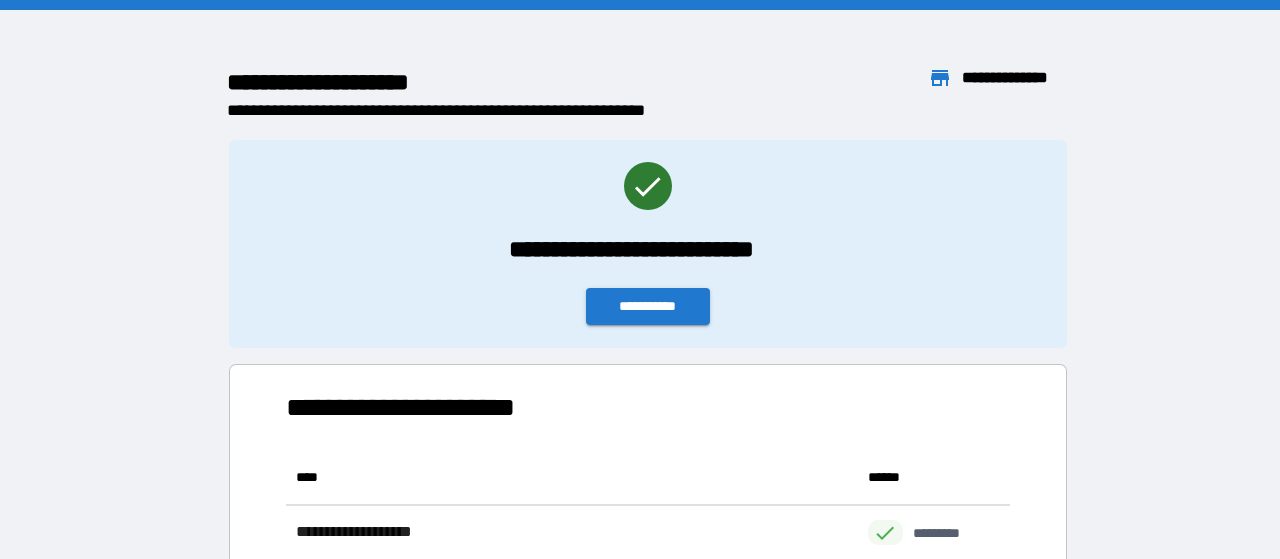 scroll, scrollTop: 16, scrollLeft: 16, axis: both 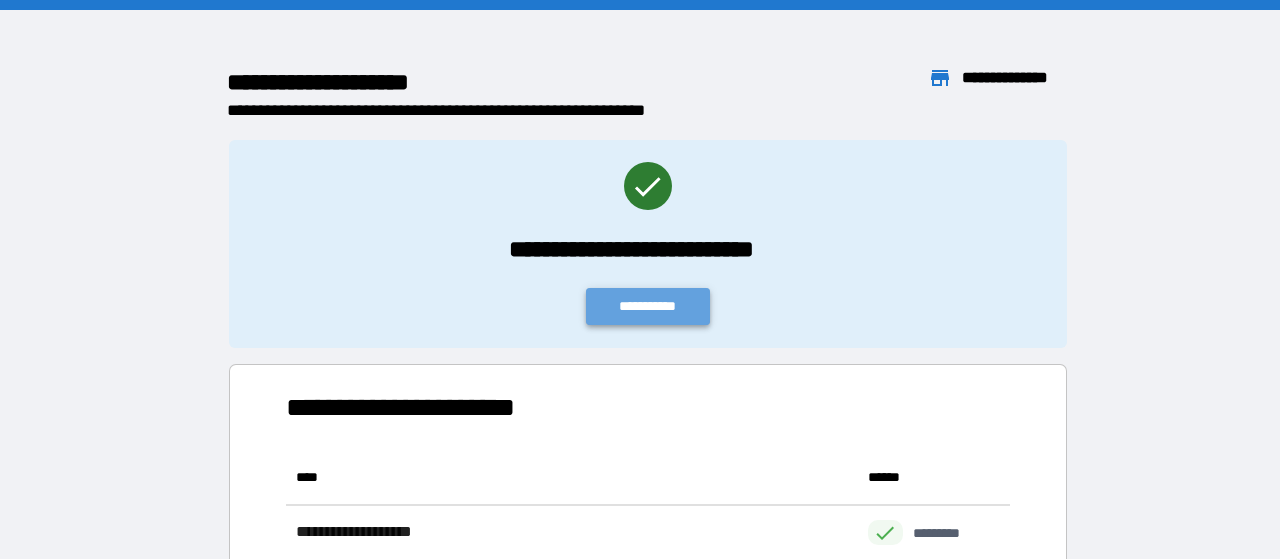 click on "**********" at bounding box center (648, 306) 